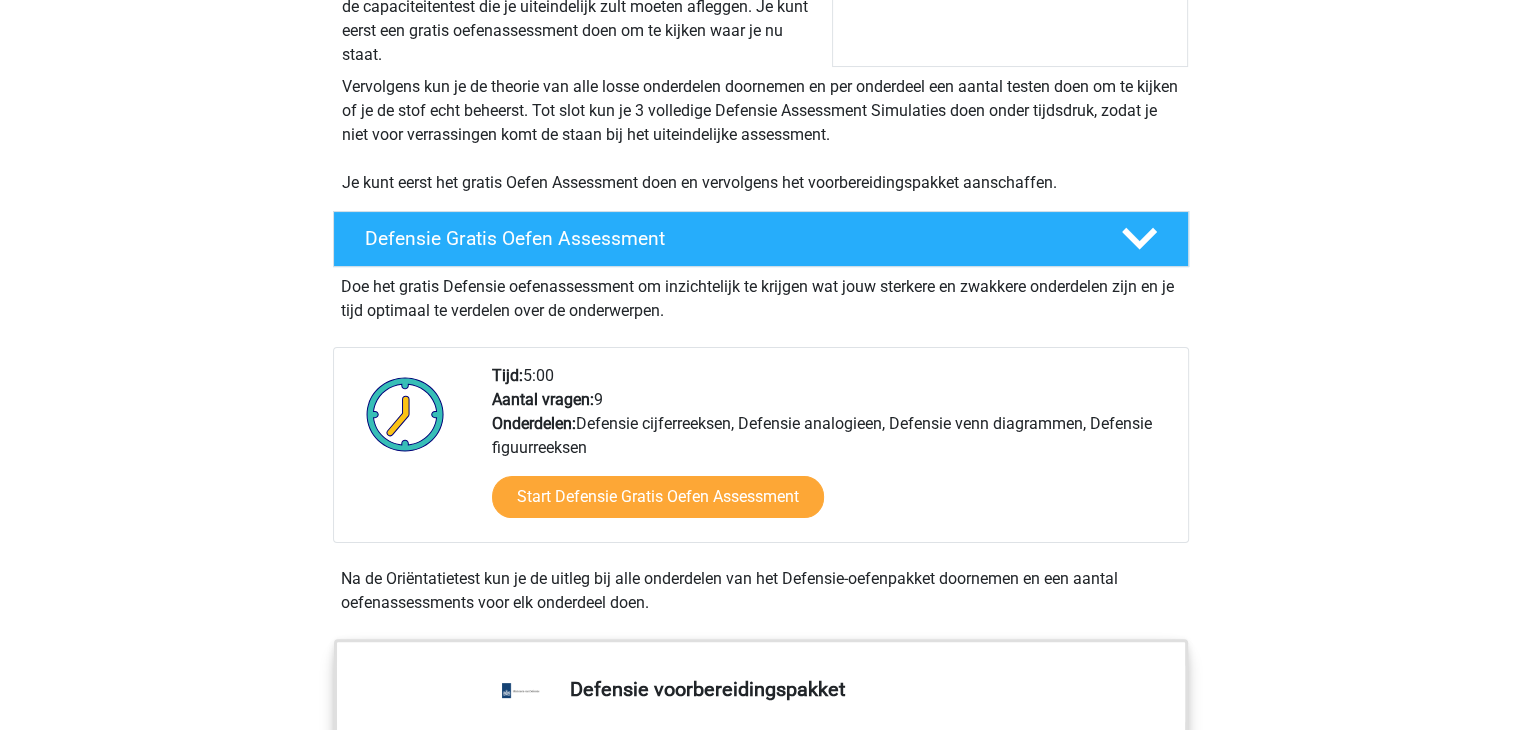 scroll, scrollTop: 368, scrollLeft: 0, axis: vertical 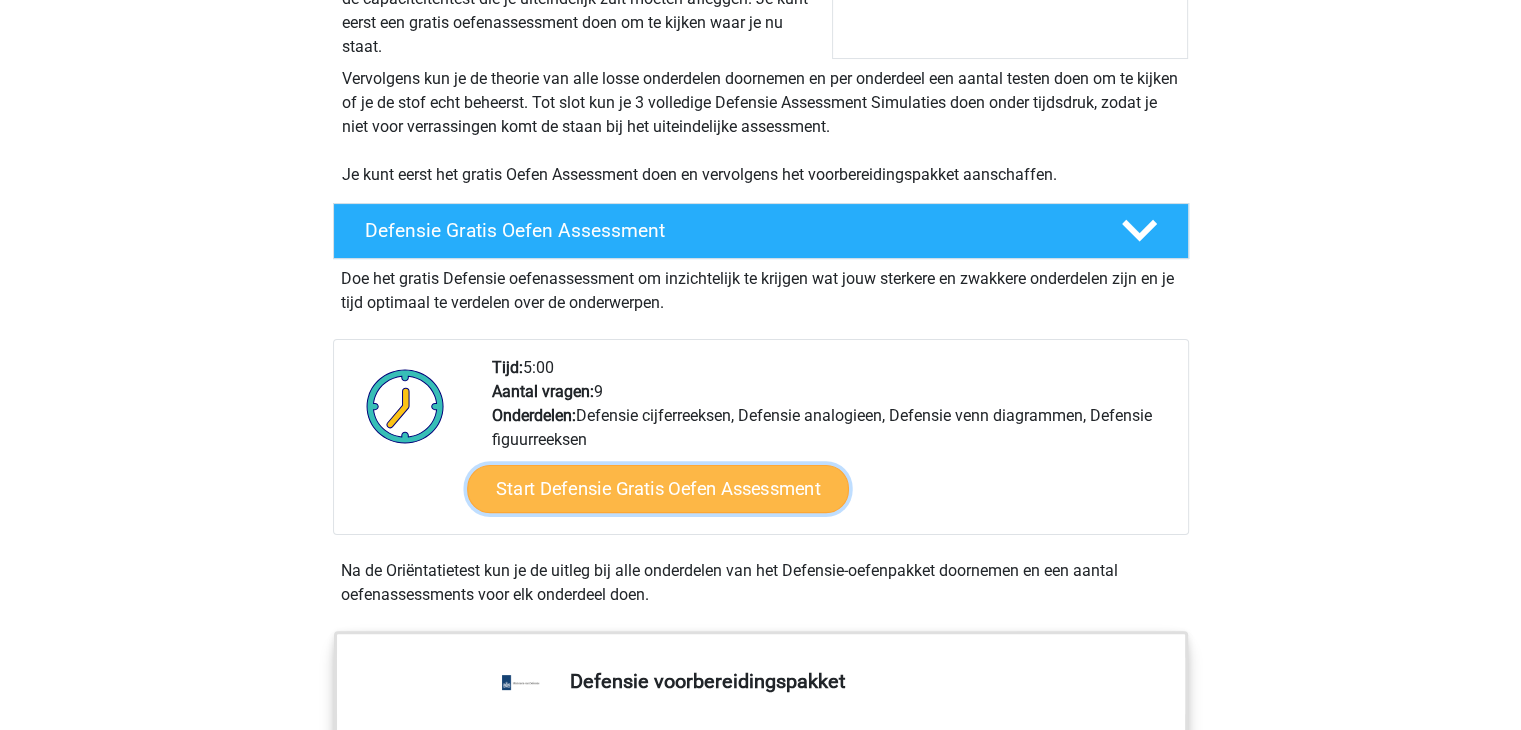 click on "Start Defensie Gratis Oefen Assessment" at bounding box center (658, 489) 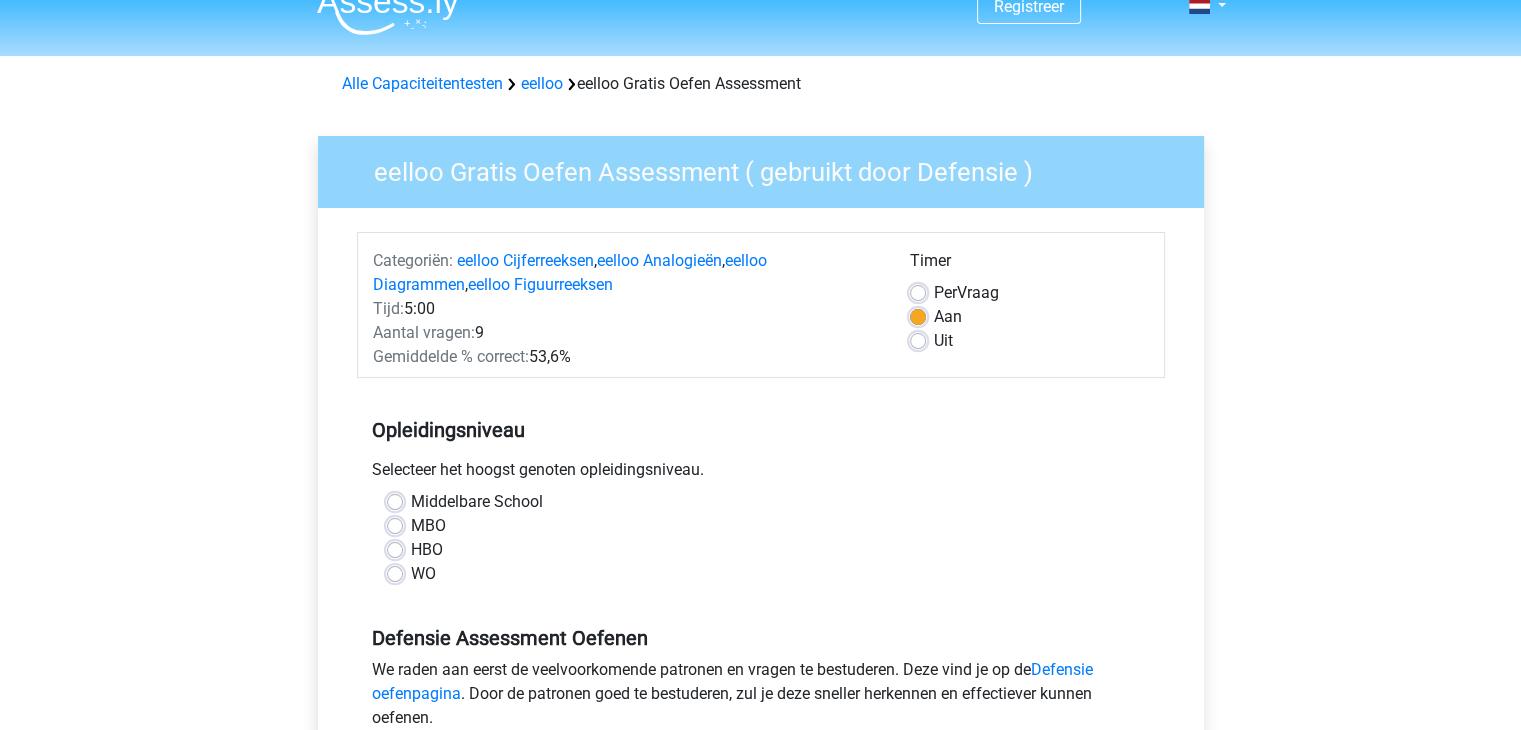 scroll, scrollTop: 44, scrollLeft: 0, axis: vertical 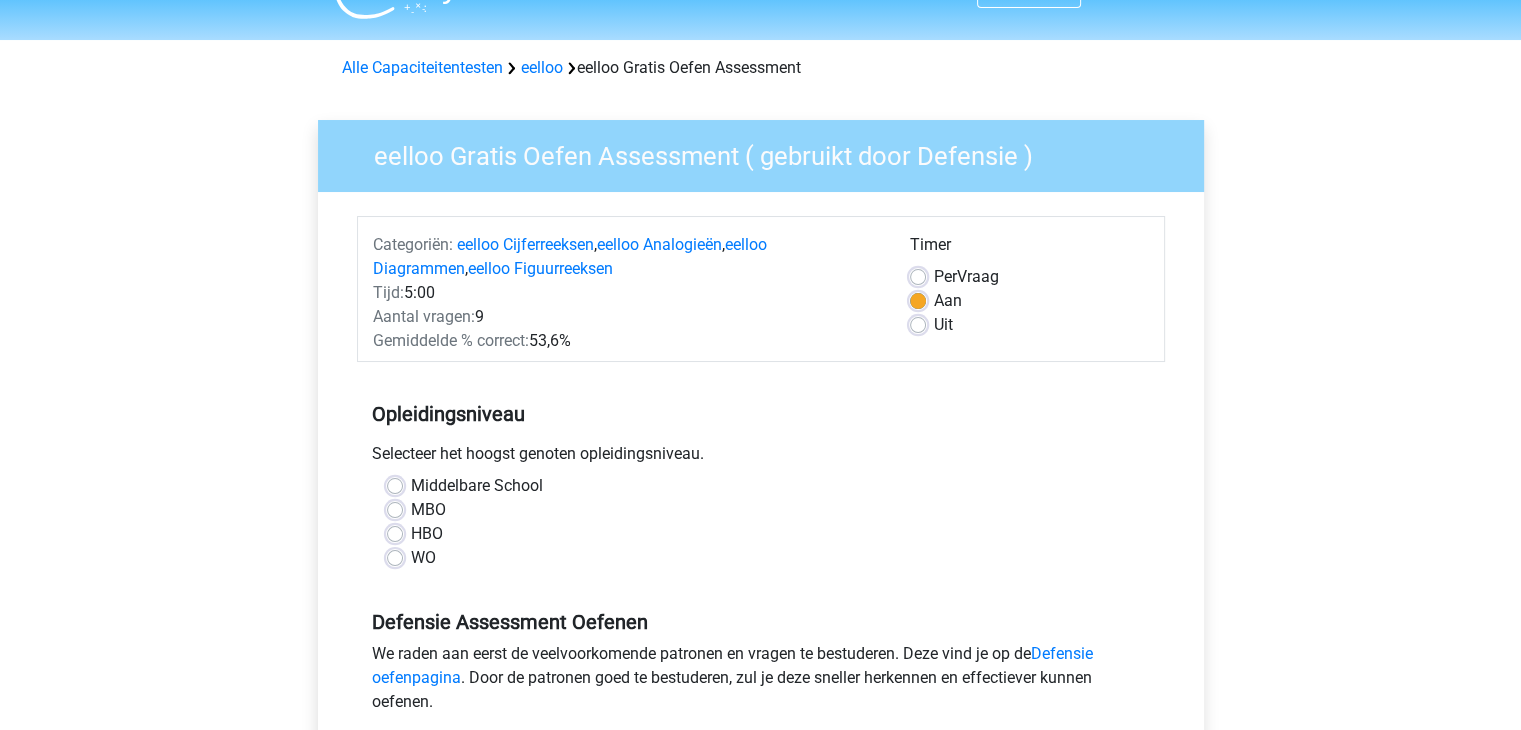 click on "Per  Vraag" at bounding box center (966, 277) 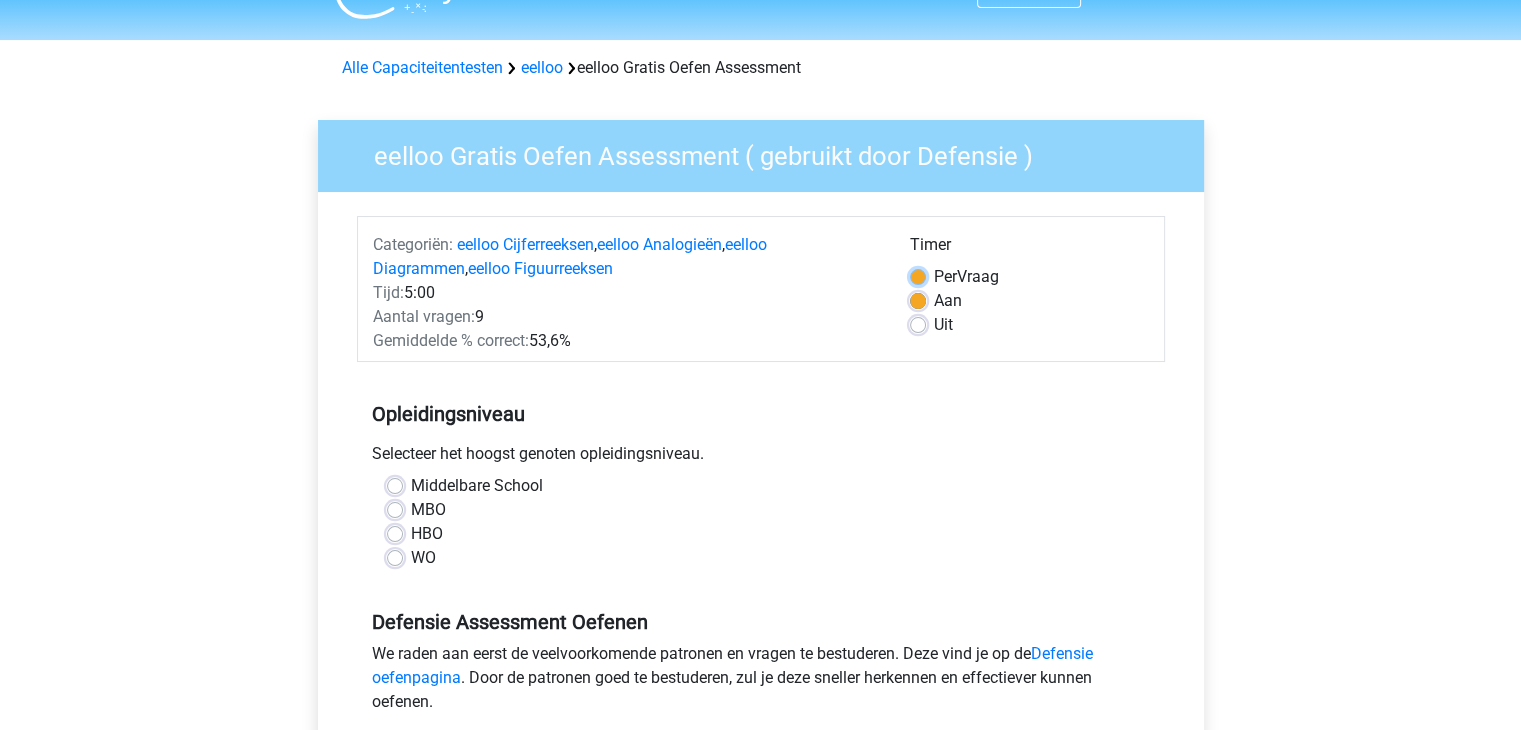 click on "Per  Vraag" at bounding box center [918, 275] 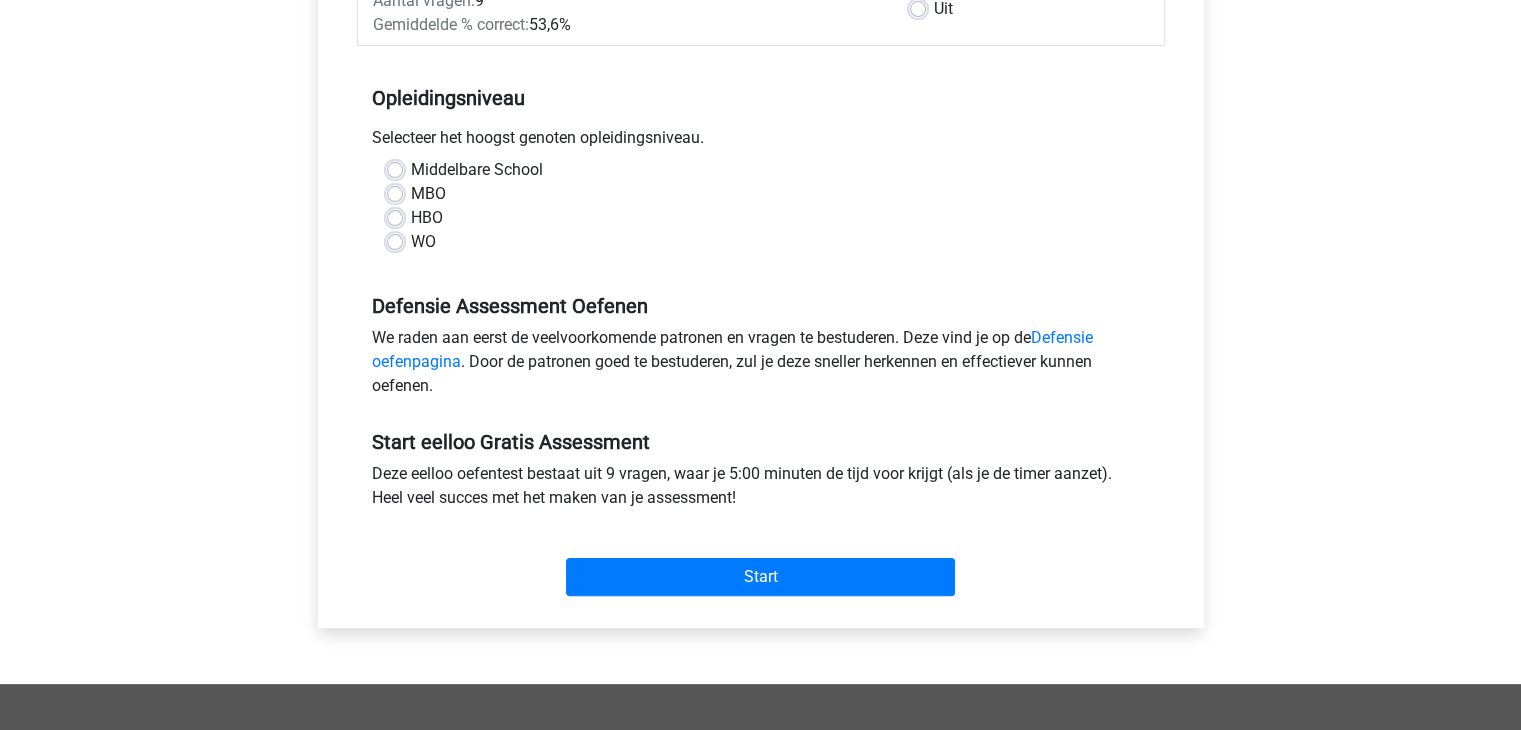 scroll, scrollTop: 370, scrollLeft: 0, axis: vertical 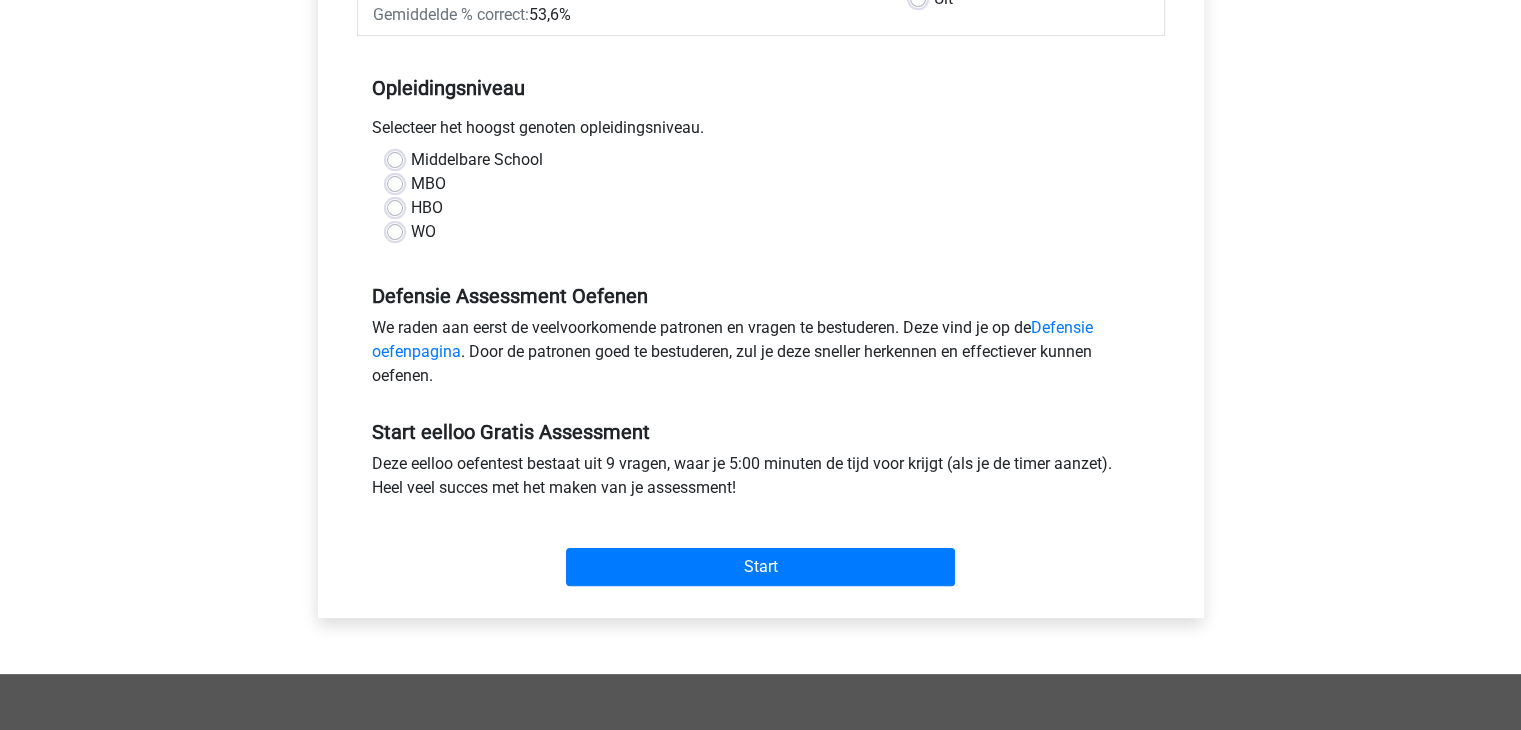 click on "WO" at bounding box center [423, 232] 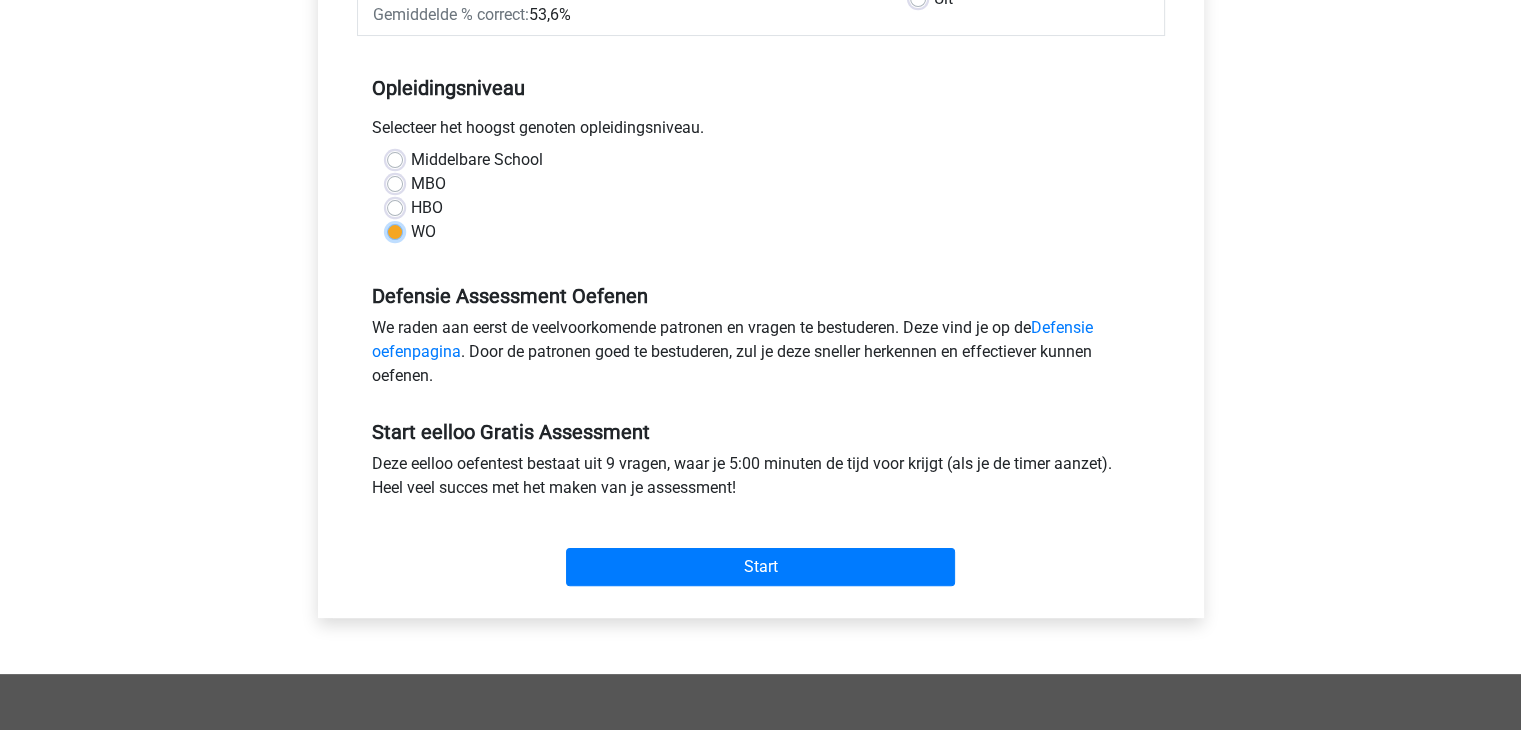 click on "WO" at bounding box center [395, 230] 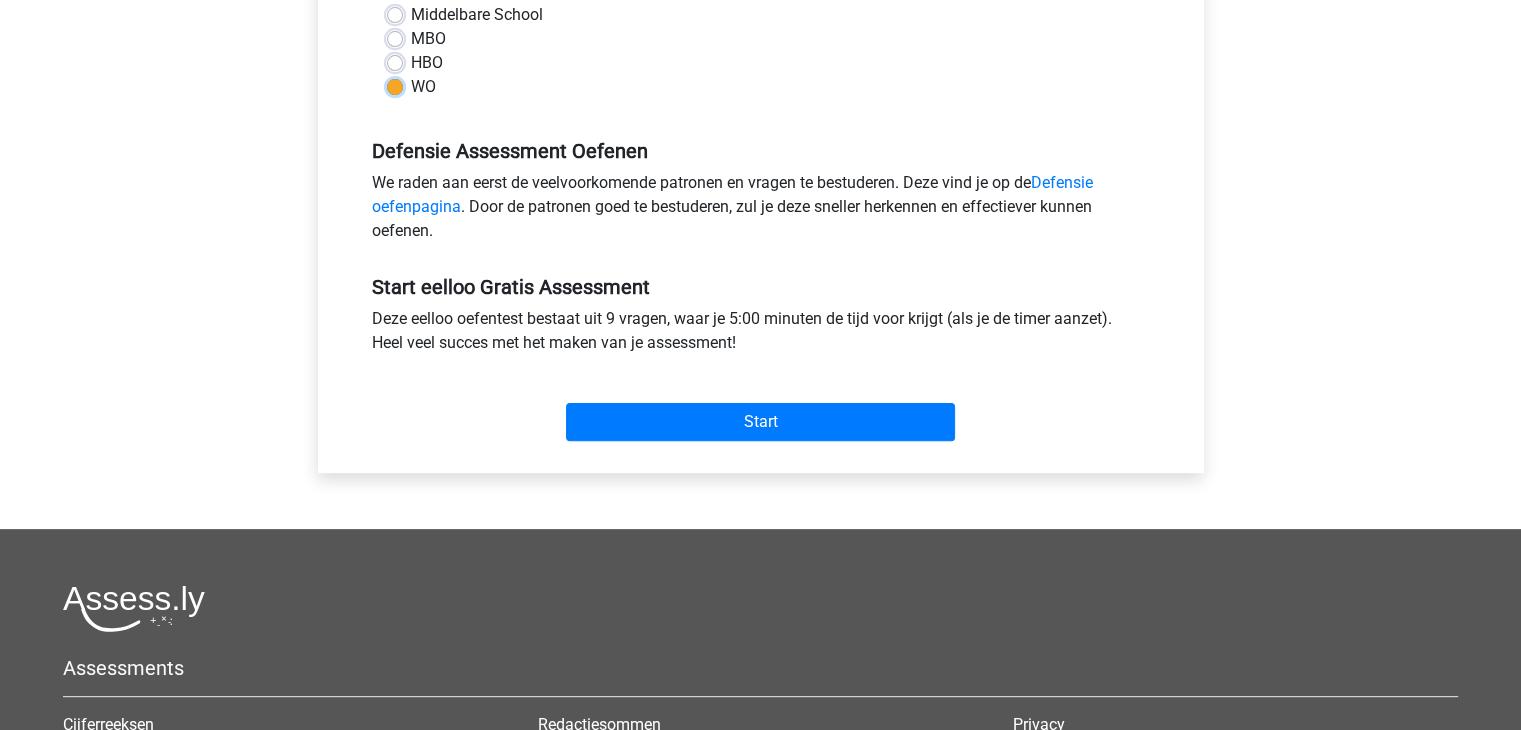 scroll, scrollTop: 516, scrollLeft: 0, axis: vertical 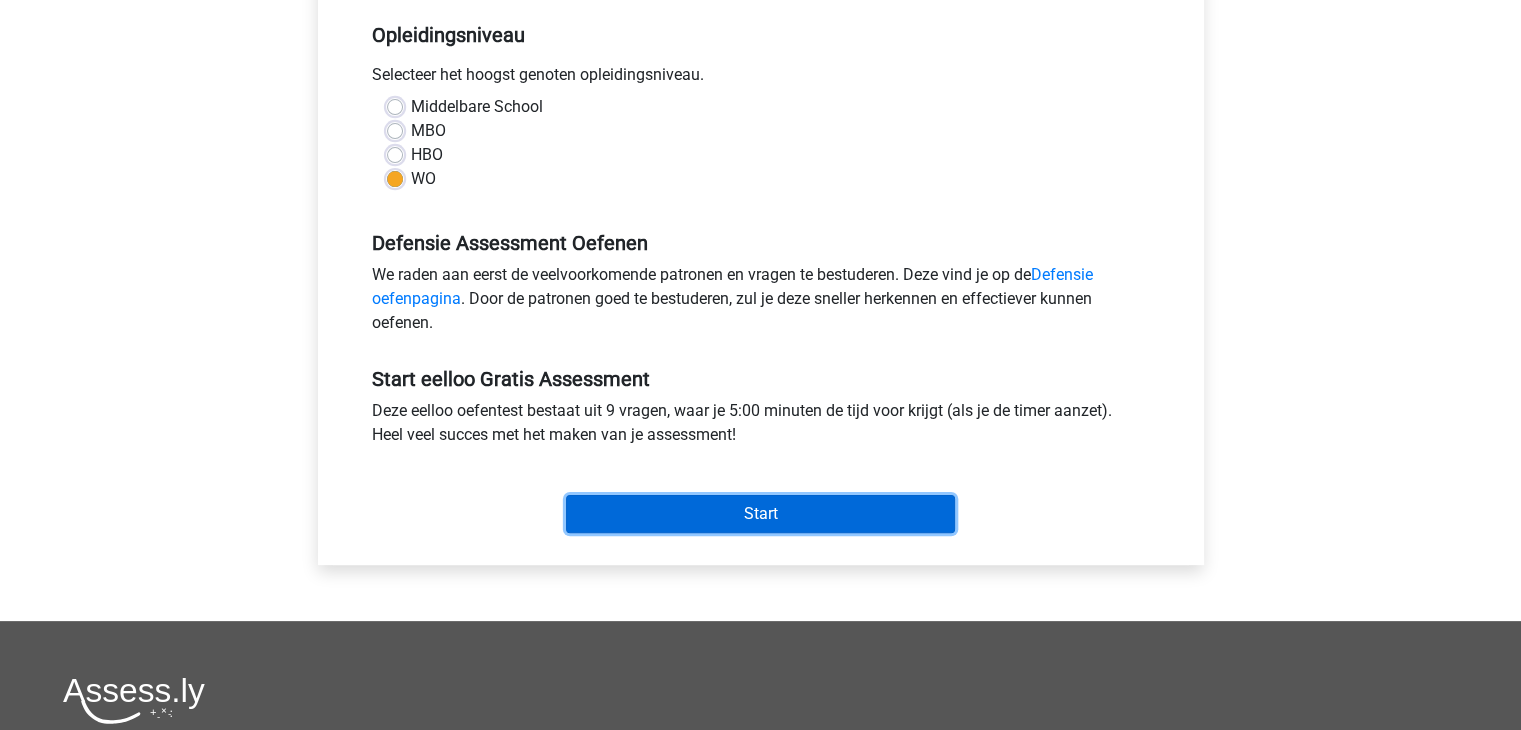 click on "Start" at bounding box center [760, 514] 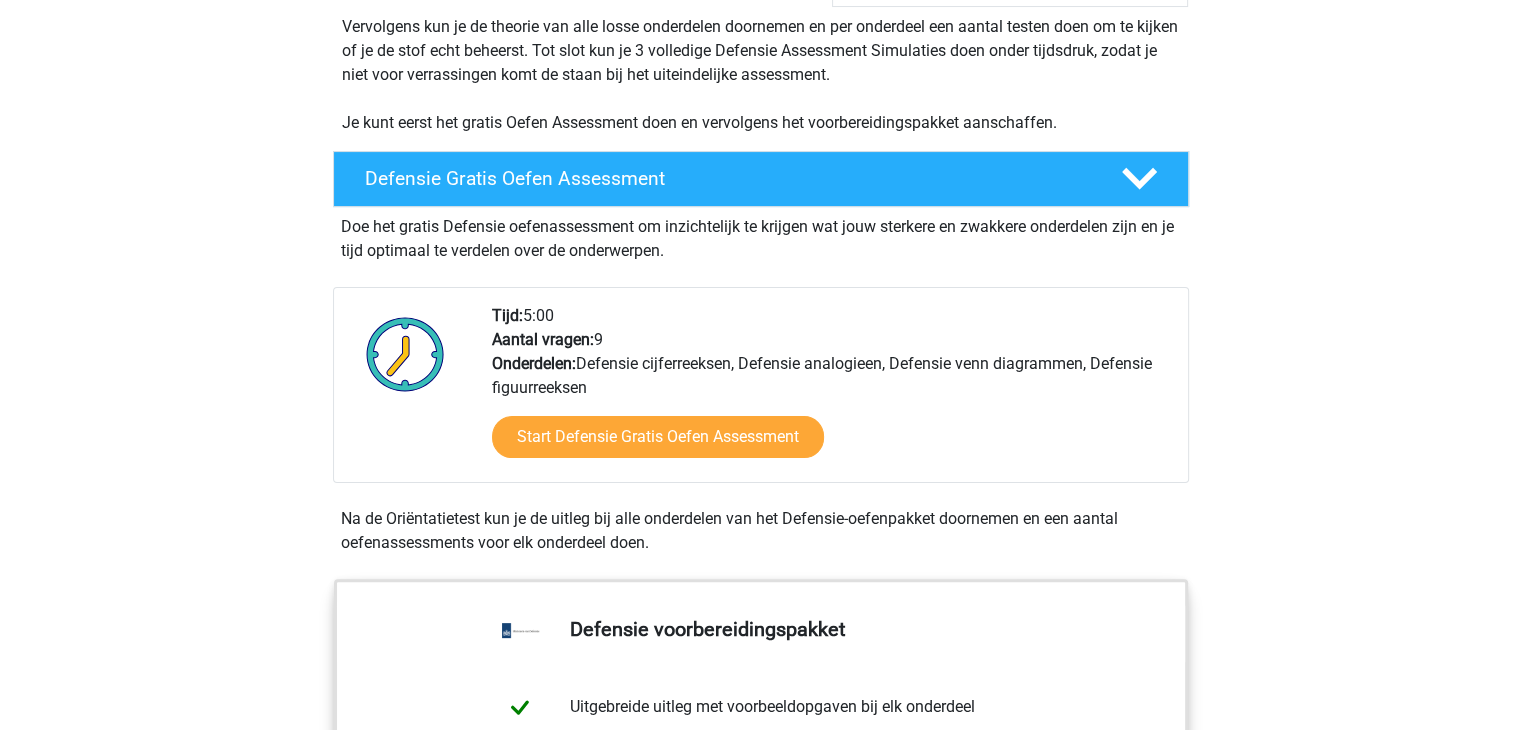 scroll, scrollTop: 423, scrollLeft: 0, axis: vertical 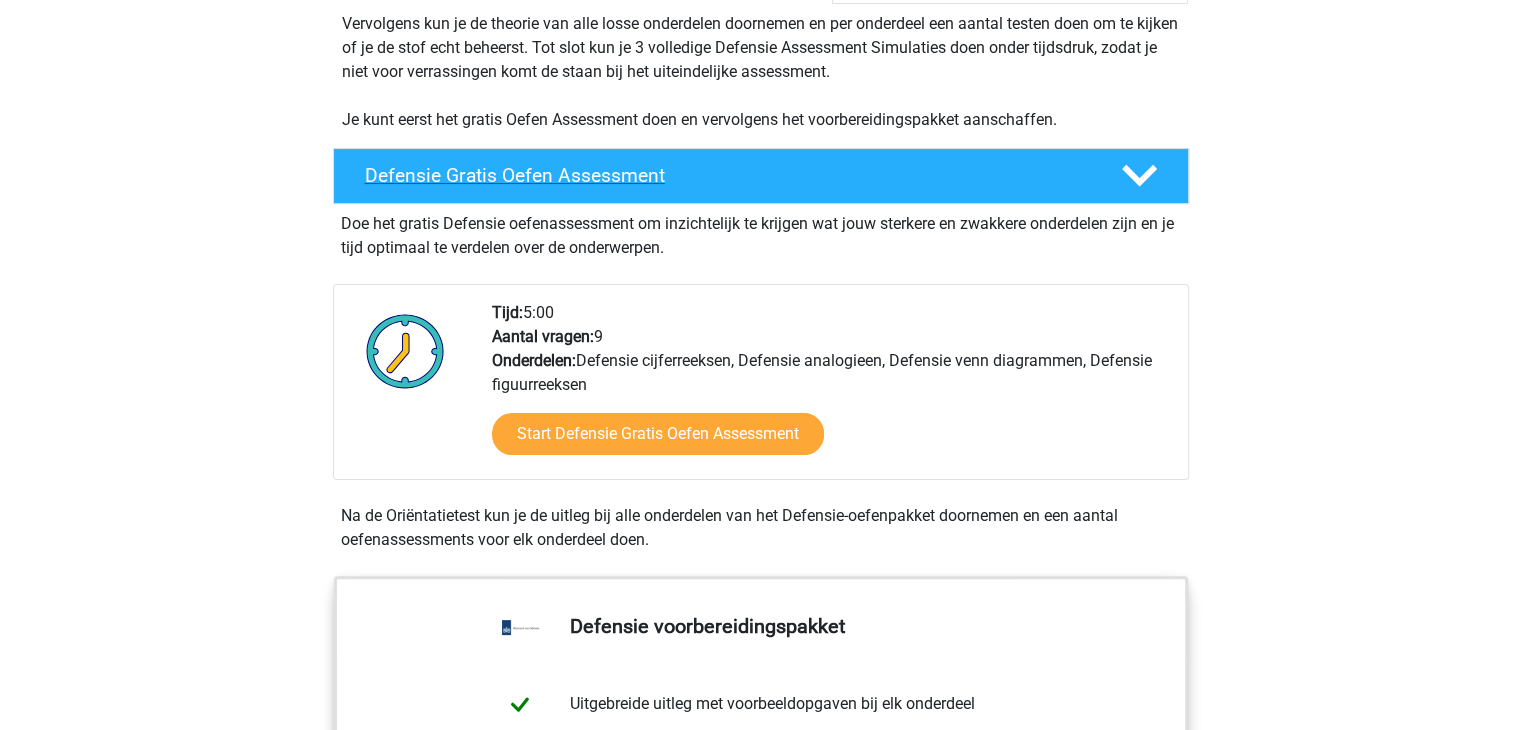 click on "Defensie Gratis Oefen Assessment" at bounding box center (727, 175) 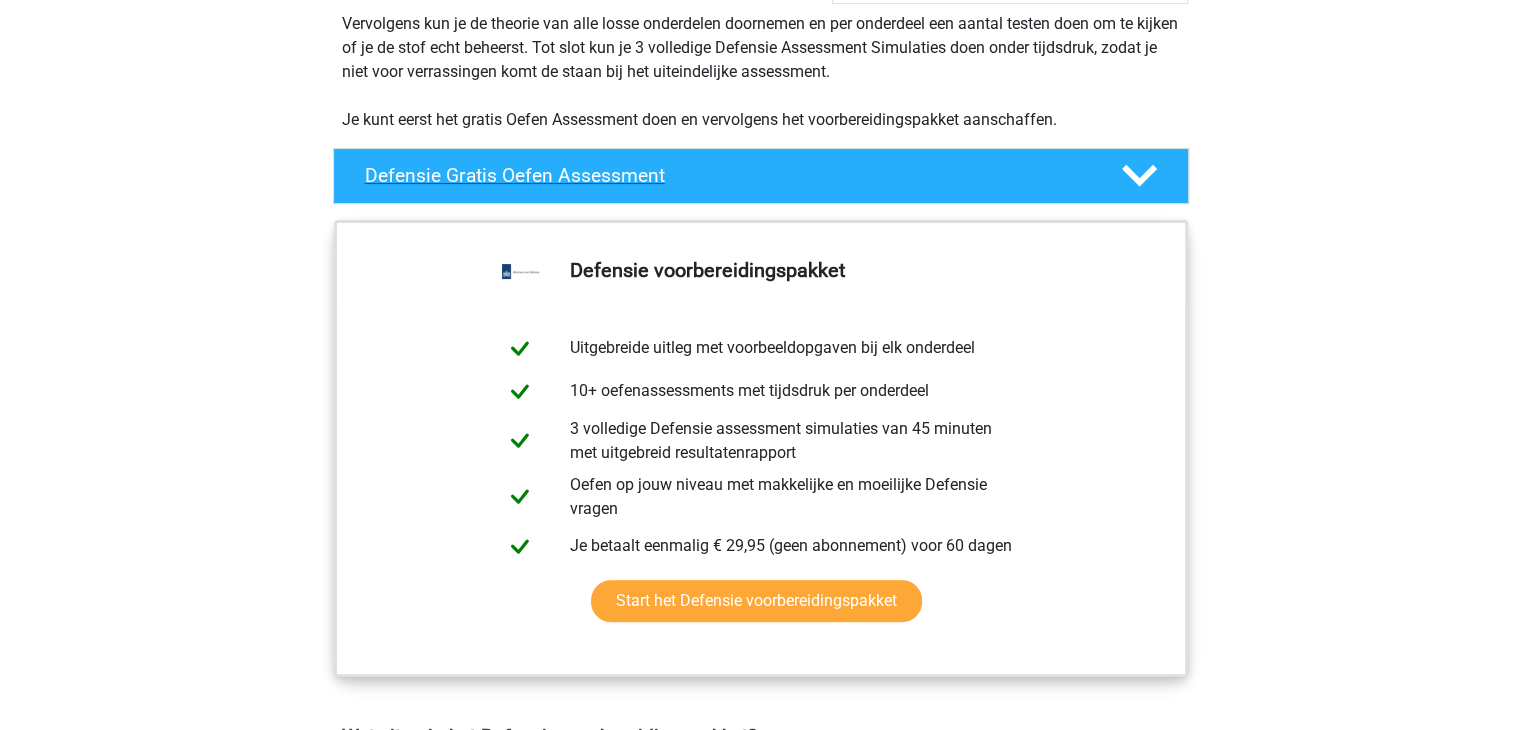 click on "Defensie Gratis Oefen Assessment" at bounding box center (727, 175) 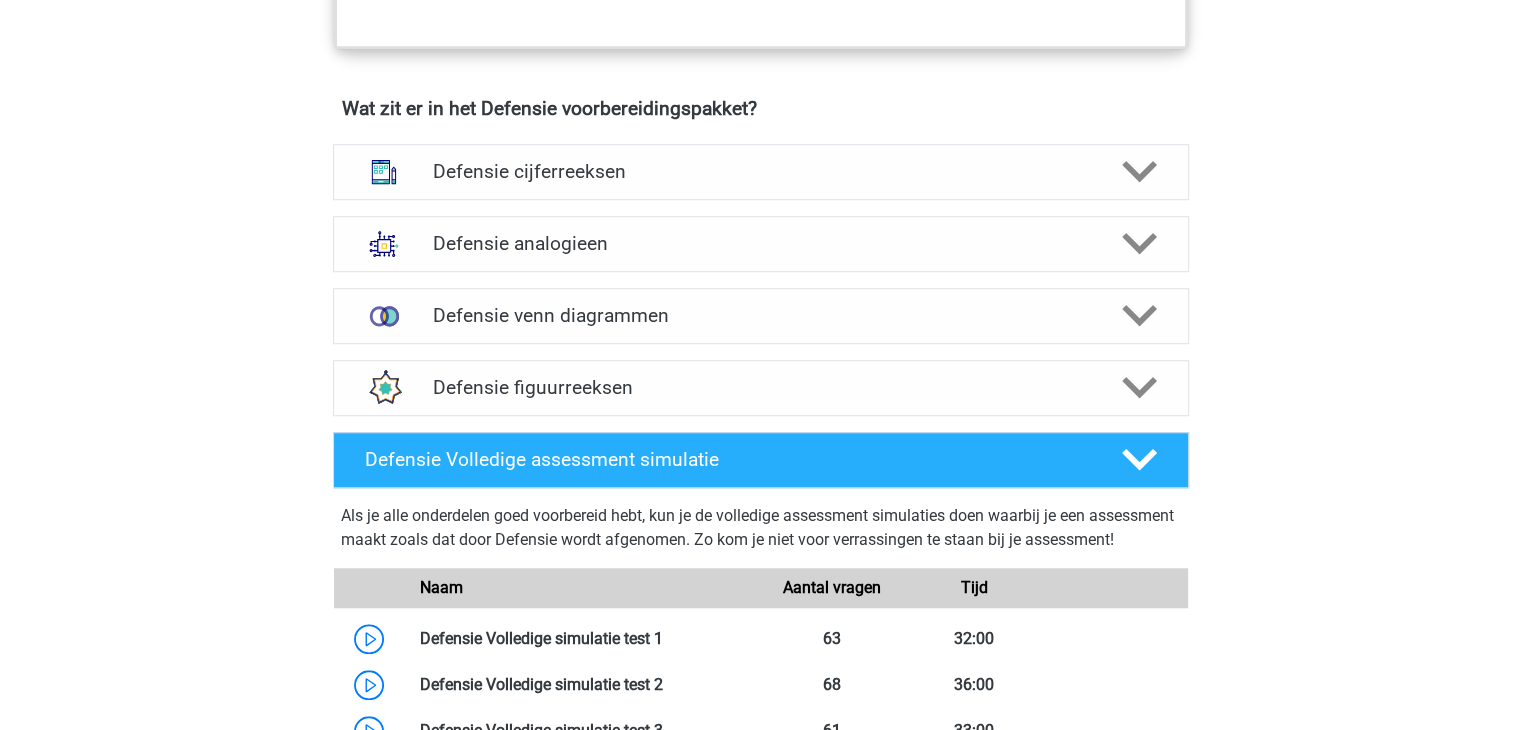 scroll, scrollTop: 1412, scrollLeft: 0, axis: vertical 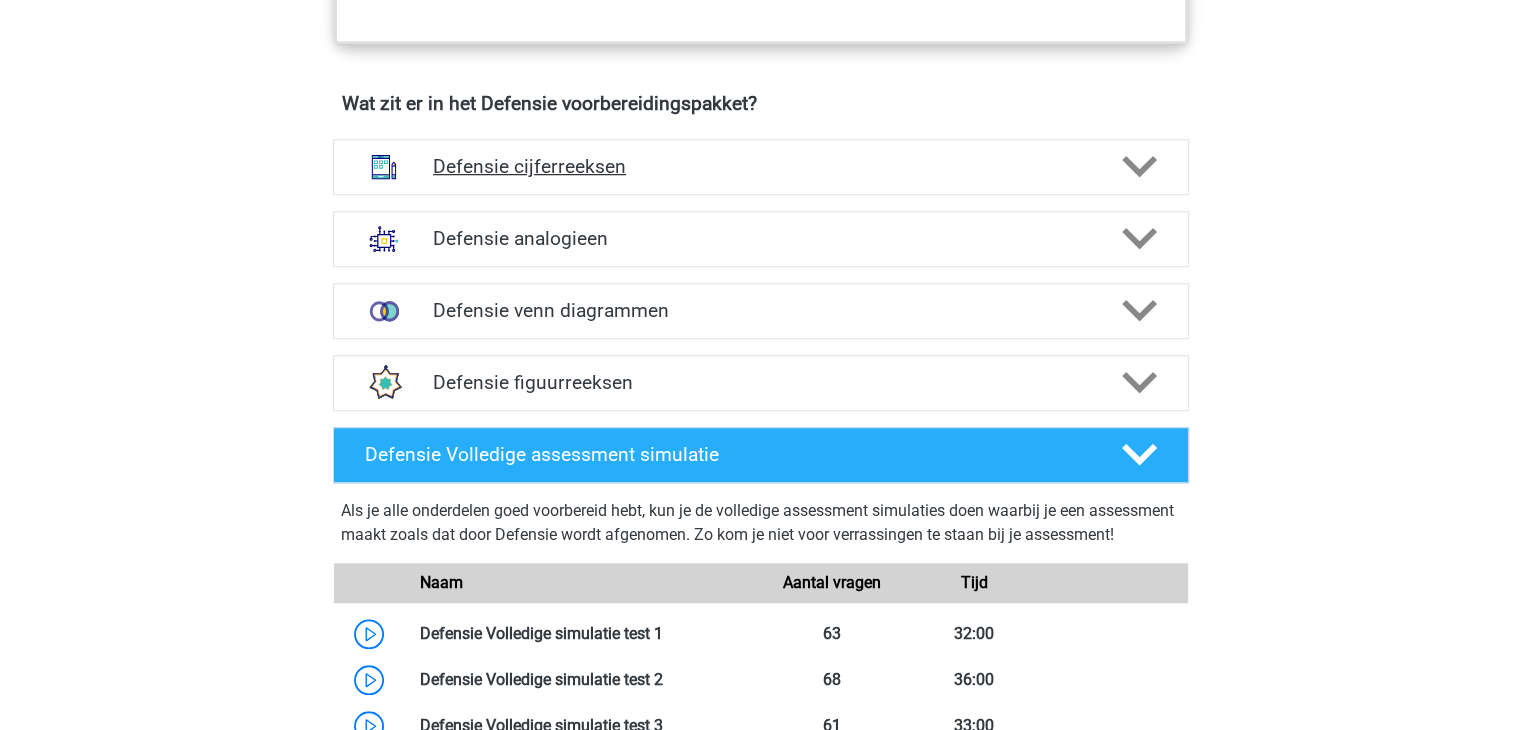 click on "Defensie cijferreeksen" at bounding box center [760, 166] 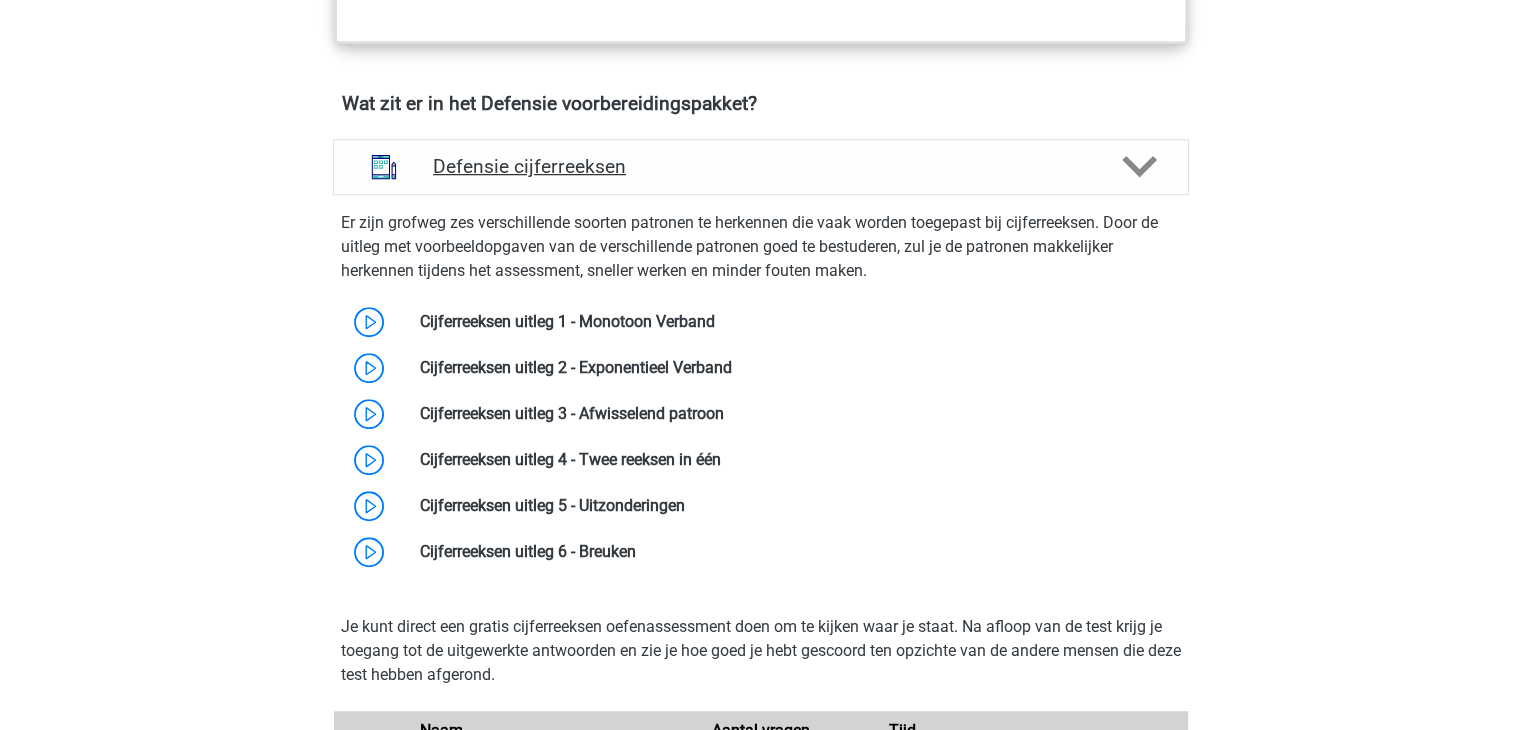 drag, startPoint x: 737, startPoint y: 167, endPoint x: 749, endPoint y: 167, distance: 12 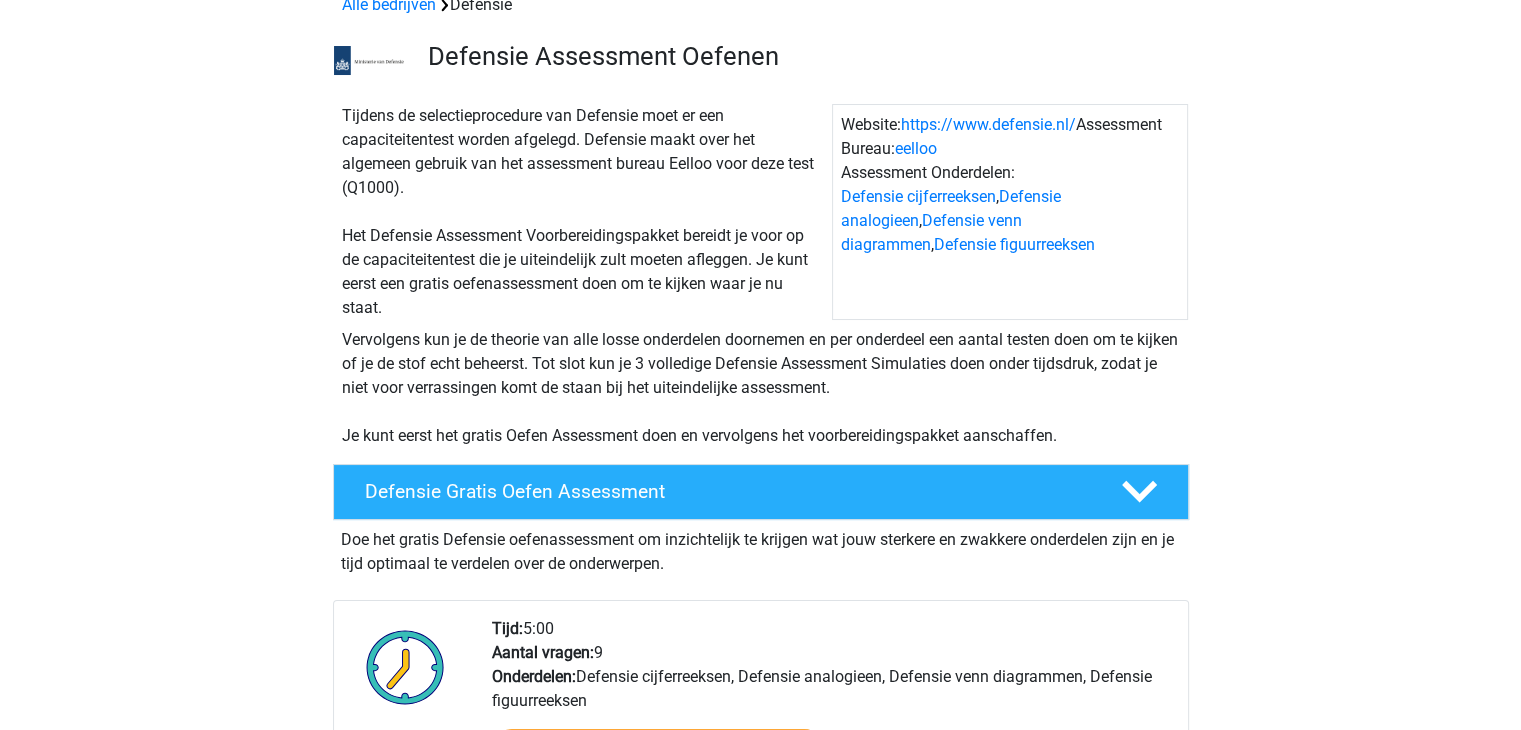 scroll, scrollTop: 0, scrollLeft: 0, axis: both 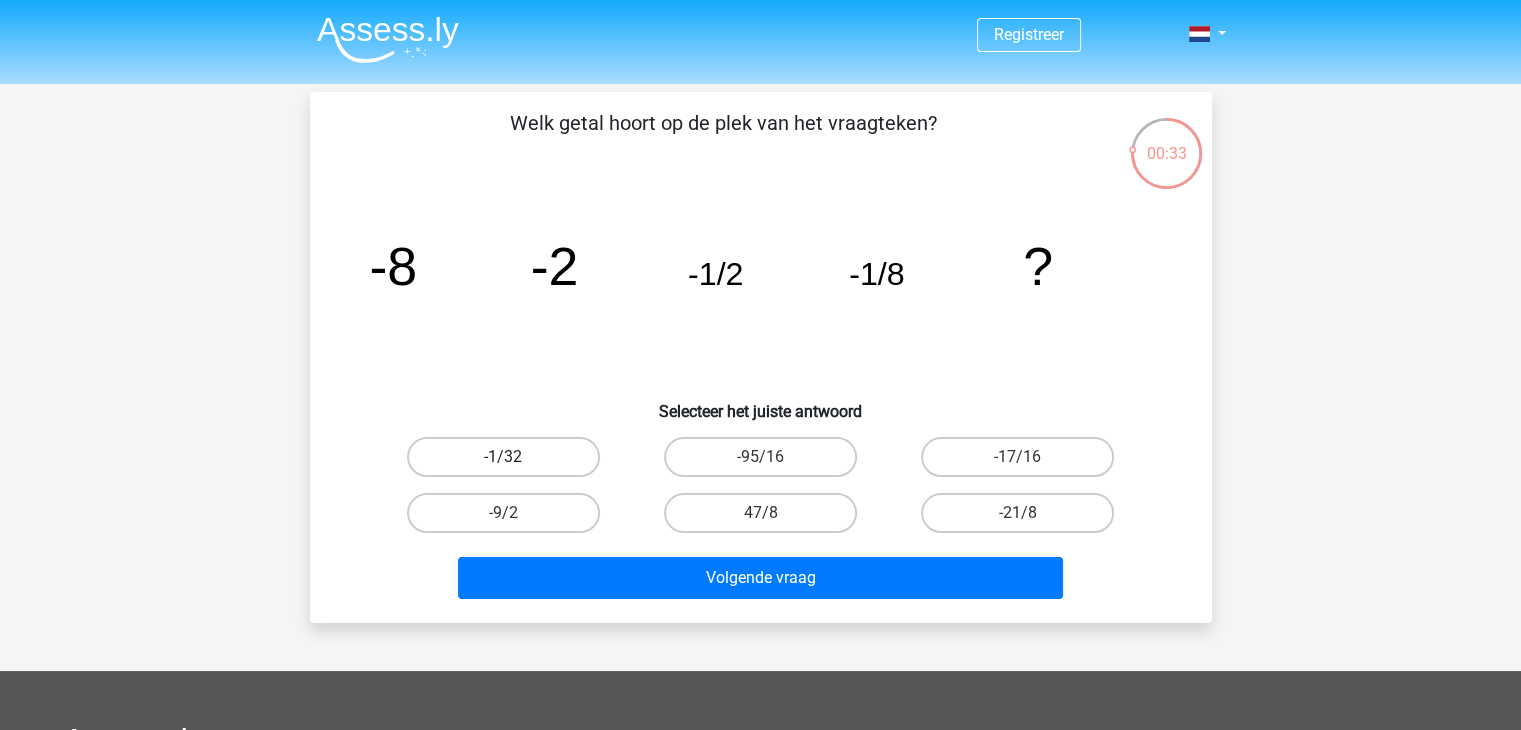 click on "-1/32" at bounding box center (503, 457) 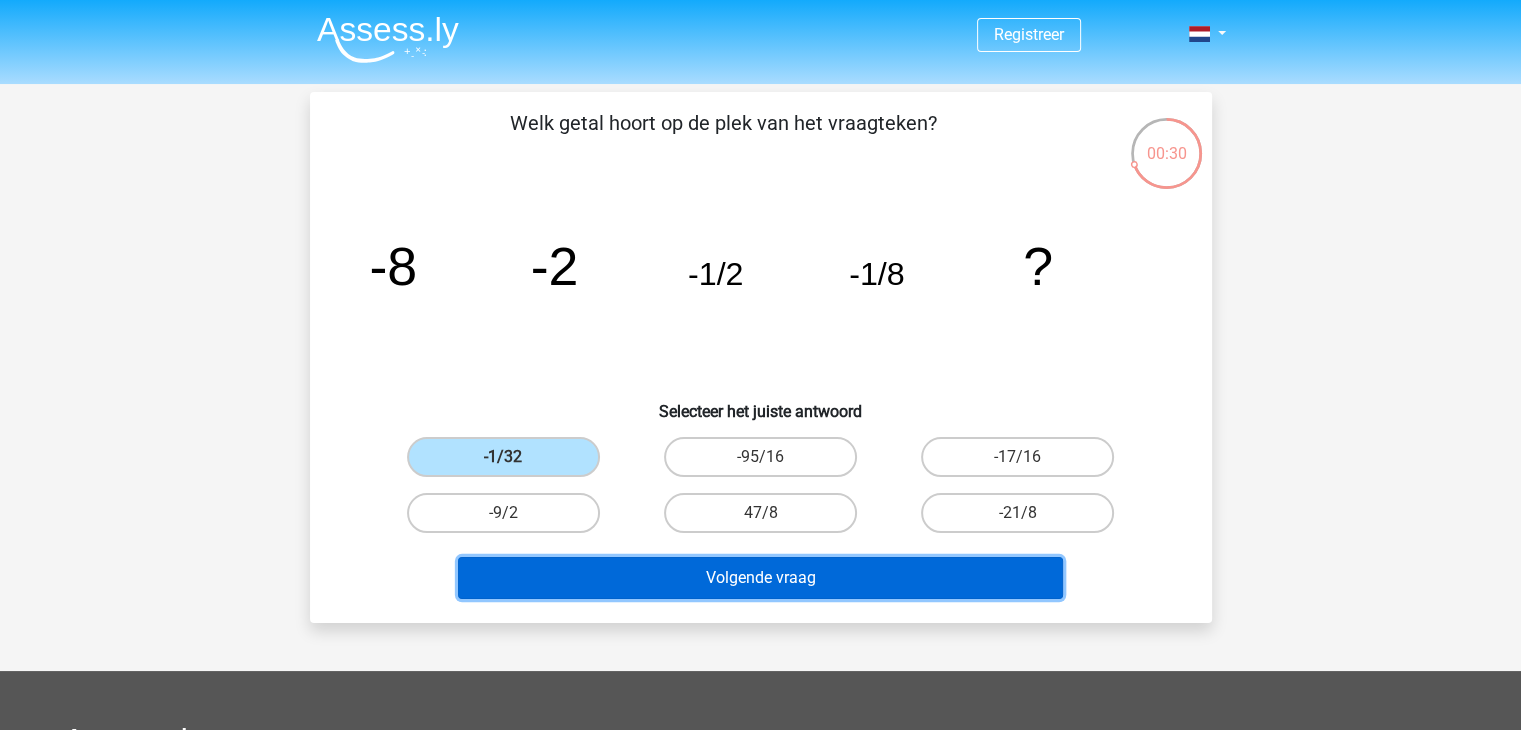 click on "Volgende vraag" at bounding box center [760, 578] 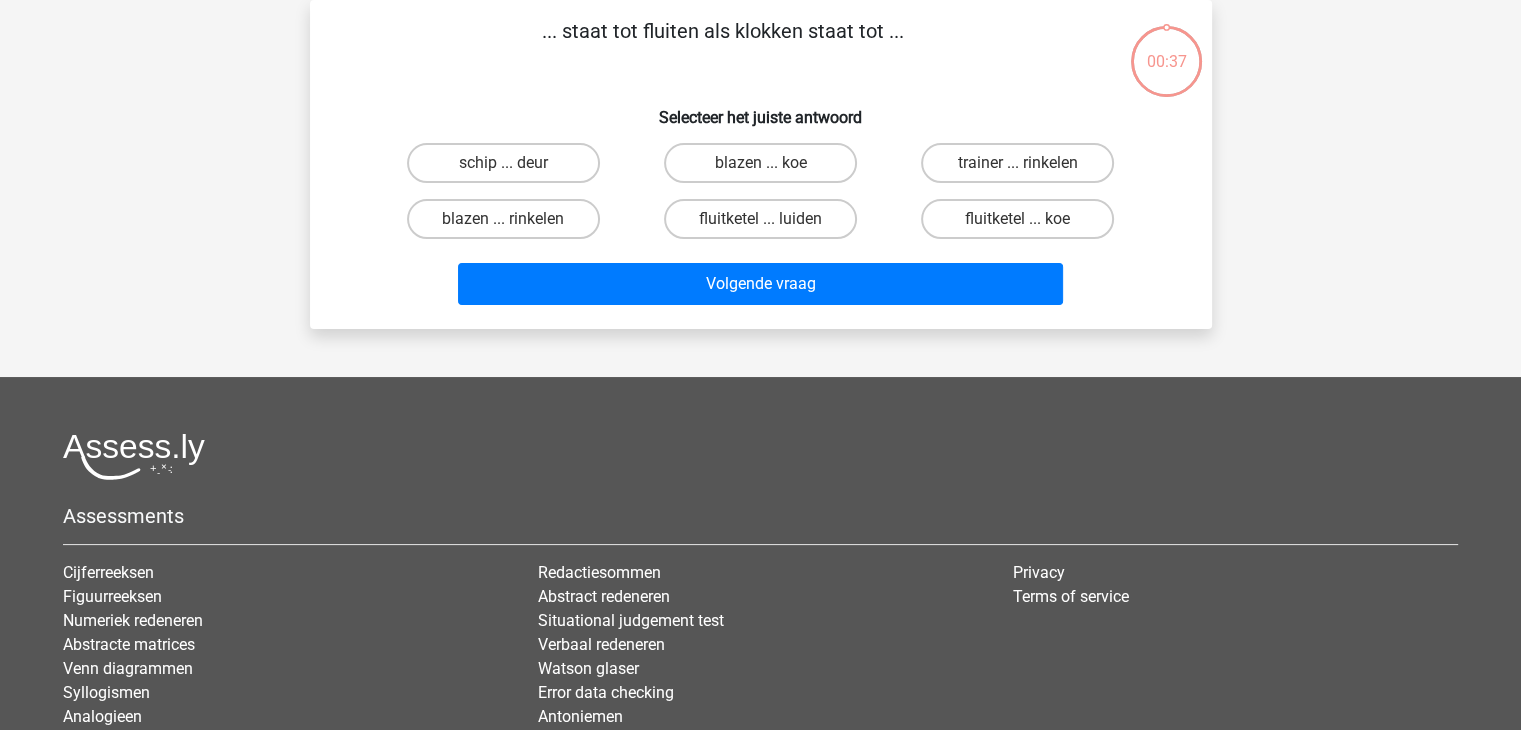 scroll, scrollTop: 0, scrollLeft: 0, axis: both 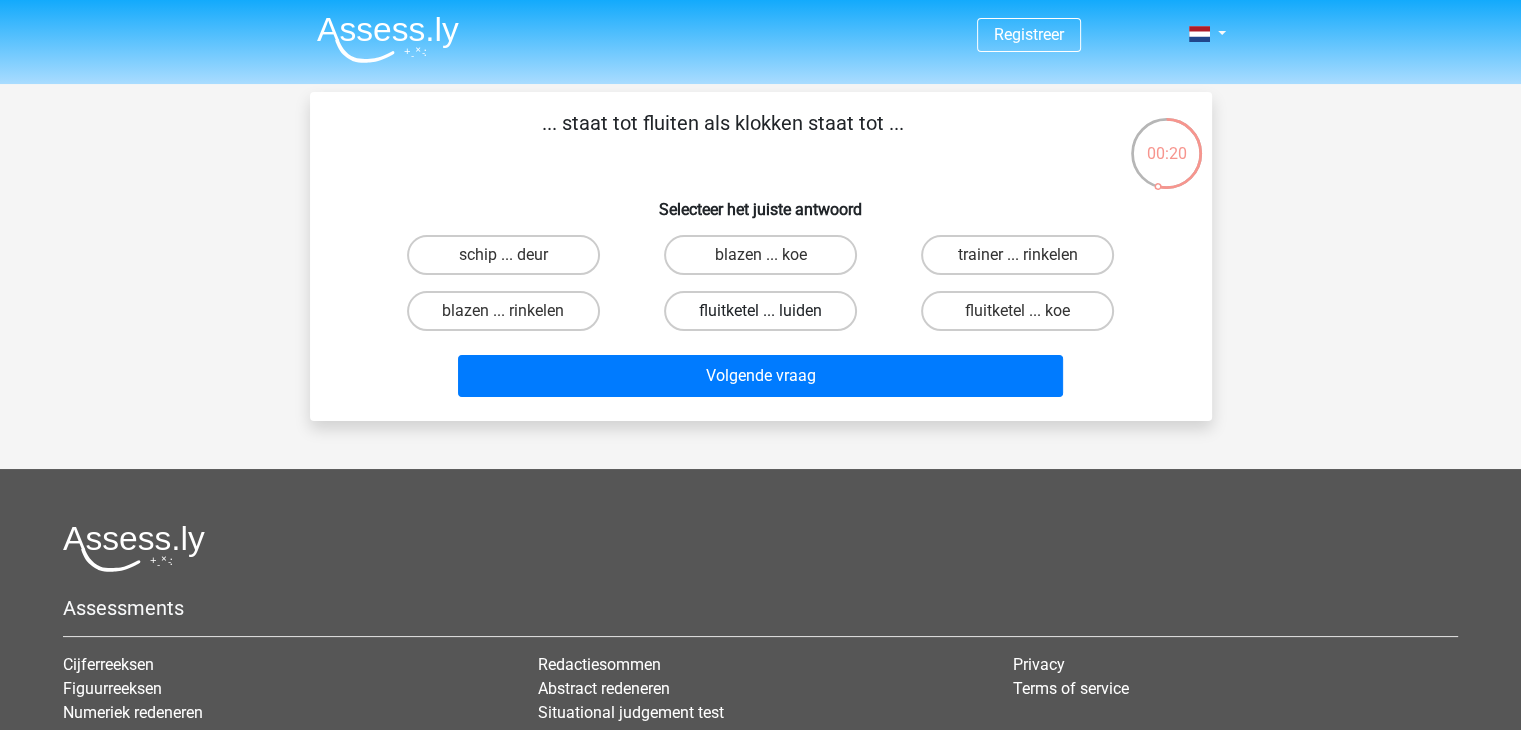 click on "fluitketel ... luiden" at bounding box center (760, 311) 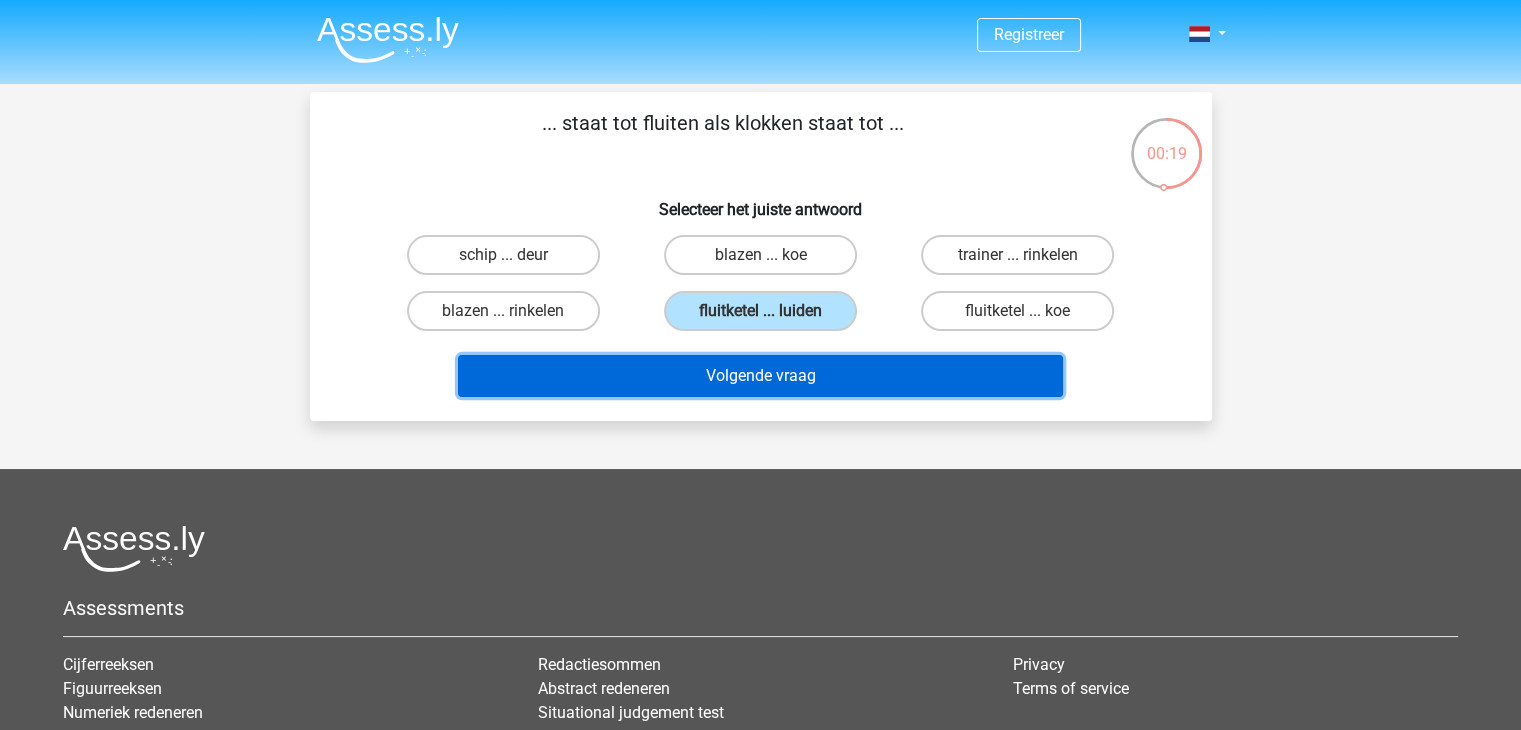 click on "Volgende vraag" at bounding box center [760, 376] 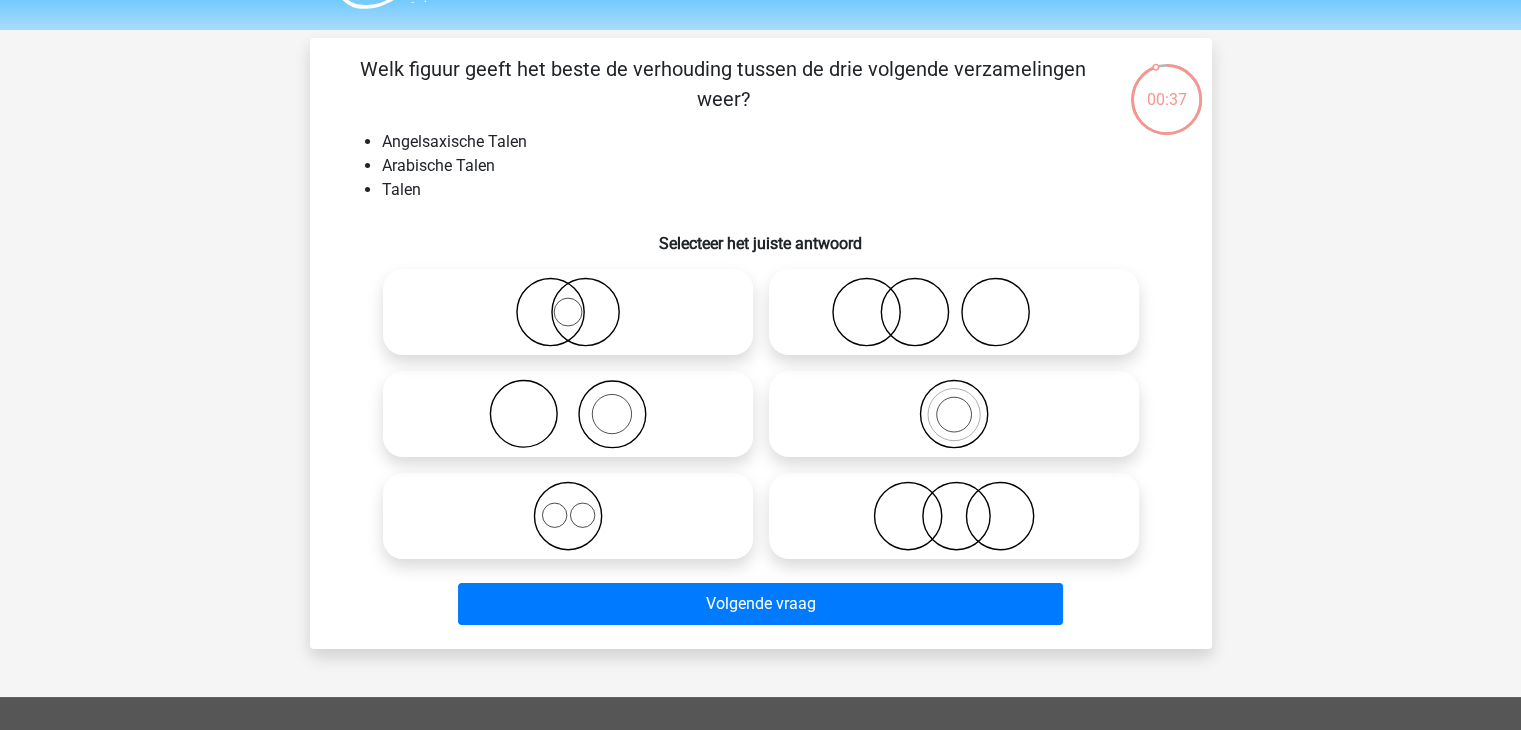 scroll, scrollTop: 76, scrollLeft: 0, axis: vertical 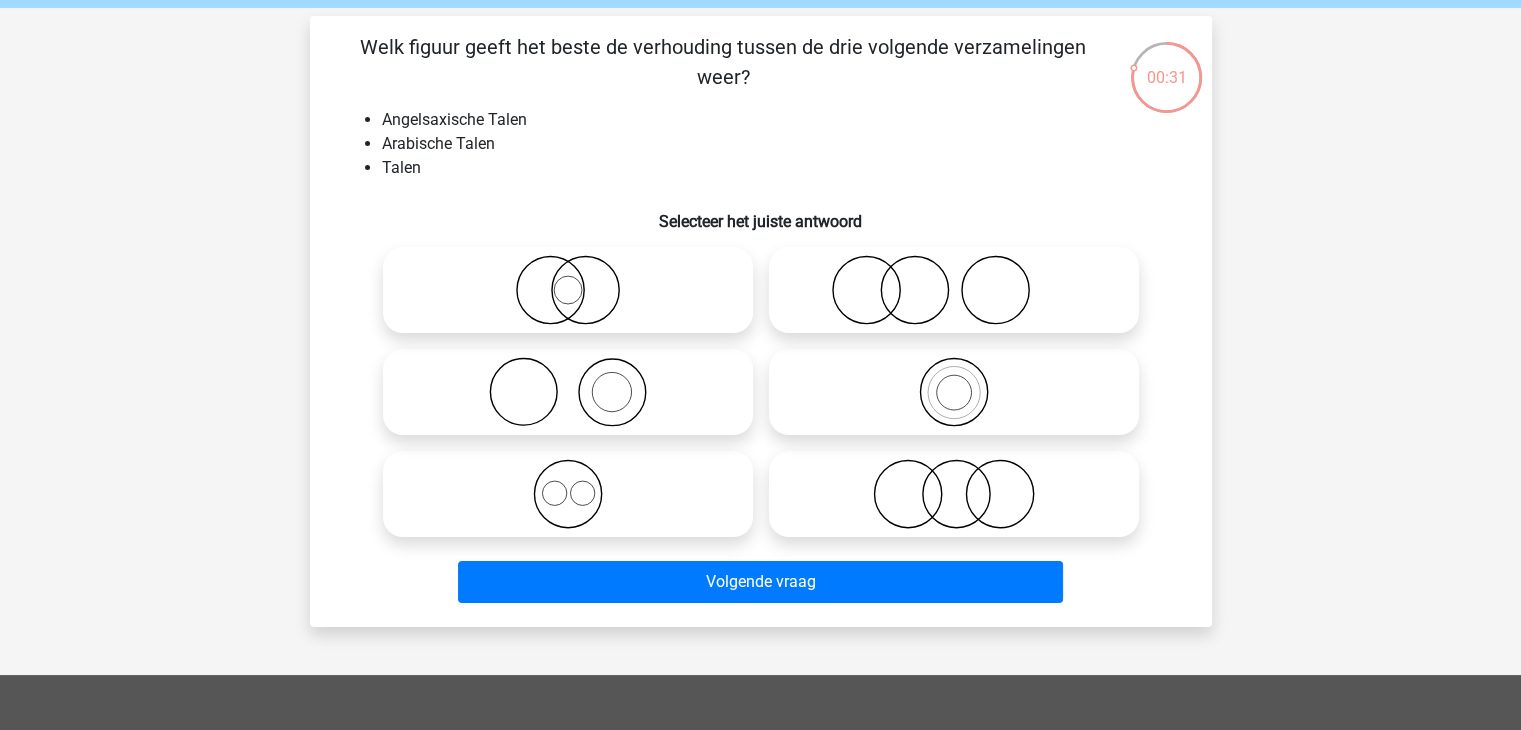 click 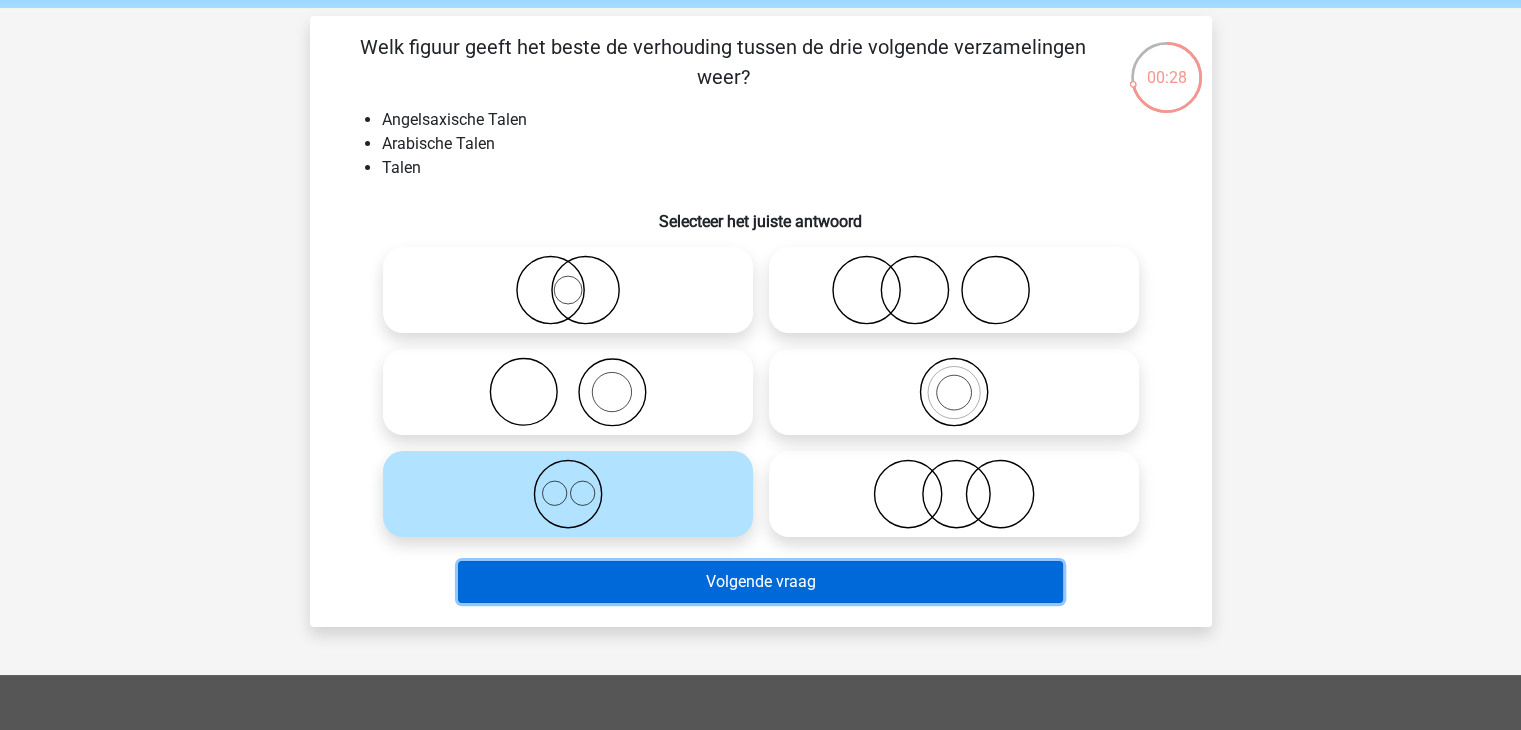 click on "Volgende vraag" at bounding box center (760, 582) 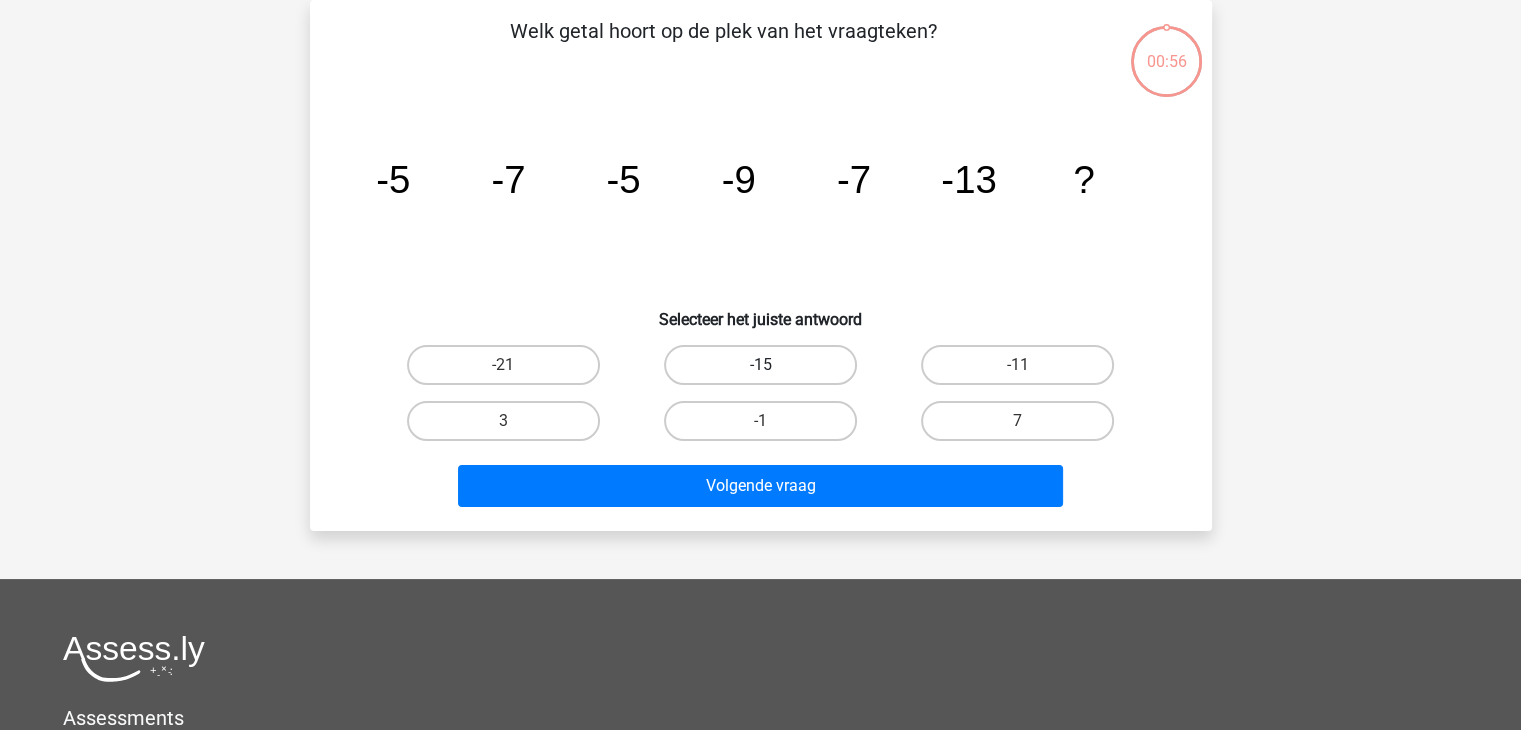 scroll, scrollTop: 2, scrollLeft: 0, axis: vertical 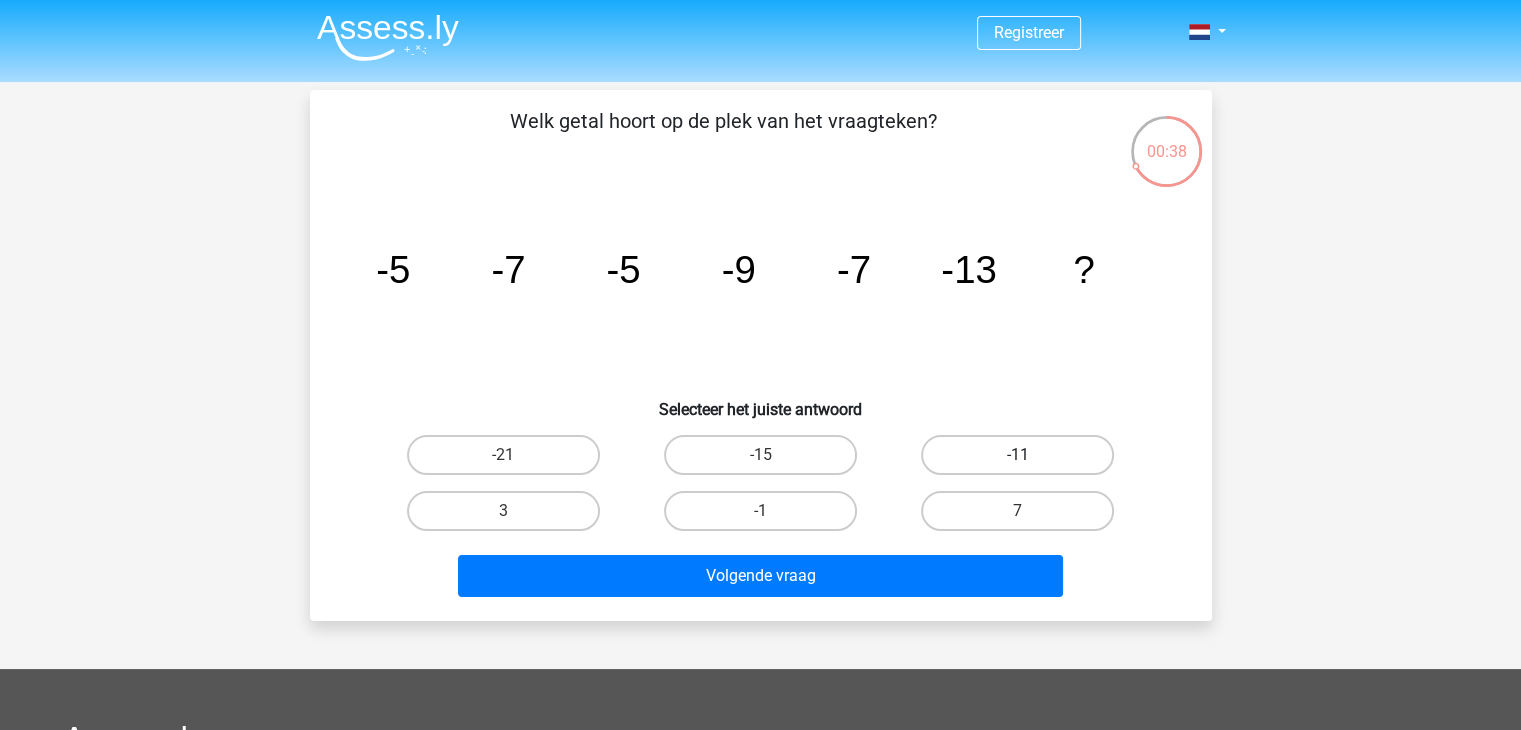 click on "-11" at bounding box center [1017, 455] 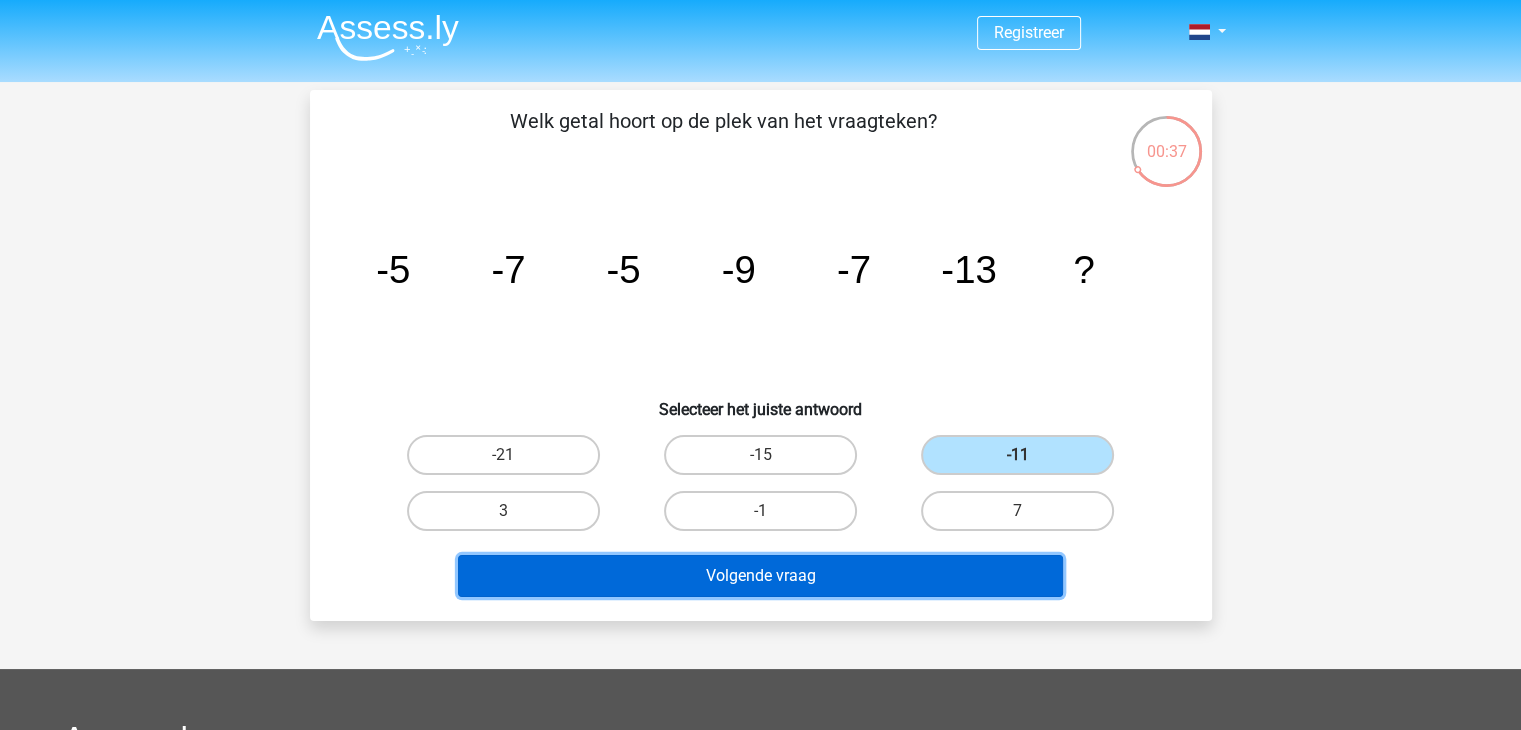 click on "Volgende vraag" at bounding box center (760, 576) 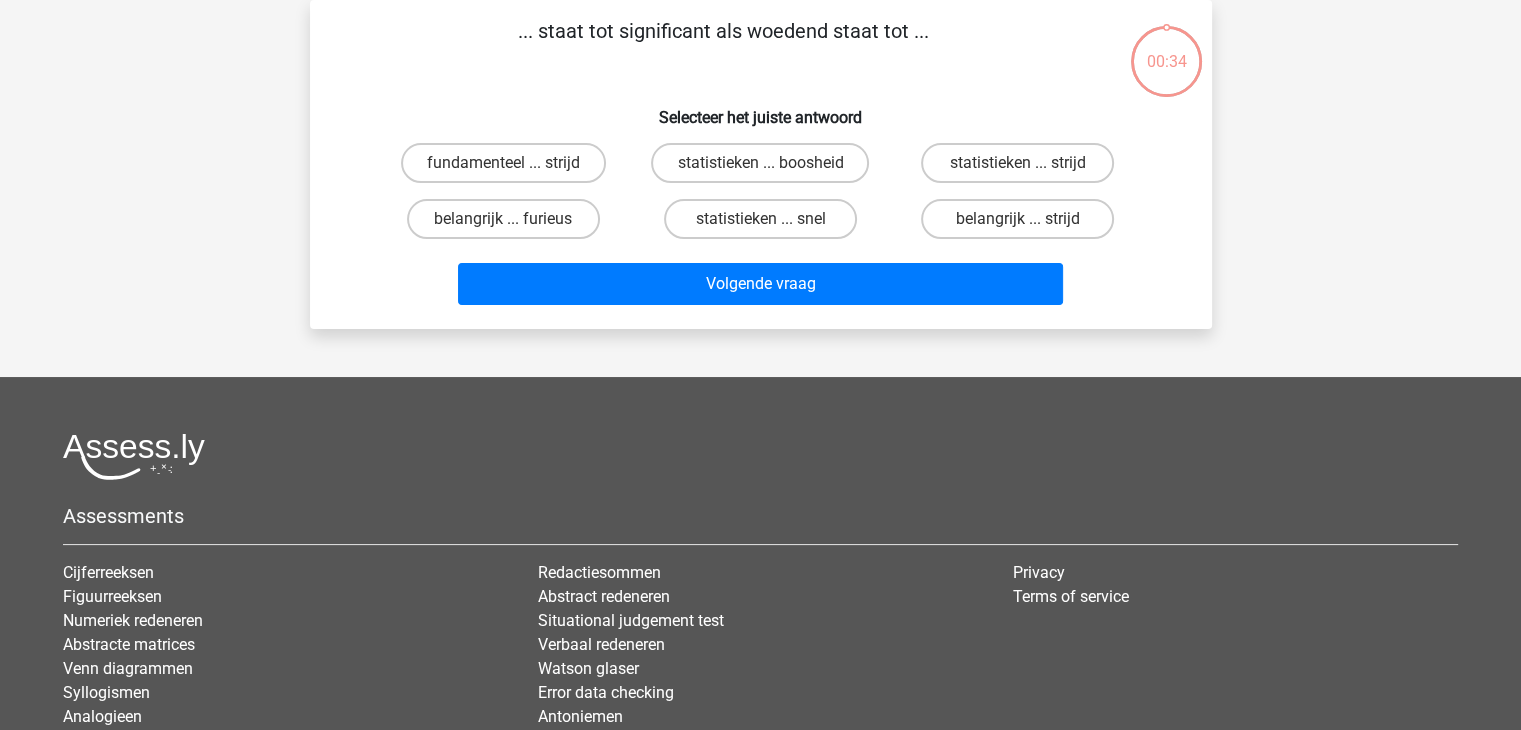 scroll, scrollTop: 0, scrollLeft: 0, axis: both 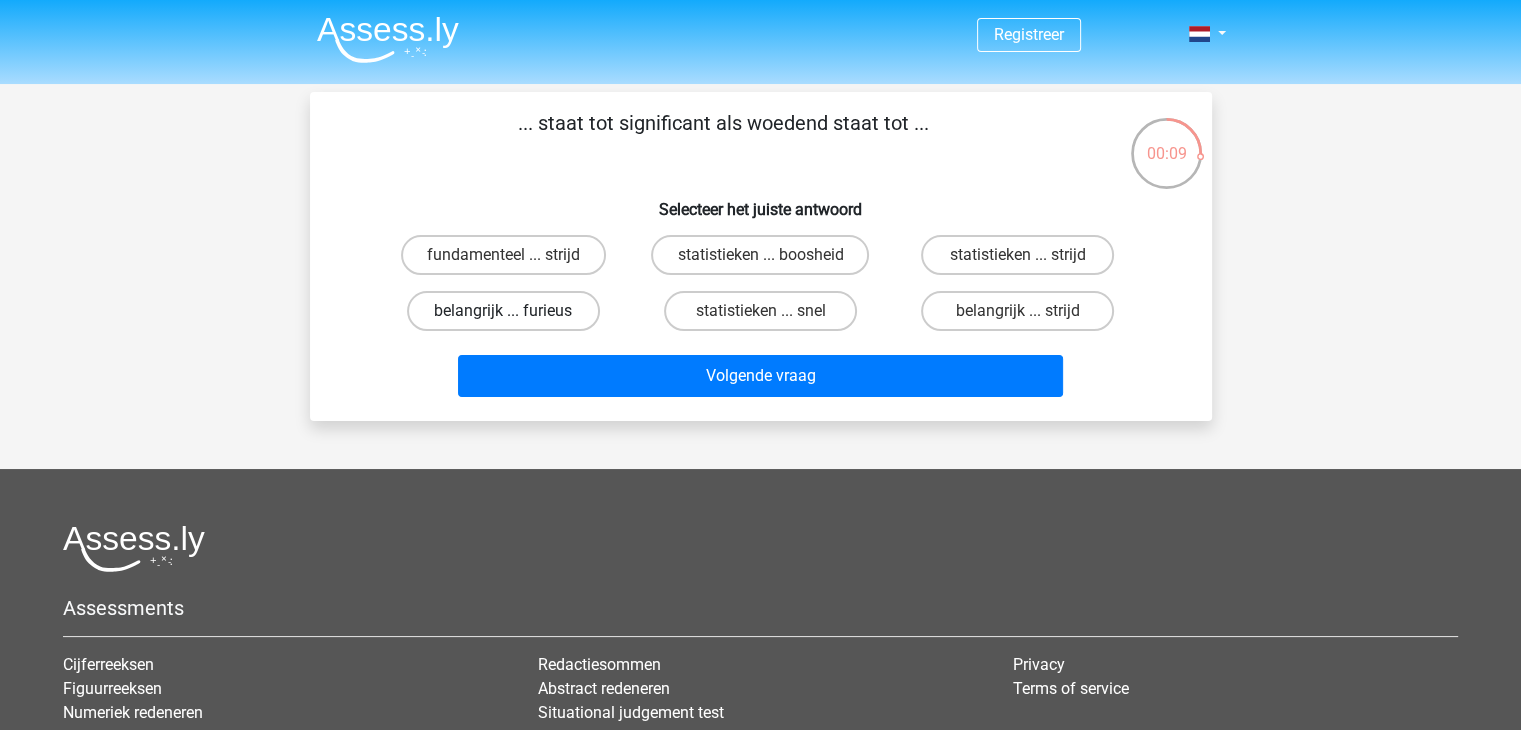 click on "belangrijk ... furieus" at bounding box center (503, 311) 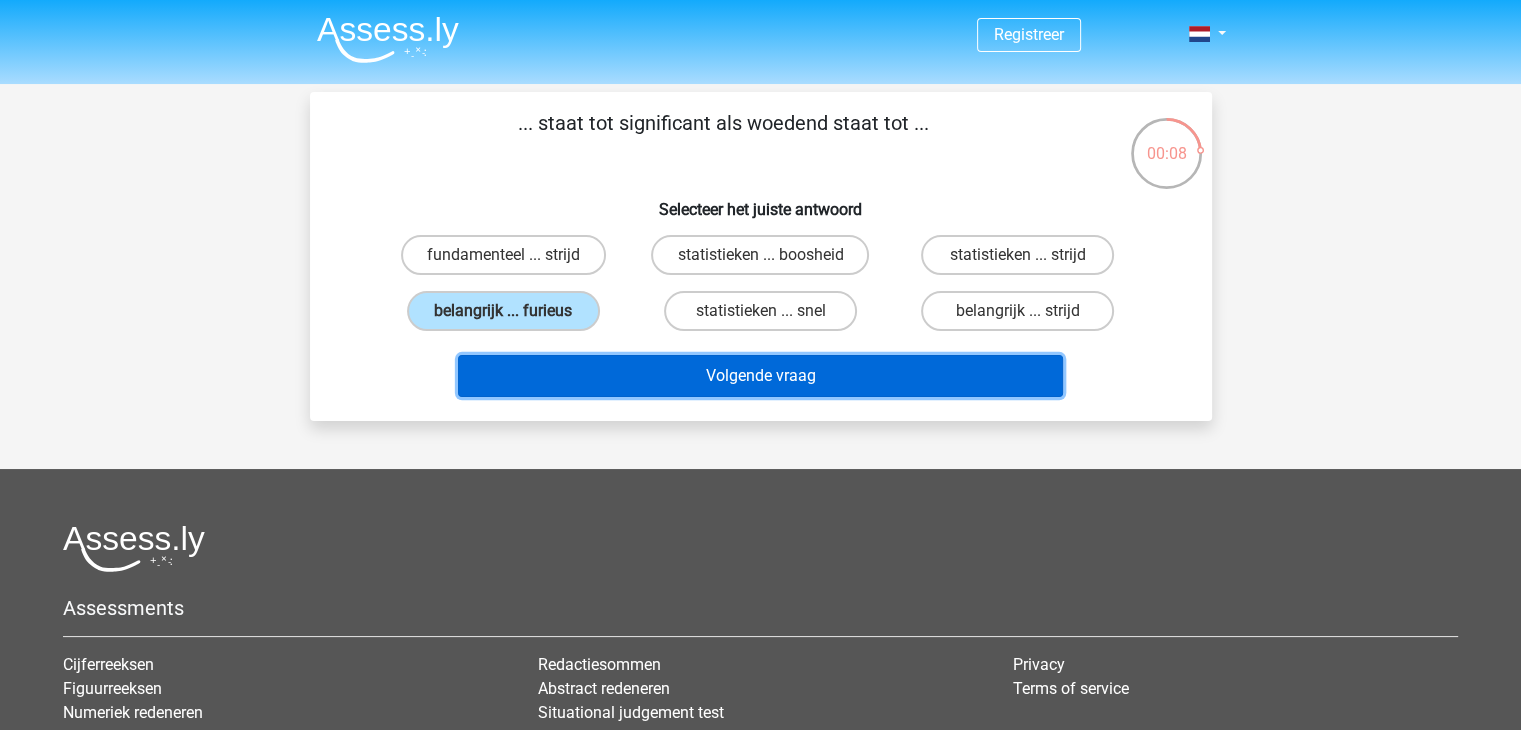 click on "Volgende vraag" at bounding box center (760, 376) 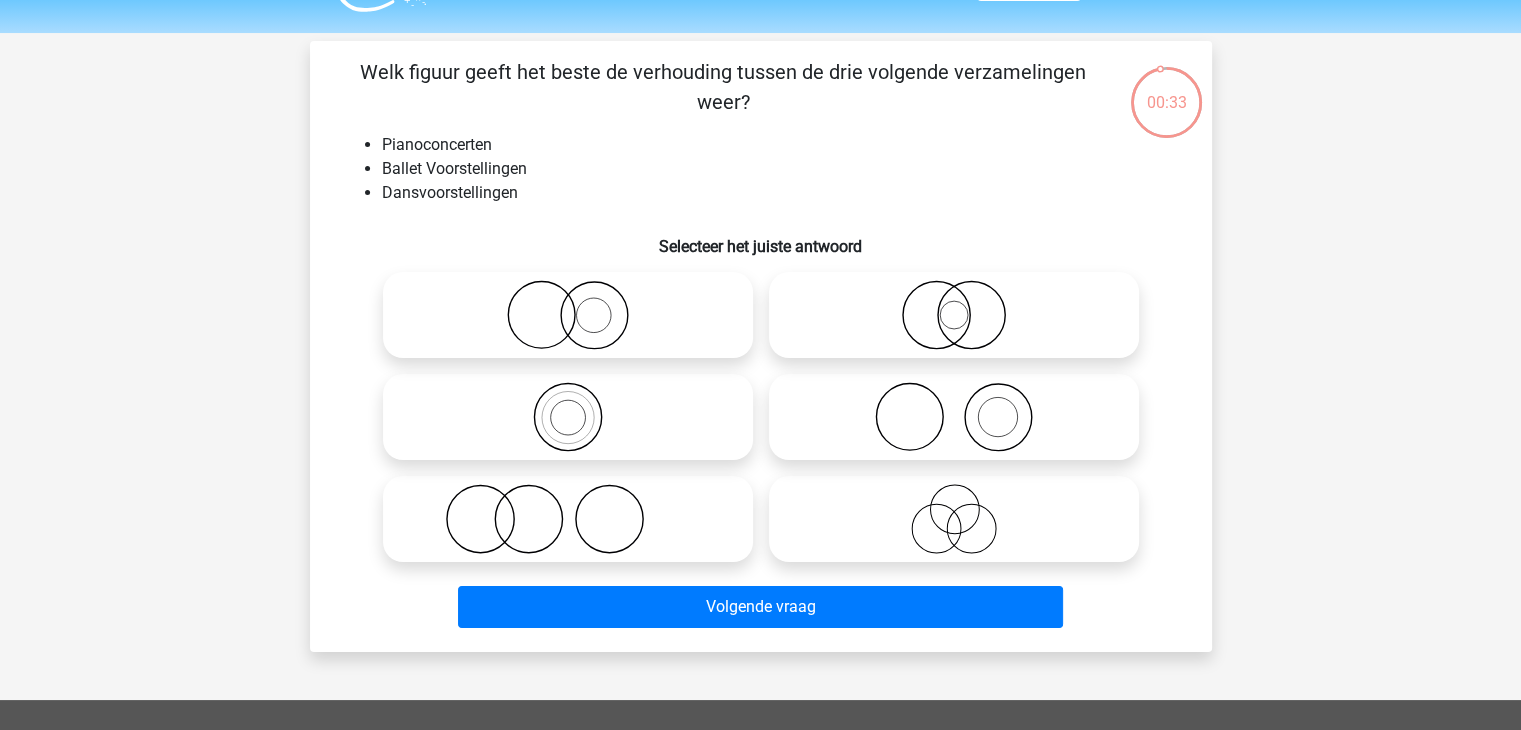 scroll, scrollTop: 52, scrollLeft: 0, axis: vertical 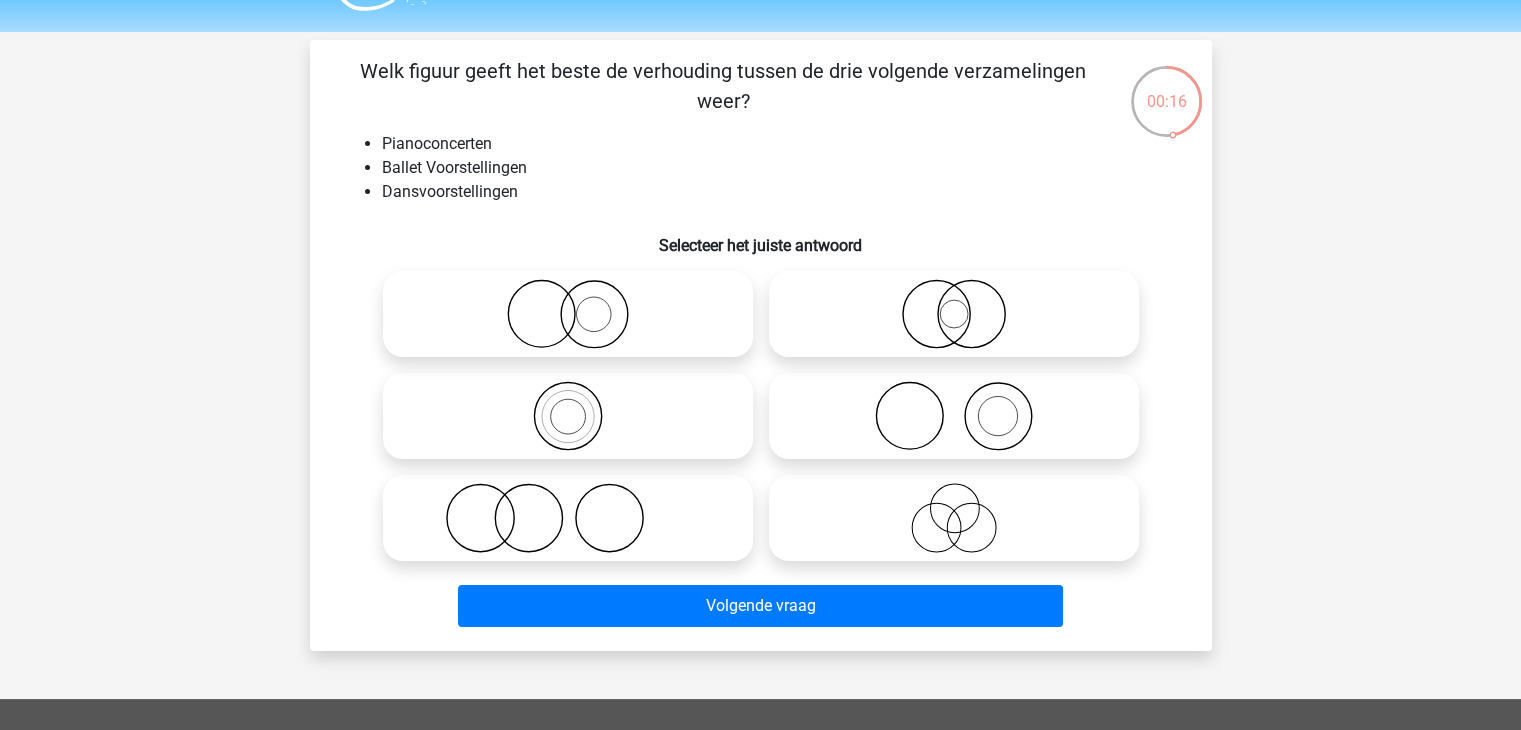 click 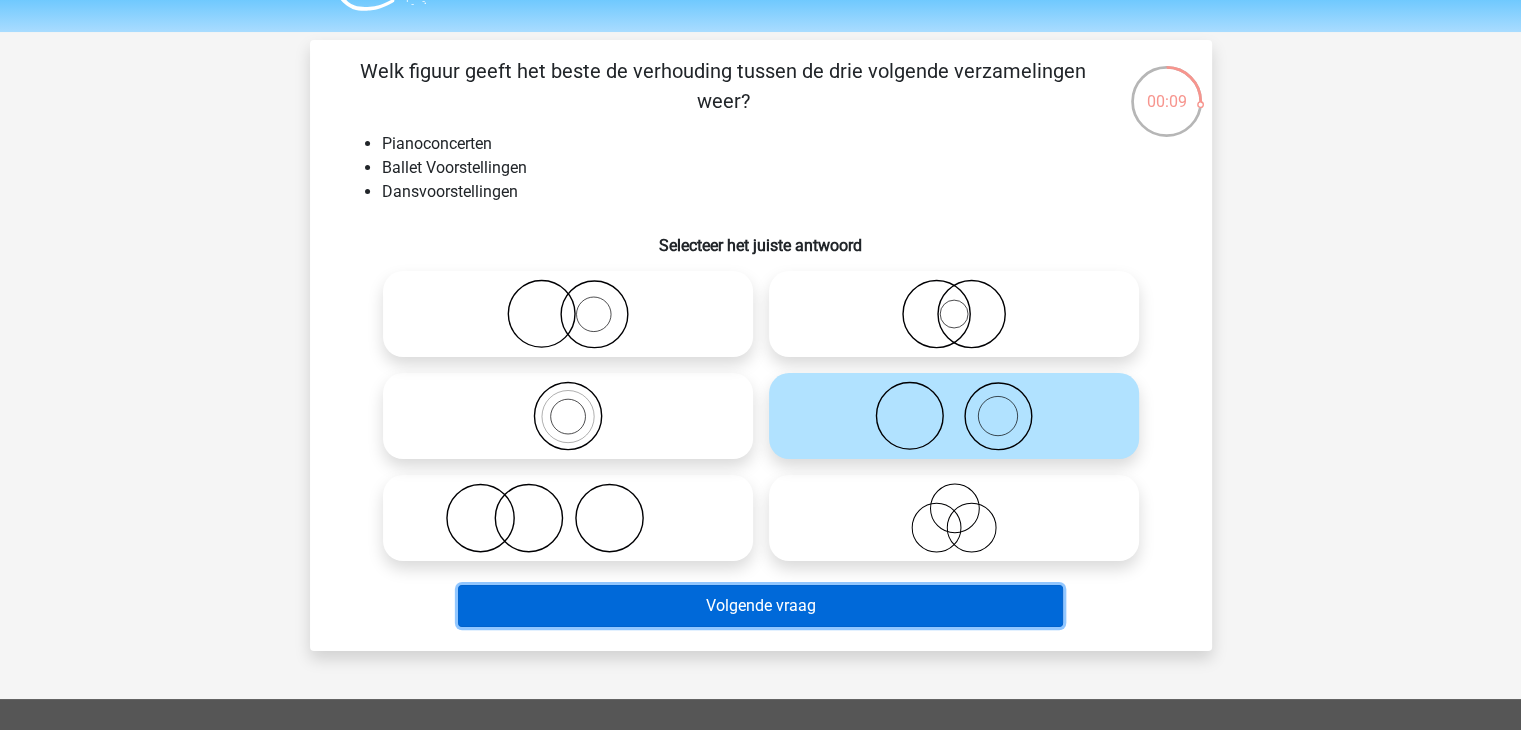 click on "Volgende vraag" at bounding box center (760, 606) 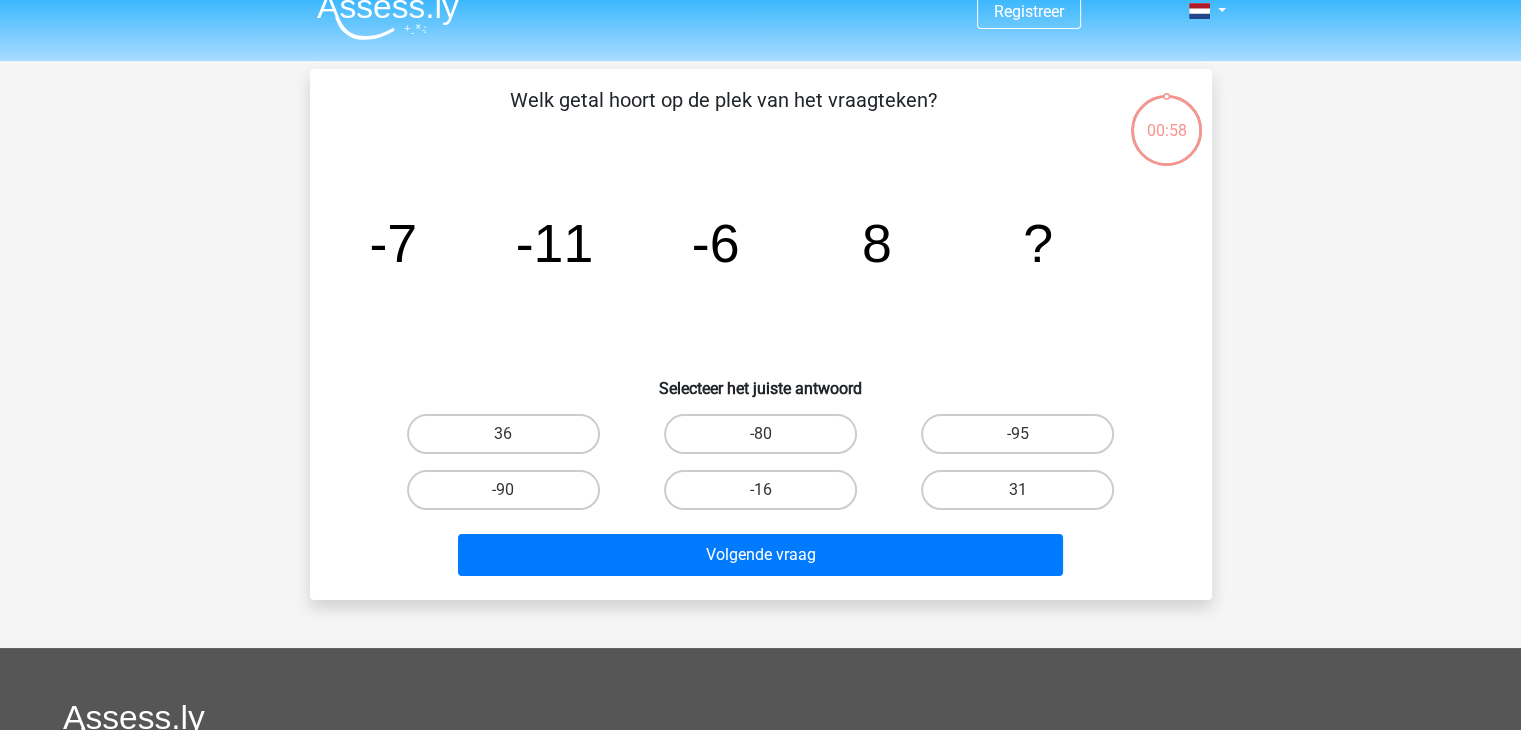 scroll, scrollTop: 21, scrollLeft: 0, axis: vertical 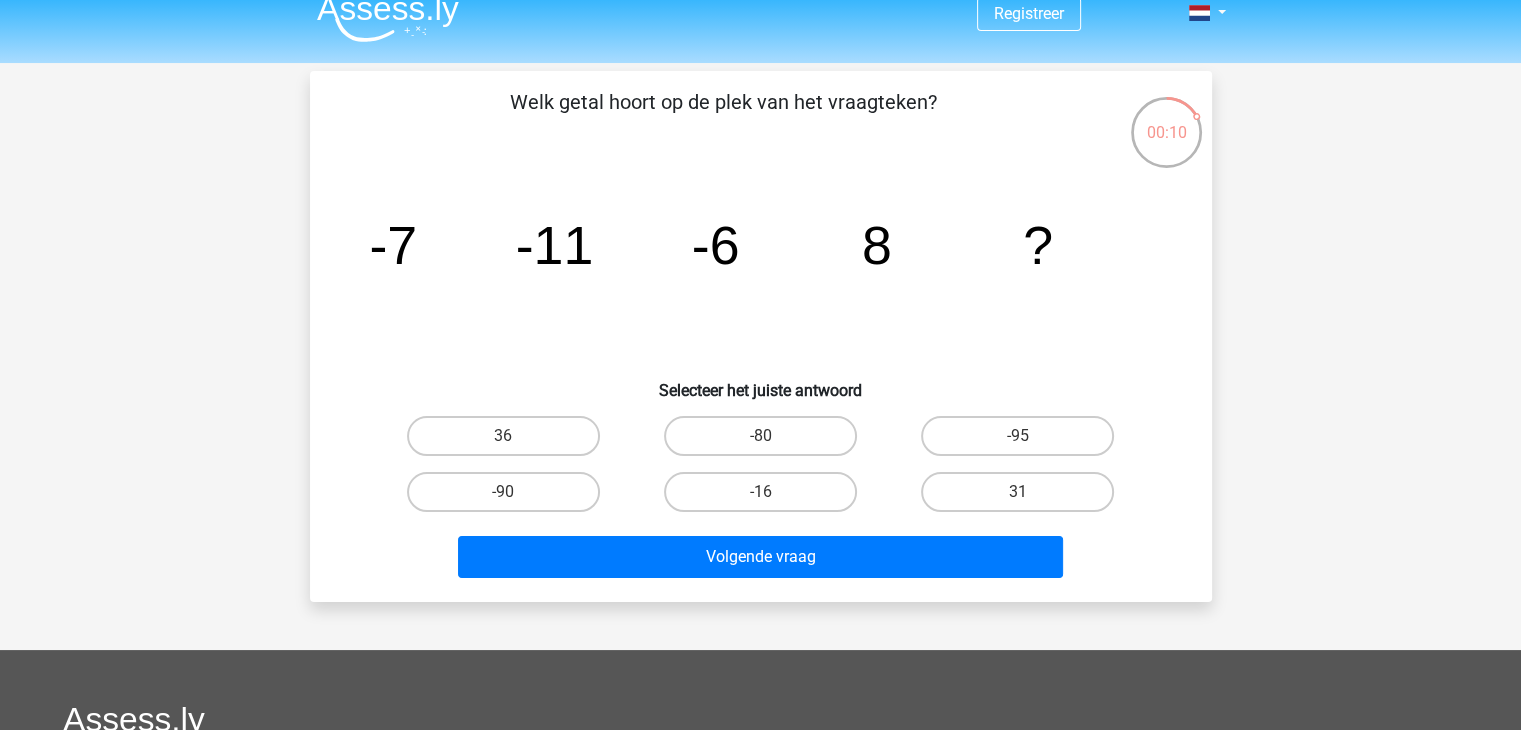click on "31" at bounding box center [1024, 498] 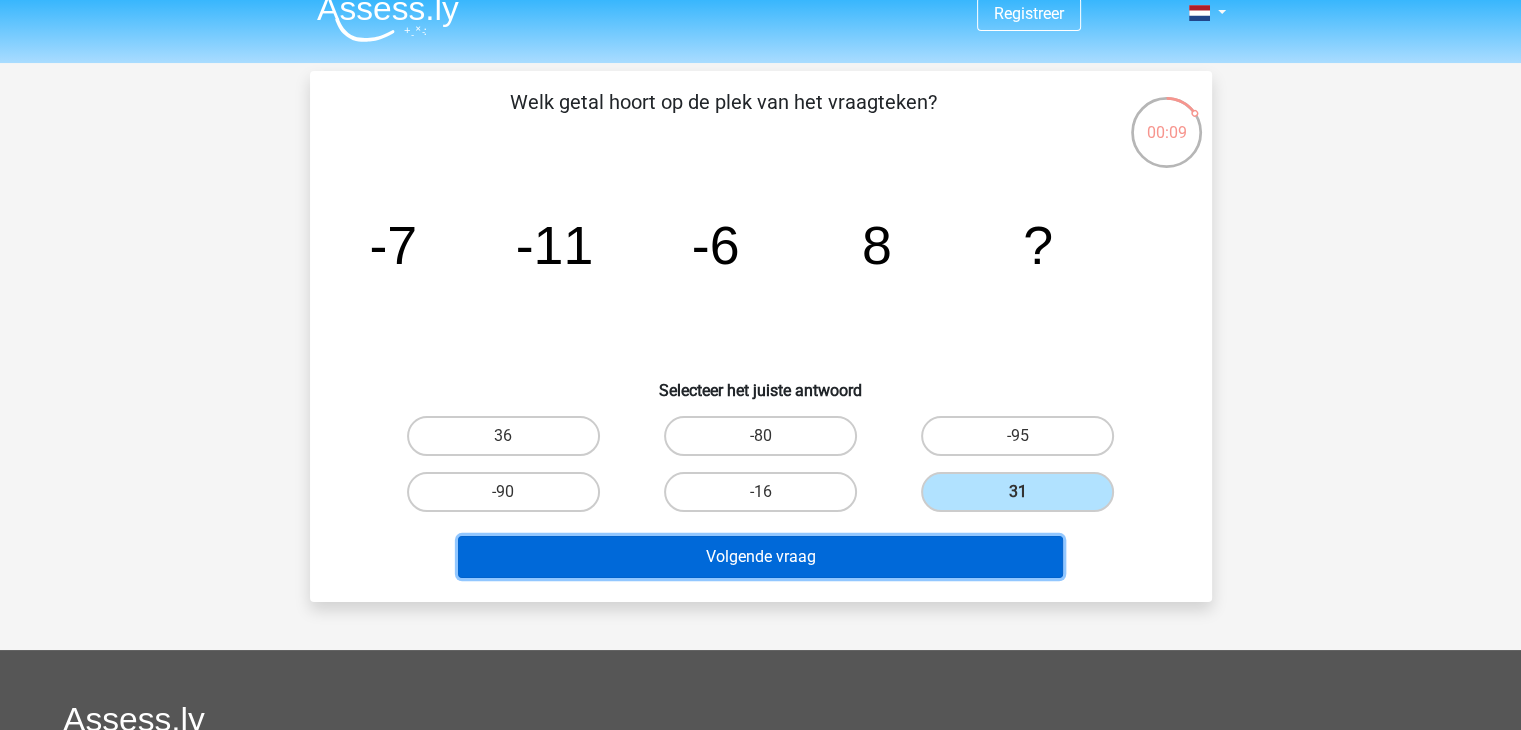 click on "Volgende vraag" at bounding box center (760, 557) 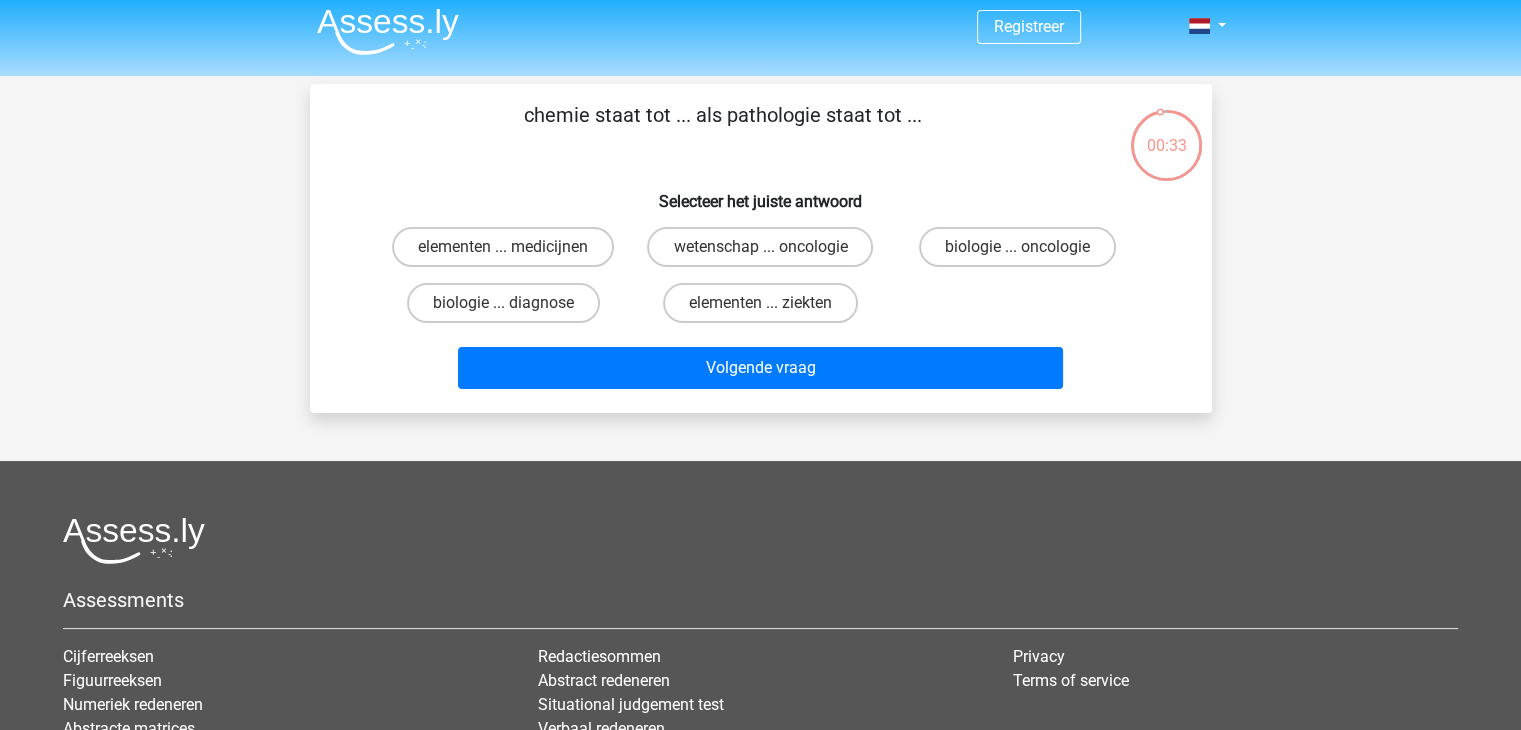 scroll, scrollTop: 0, scrollLeft: 0, axis: both 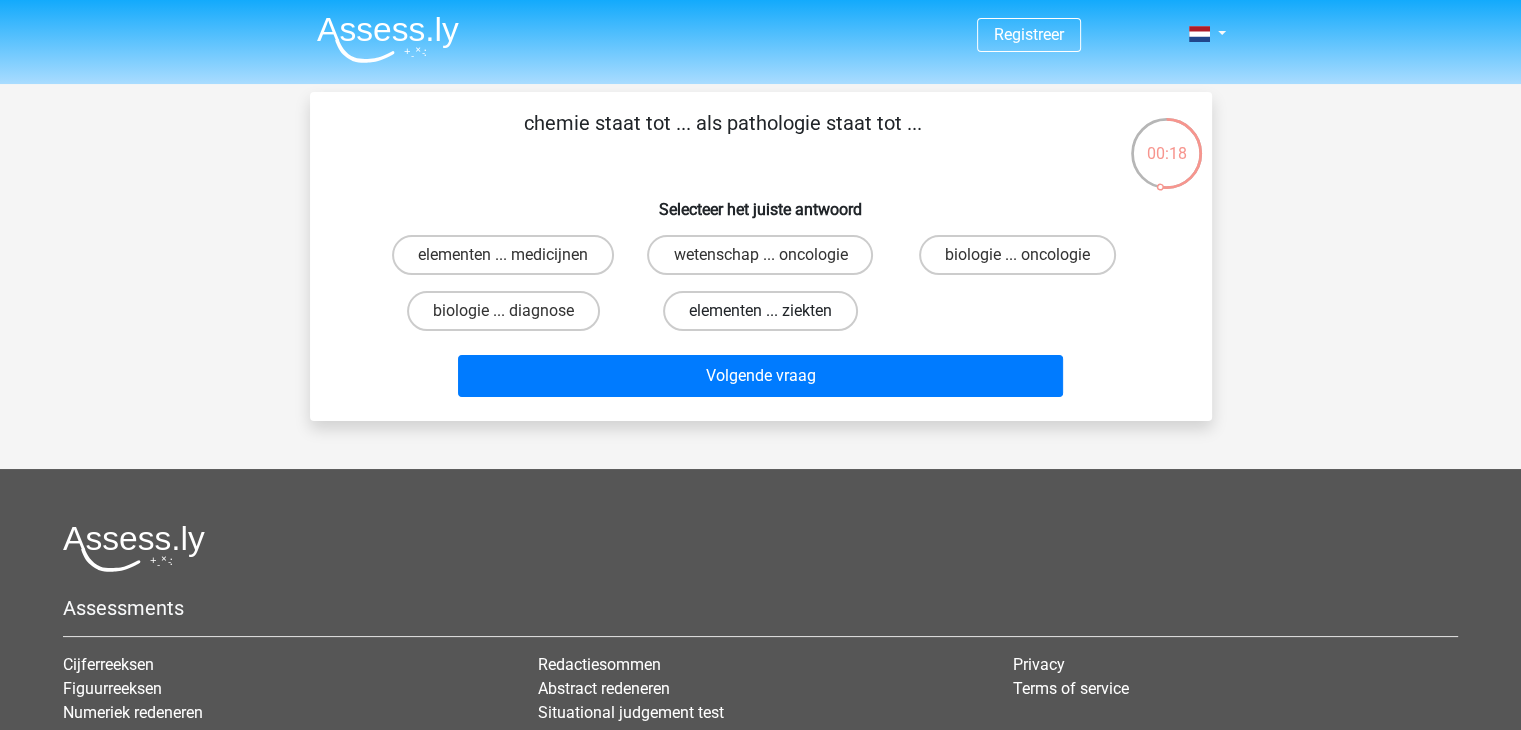 click on "elementen ... ziekten" at bounding box center (760, 311) 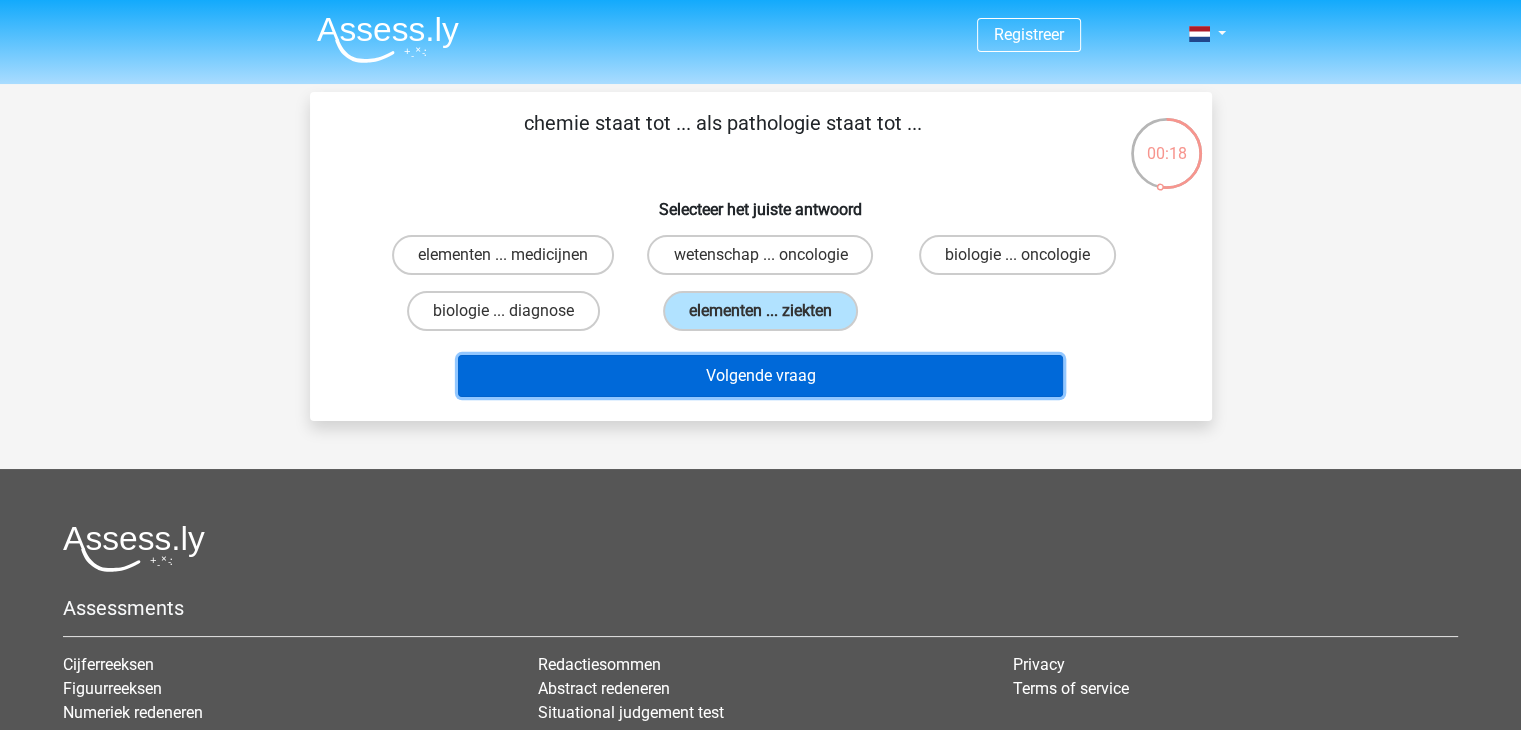 click on "Volgende vraag" at bounding box center [760, 376] 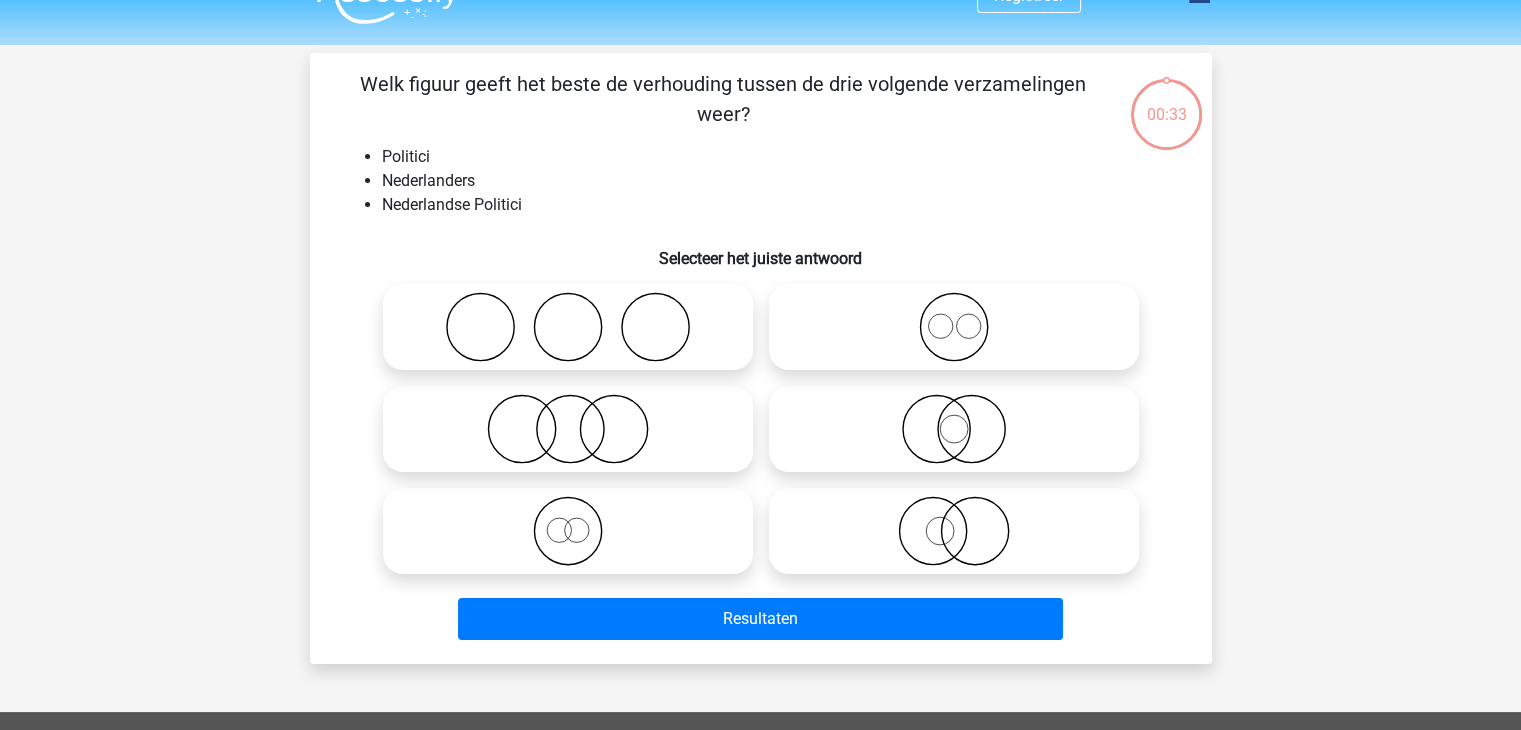 scroll, scrollTop: 37, scrollLeft: 0, axis: vertical 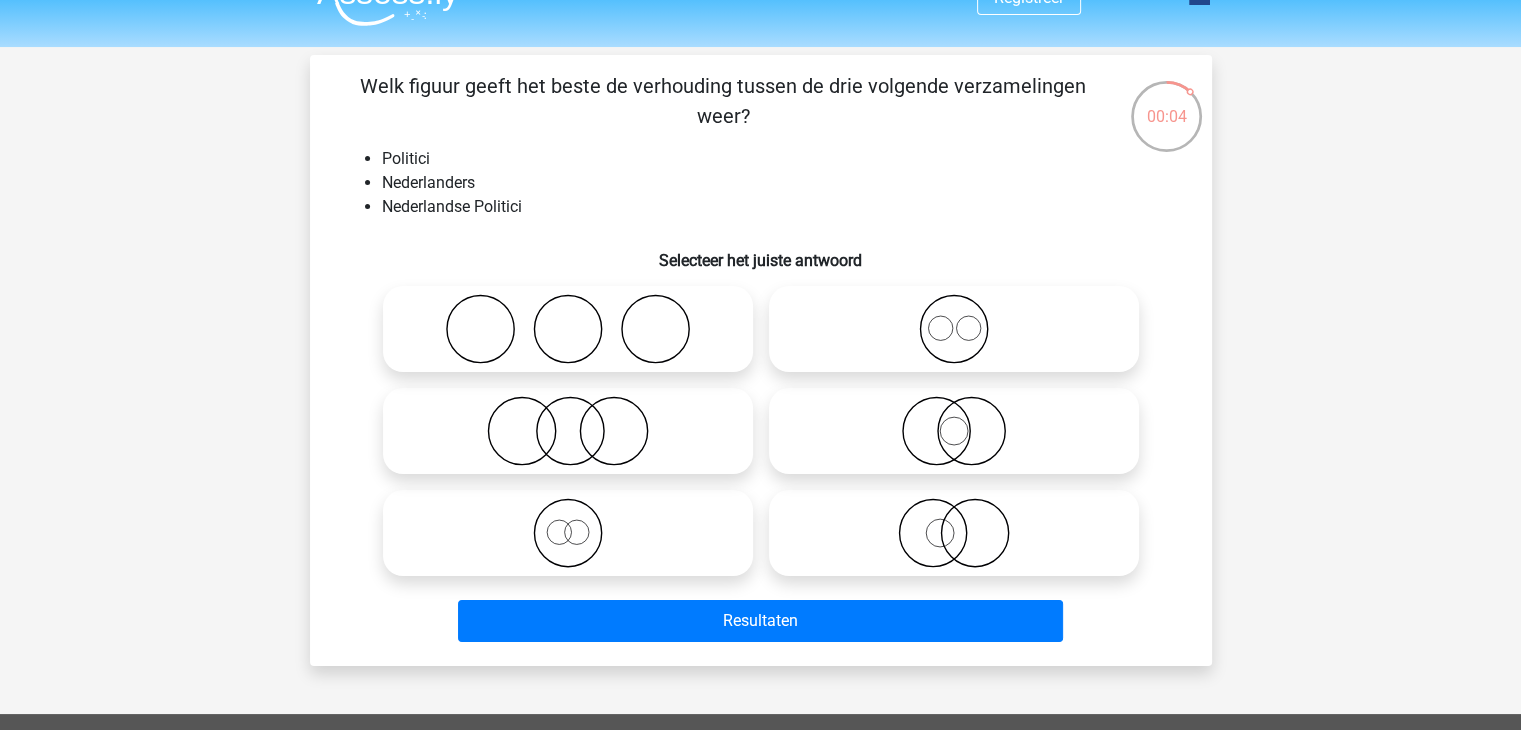 click 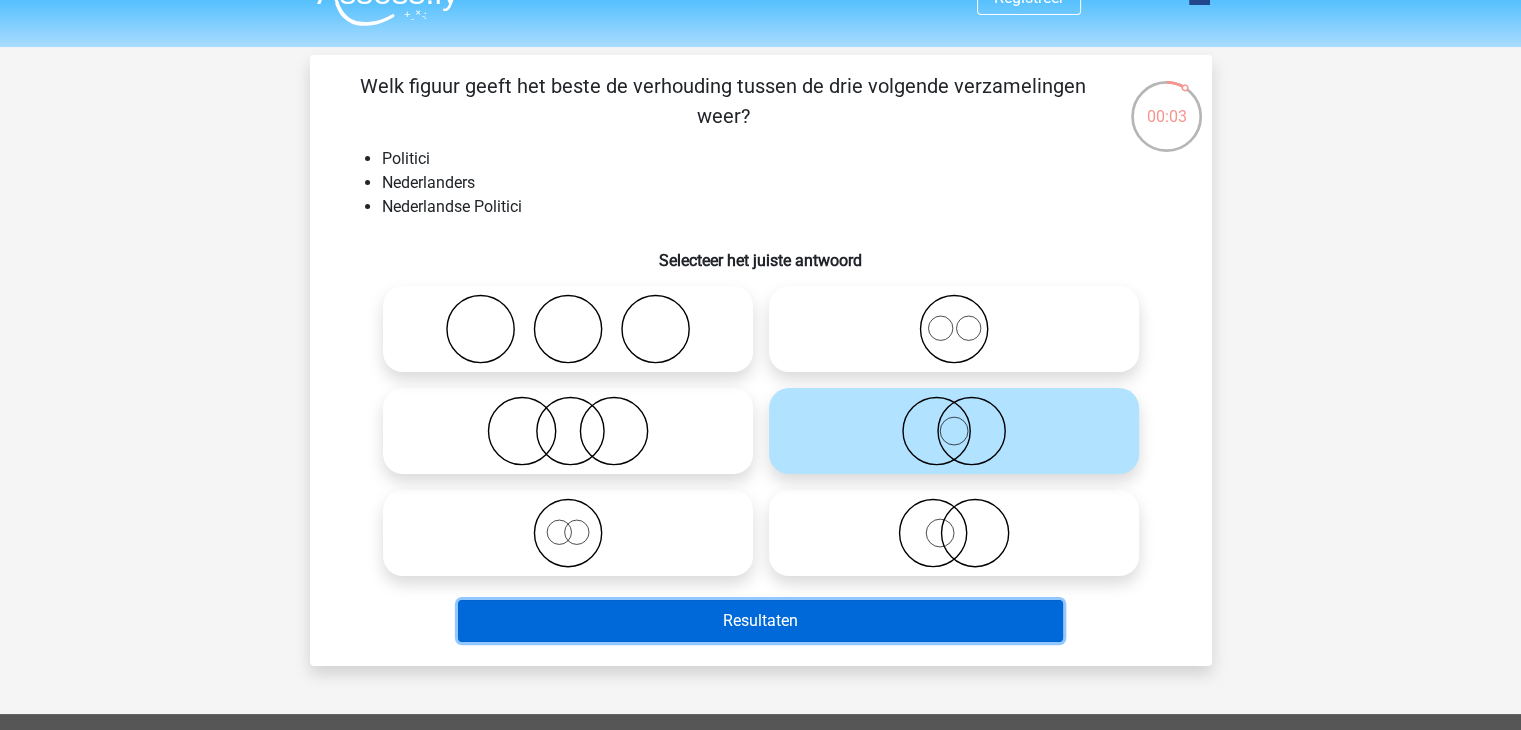 click on "Resultaten" at bounding box center [760, 621] 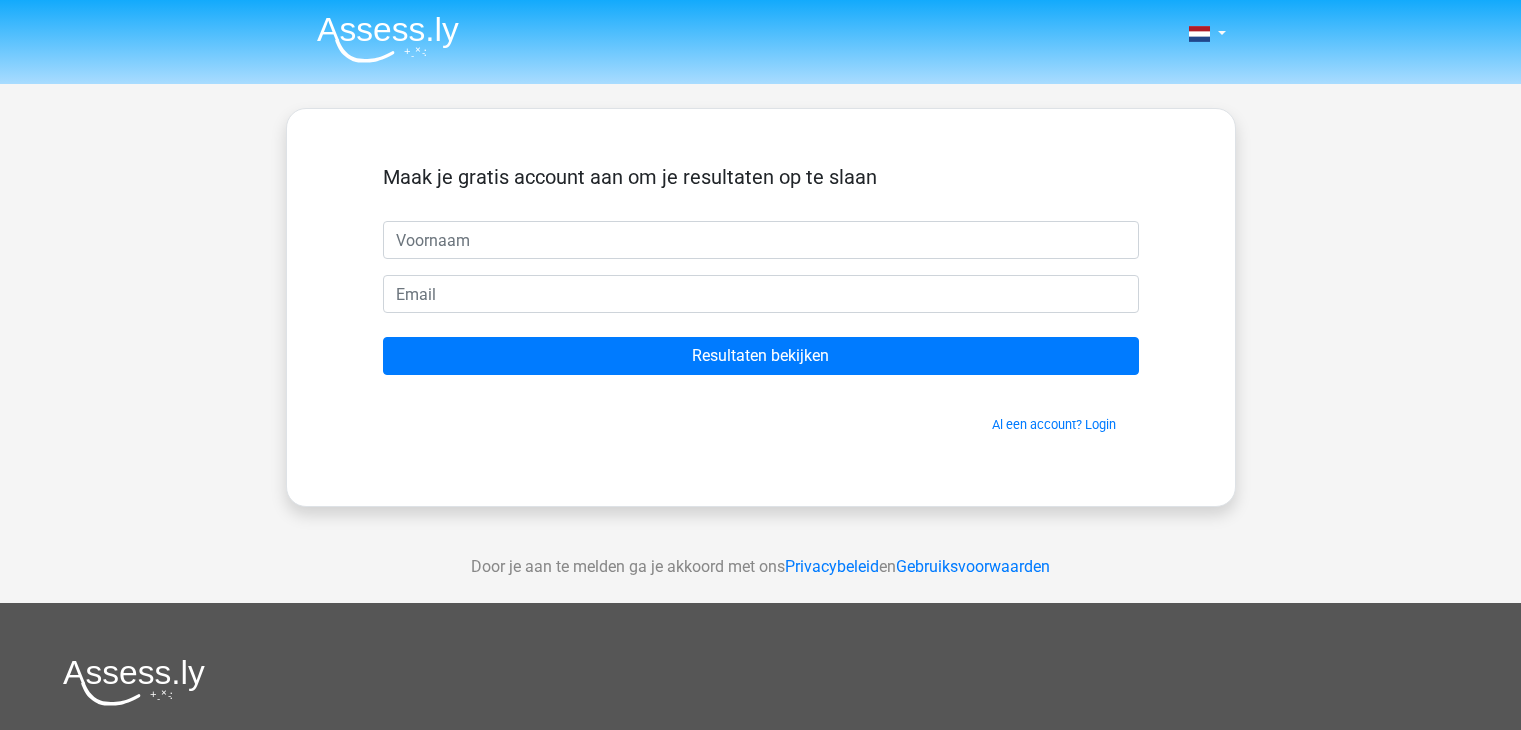 scroll, scrollTop: 0, scrollLeft: 0, axis: both 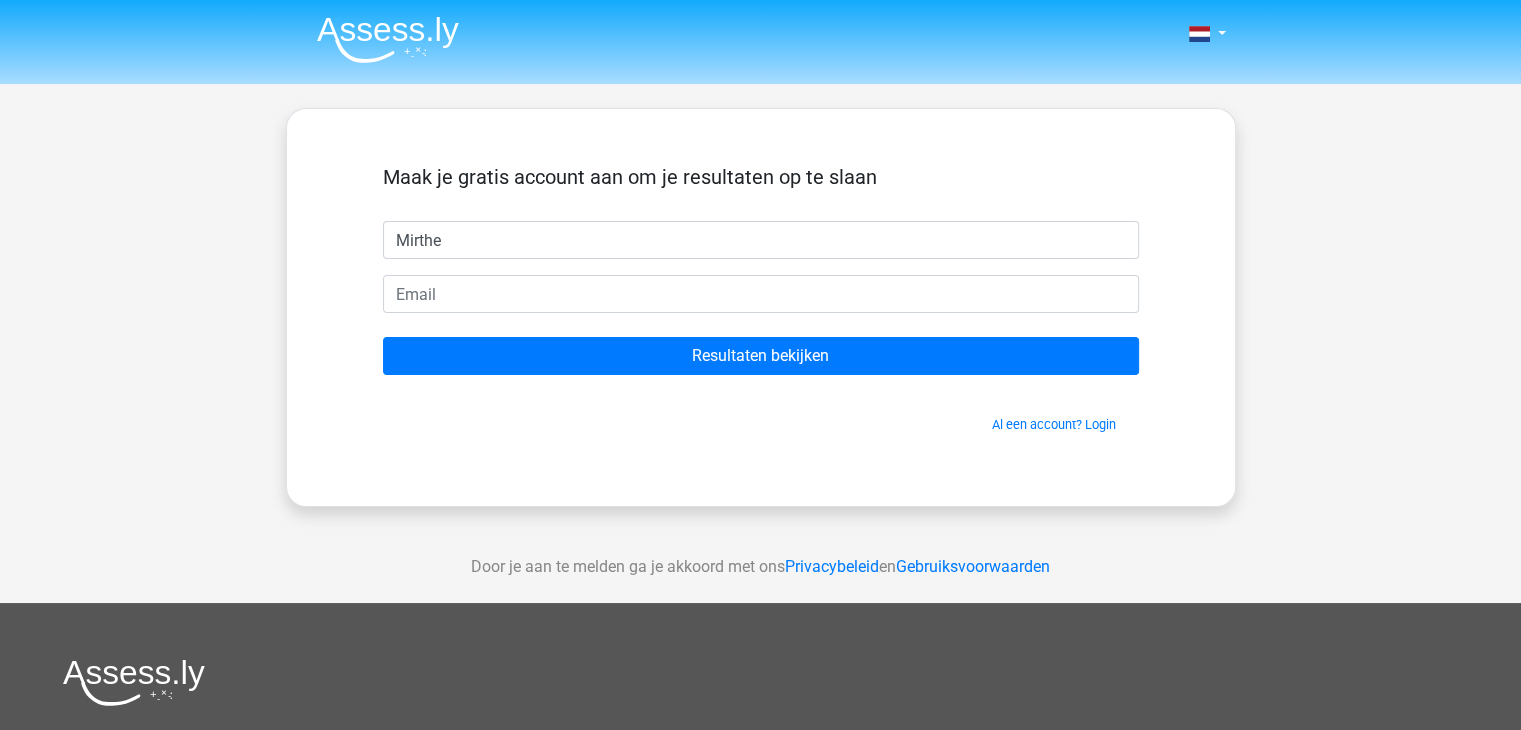 type on "Mirthe" 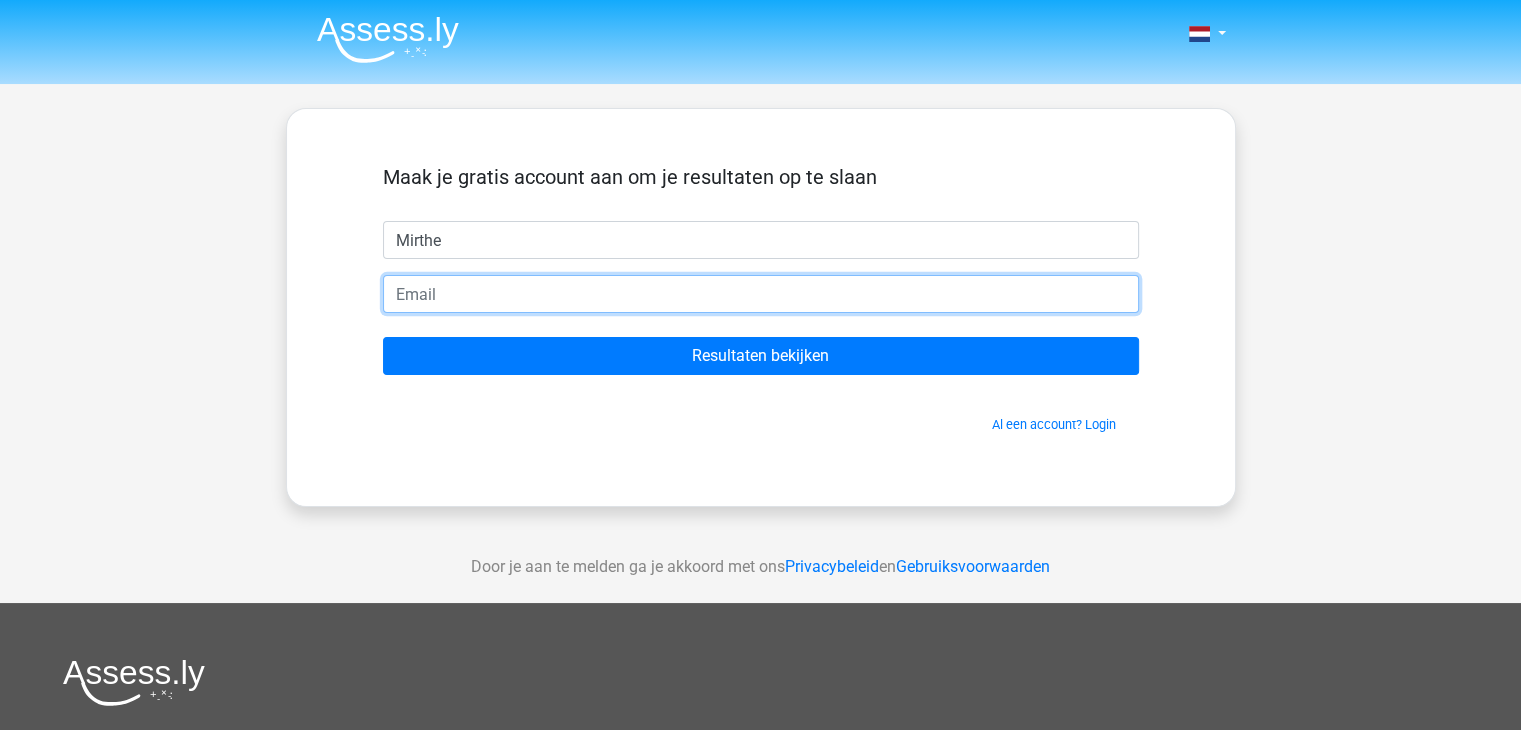 click at bounding box center (761, 294) 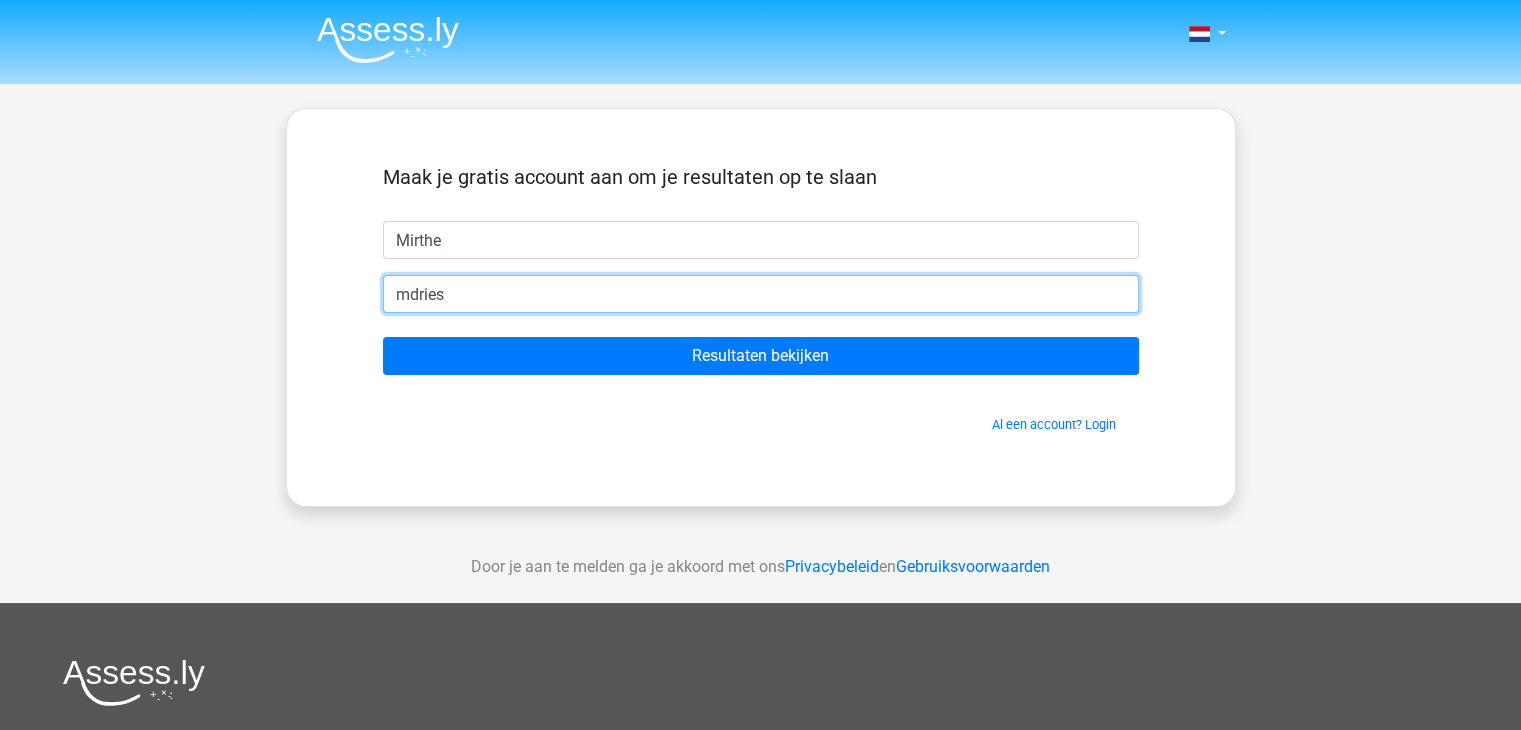 type on "[USERNAME]@[DOMAIN]" 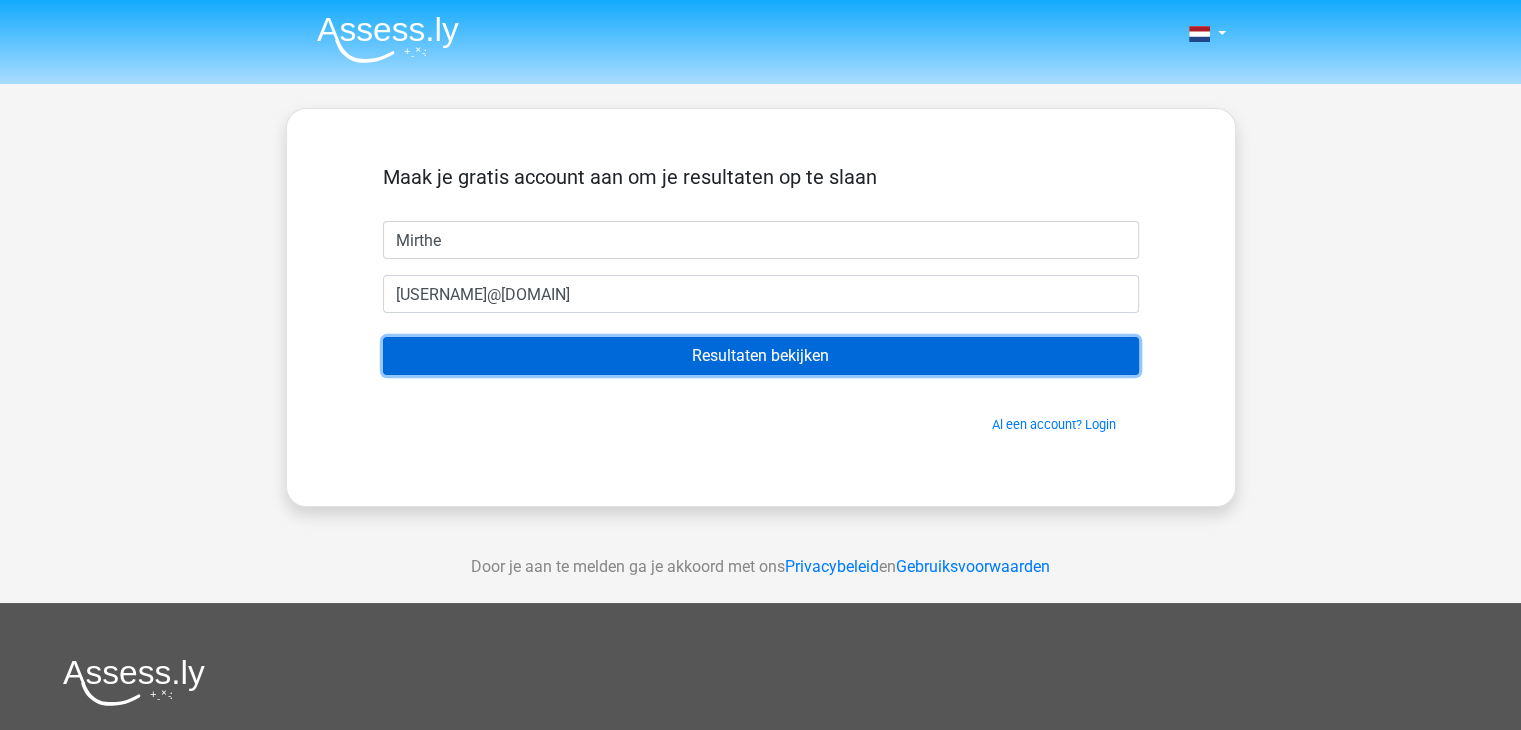 click on "Resultaten bekijken" at bounding box center (761, 356) 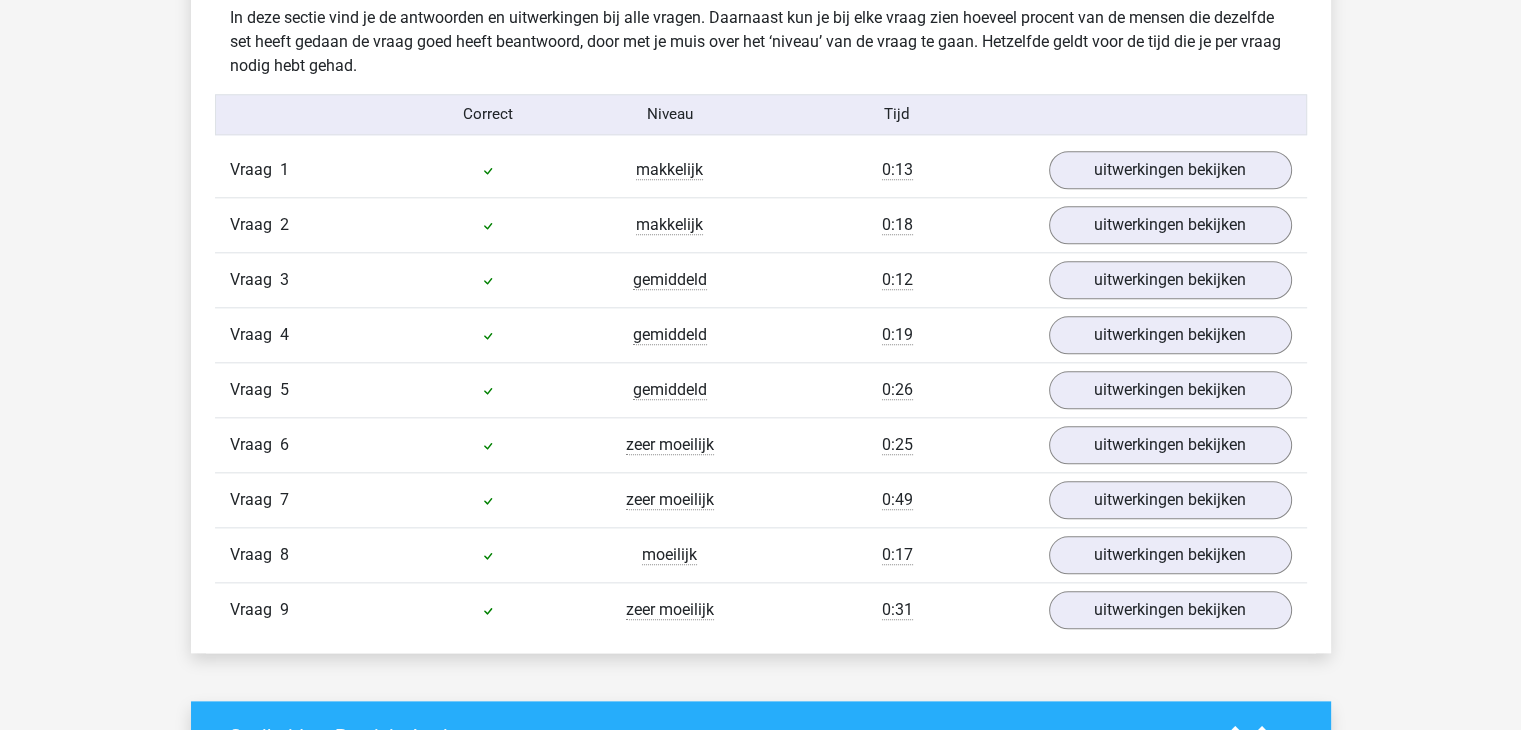 scroll, scrollTop: 2139, scrollLeft: 0, axis: vertical 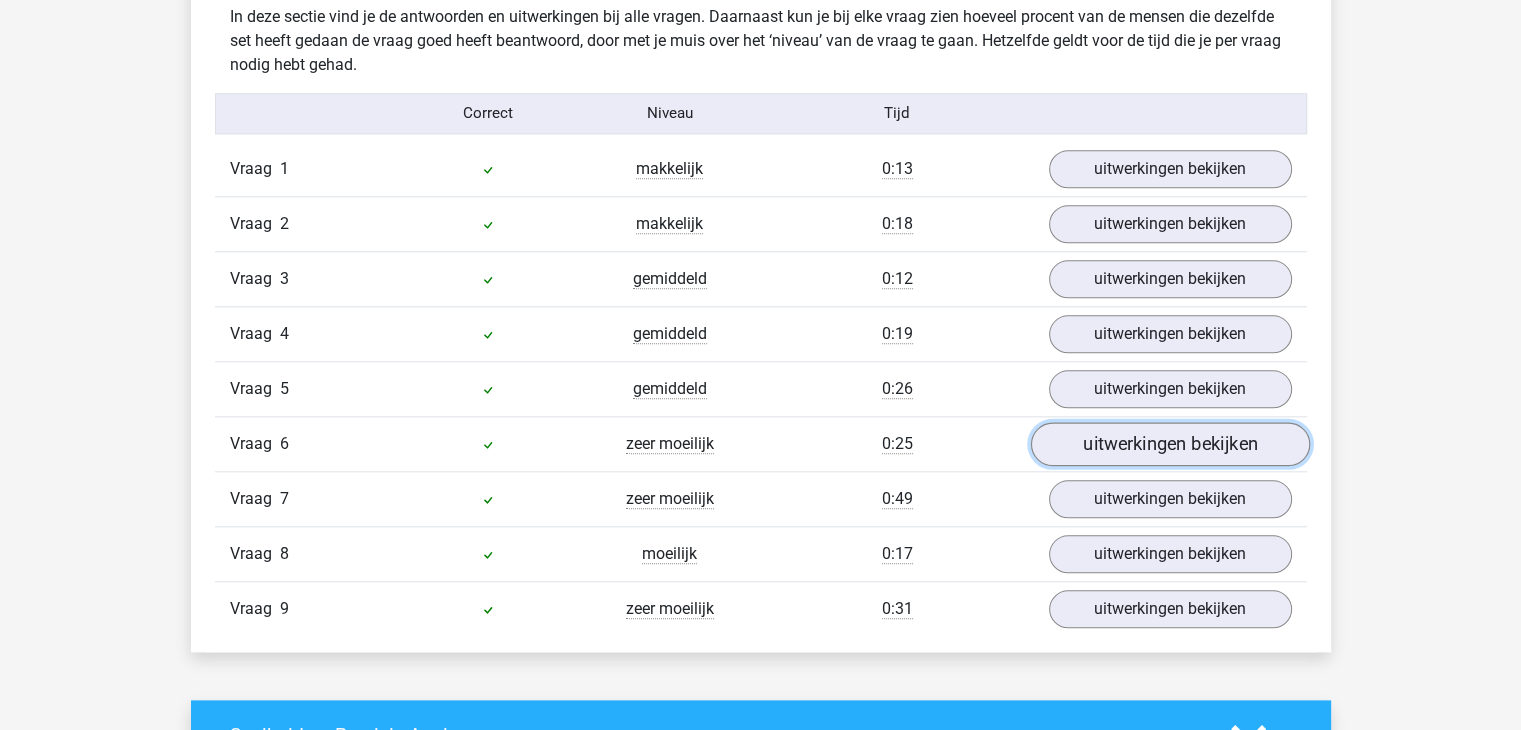click on "uitwerkingen bekijken" at bounding box center [1169, 444] 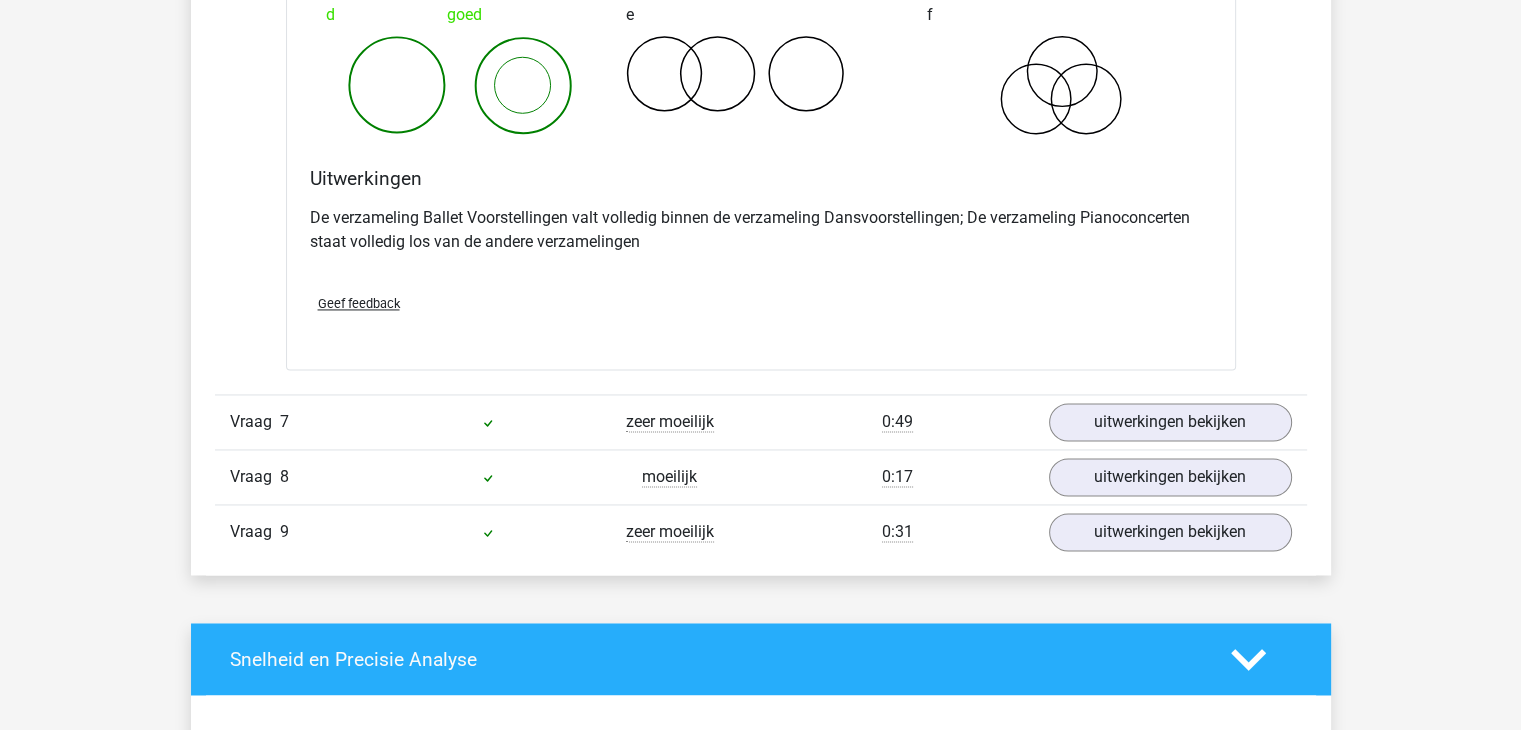 scroll, scrollTop: 2992, scrollLeft: 0, axis: vertical 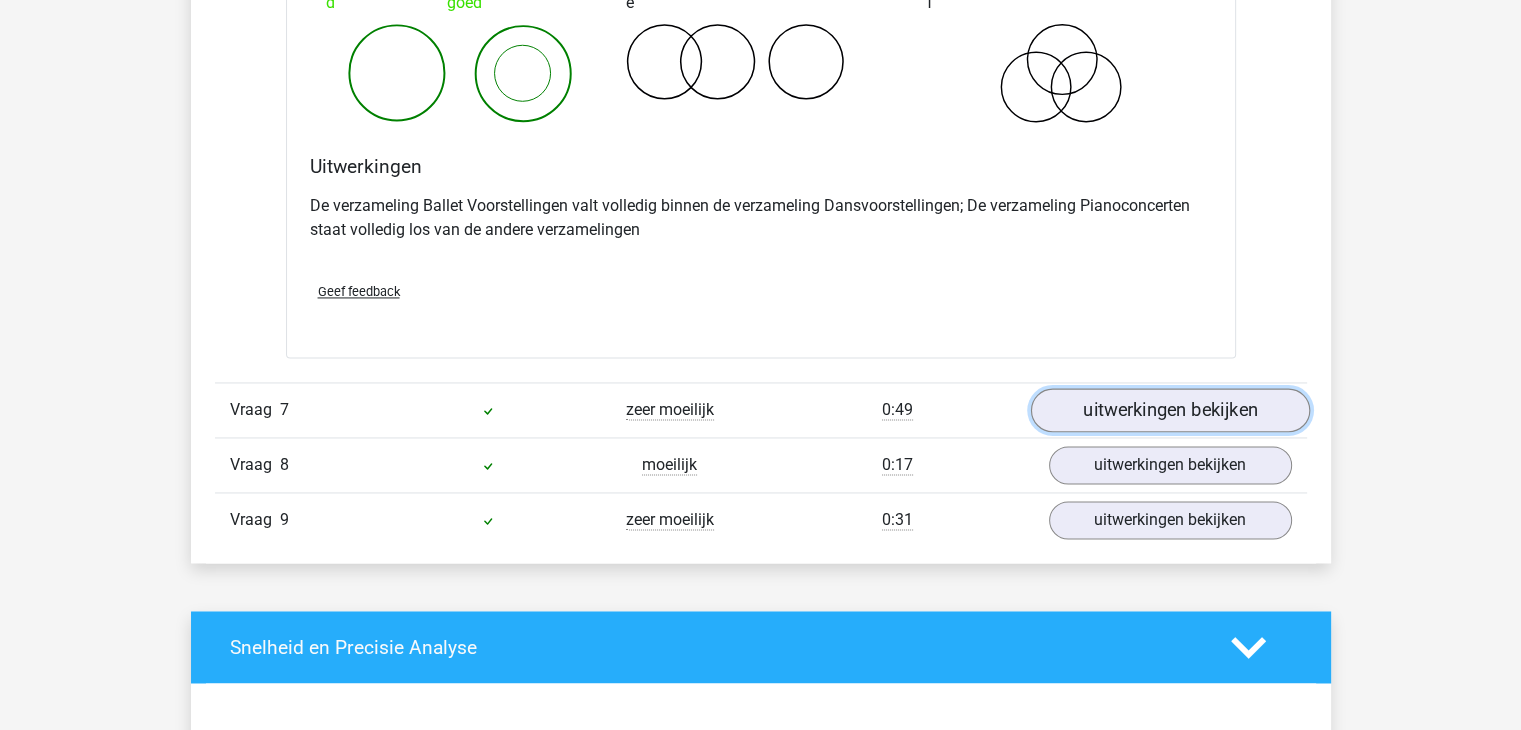 click on "uitwerkingen bekijken" at bounding box center (1169, 410) 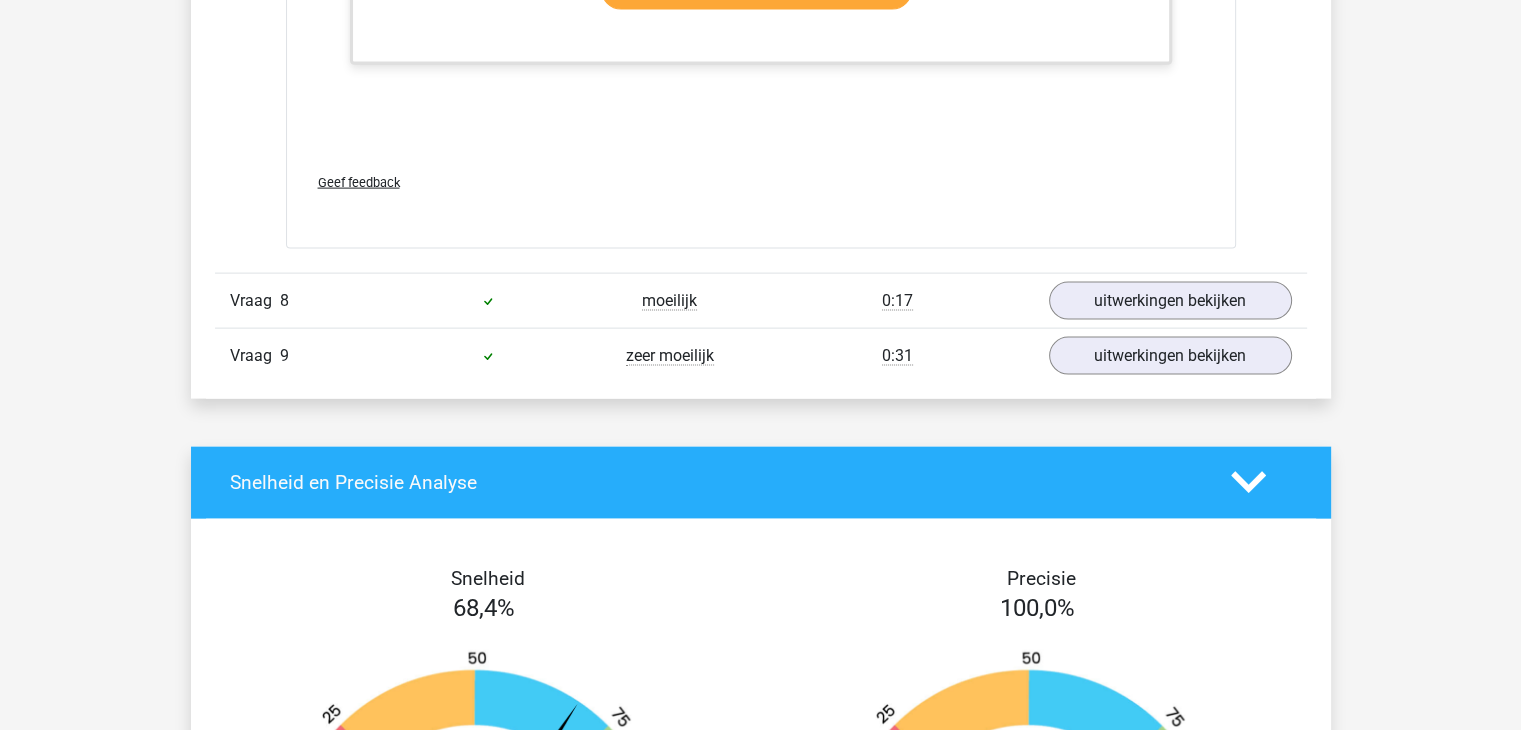 scroll, scrollTop: 4376, scrollLeft: 0, axis: vertical 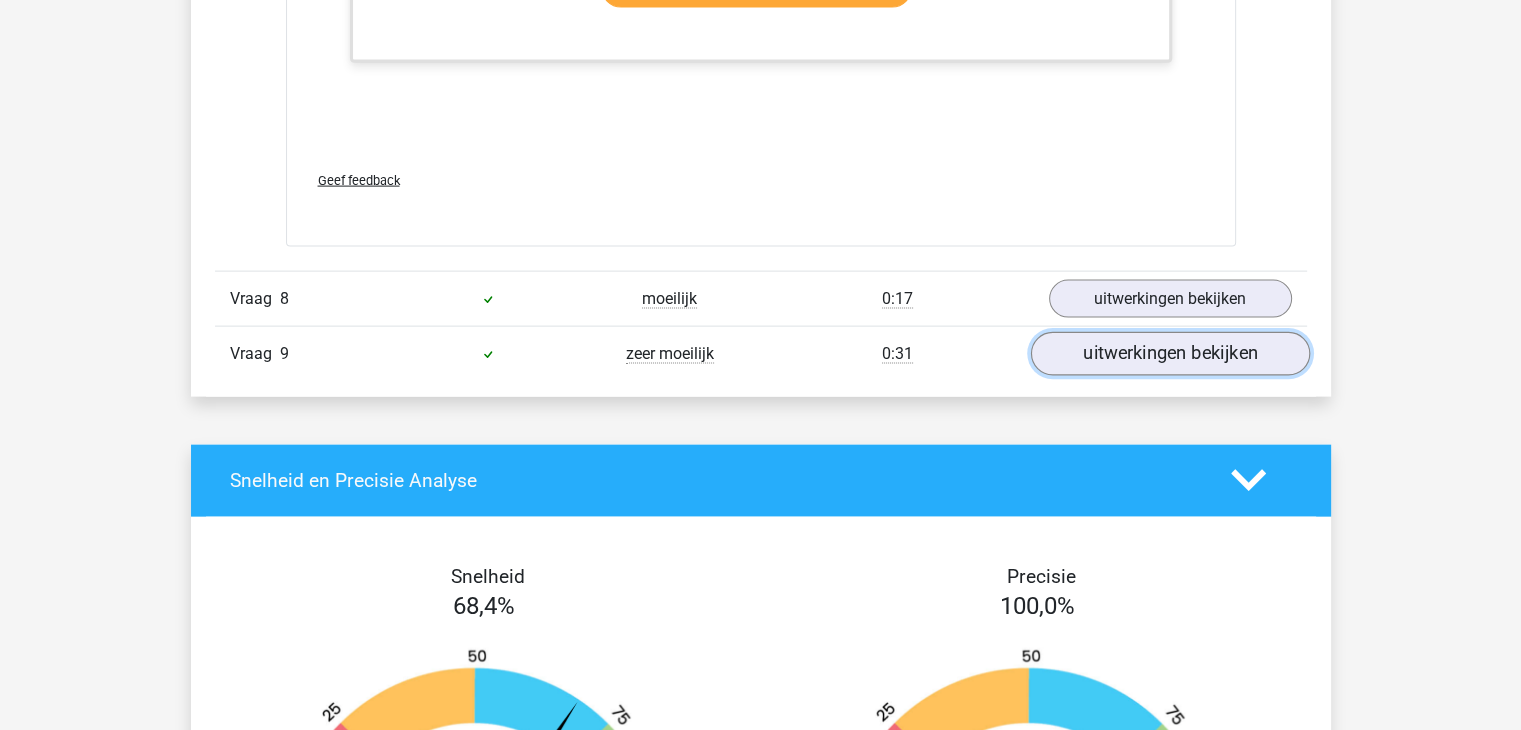 click on "uitwerkingen bekijken" at bounding box center [1169, 354] 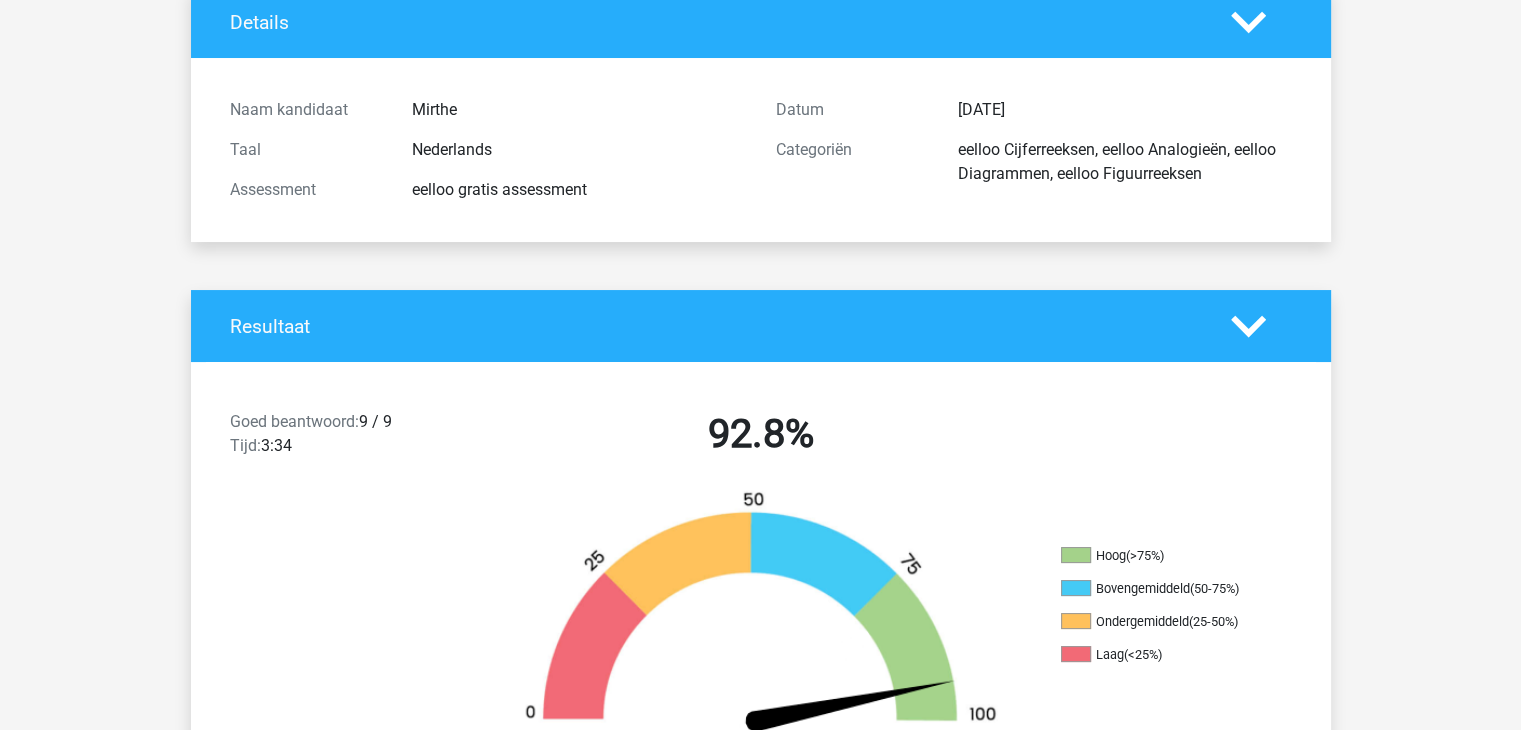 scroll, scrollTop: 0, scrollLeft: 0, axis: both 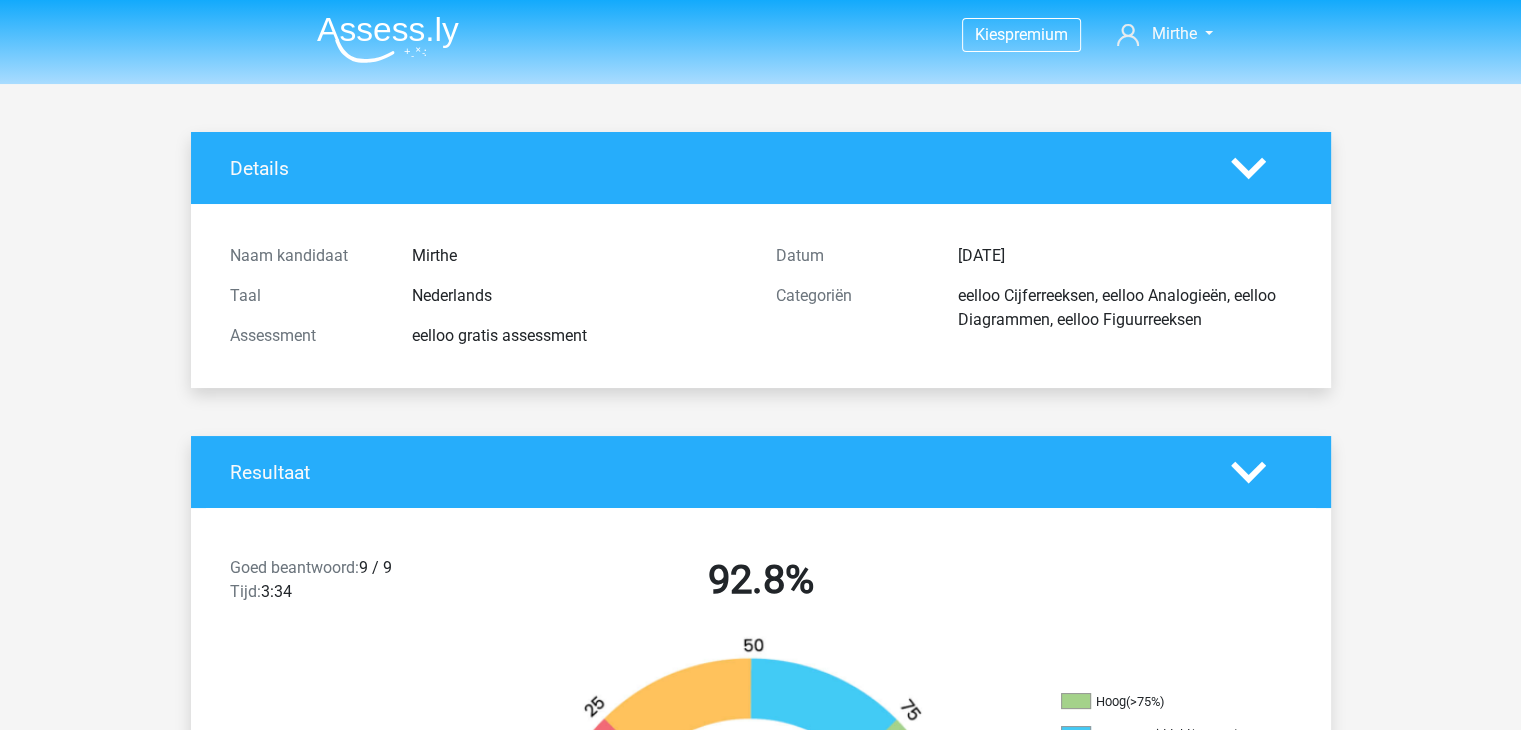 click 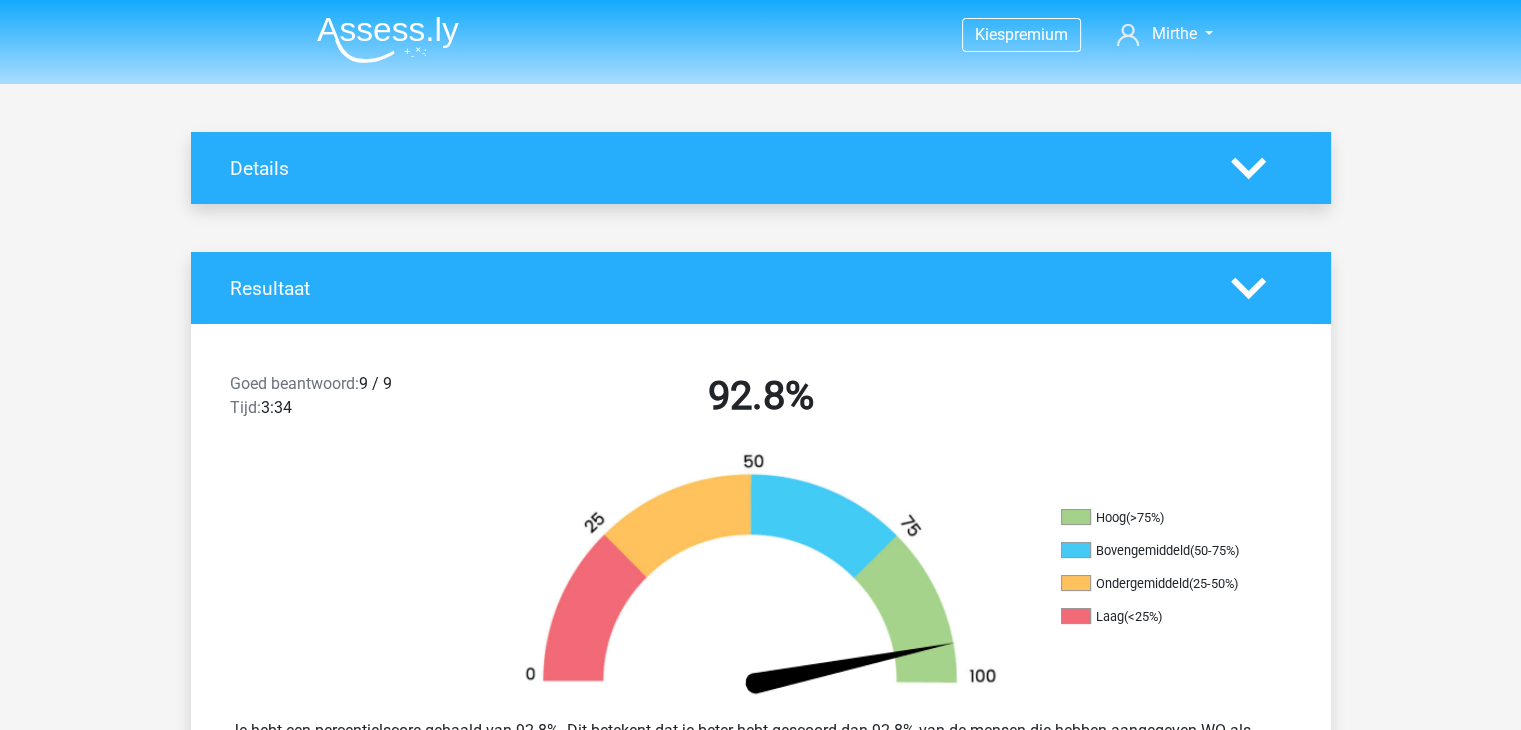 scroll, scrollTop: 92, scrollLeft: 0, axis: vertical 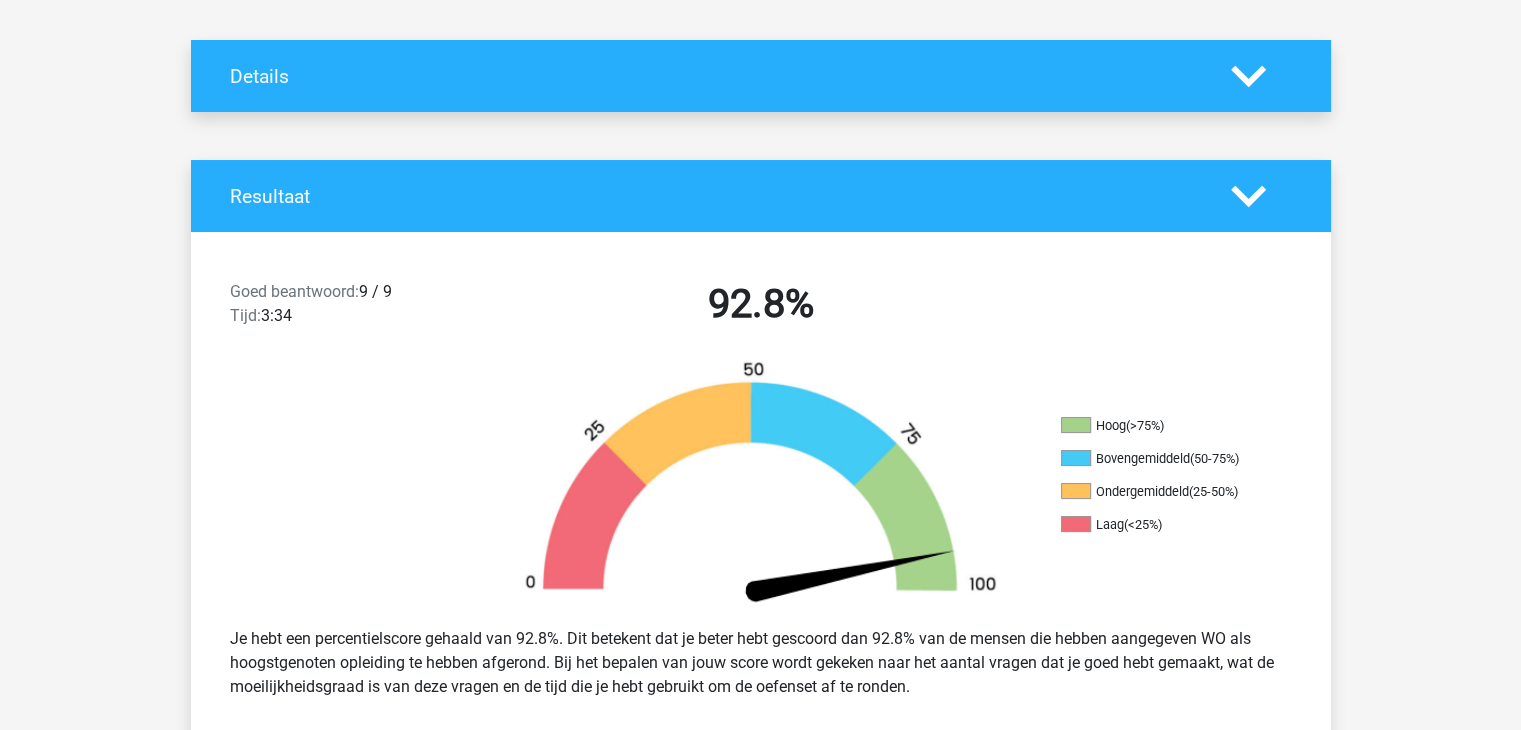 click 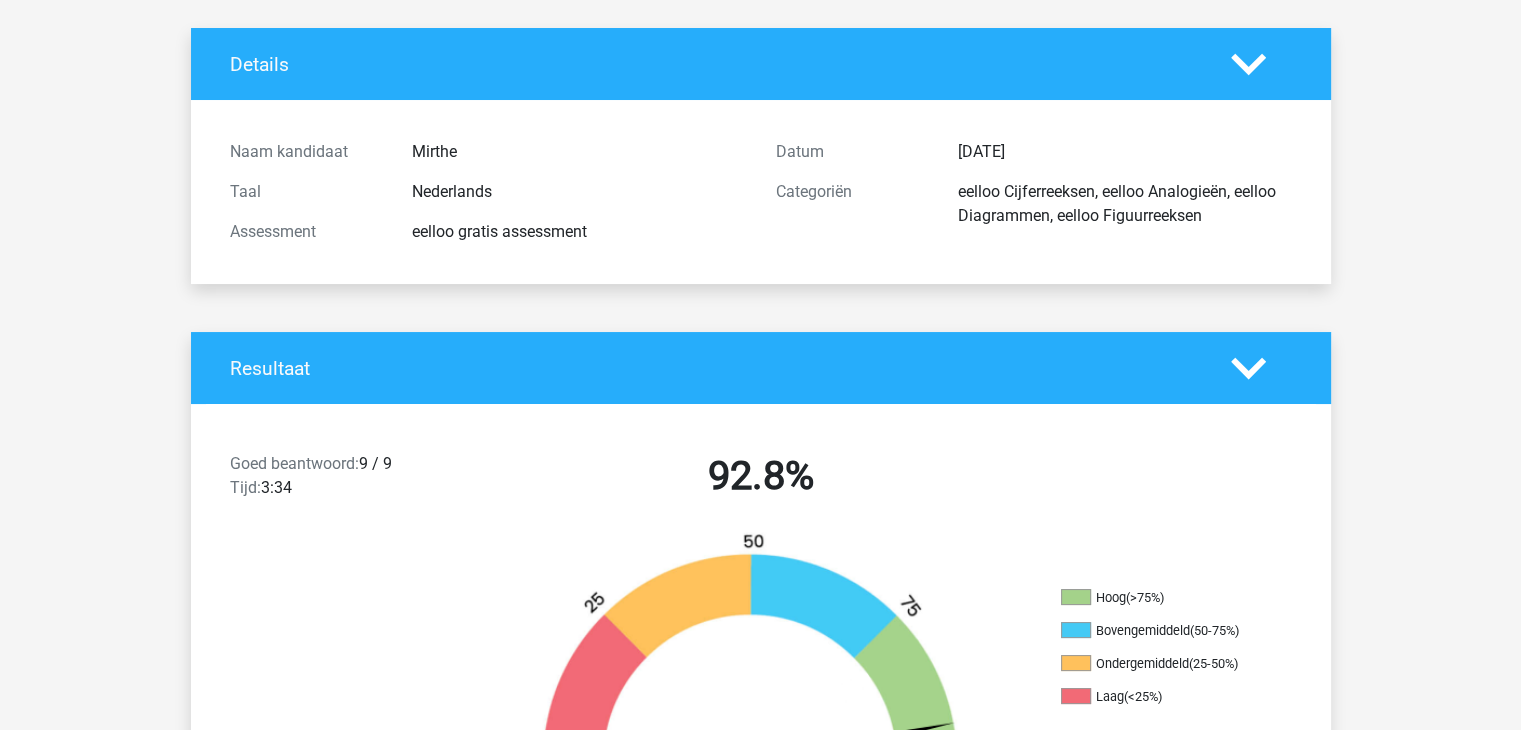 scroll, scrollTop: 88, scrollLeft: 0, axis: vertical 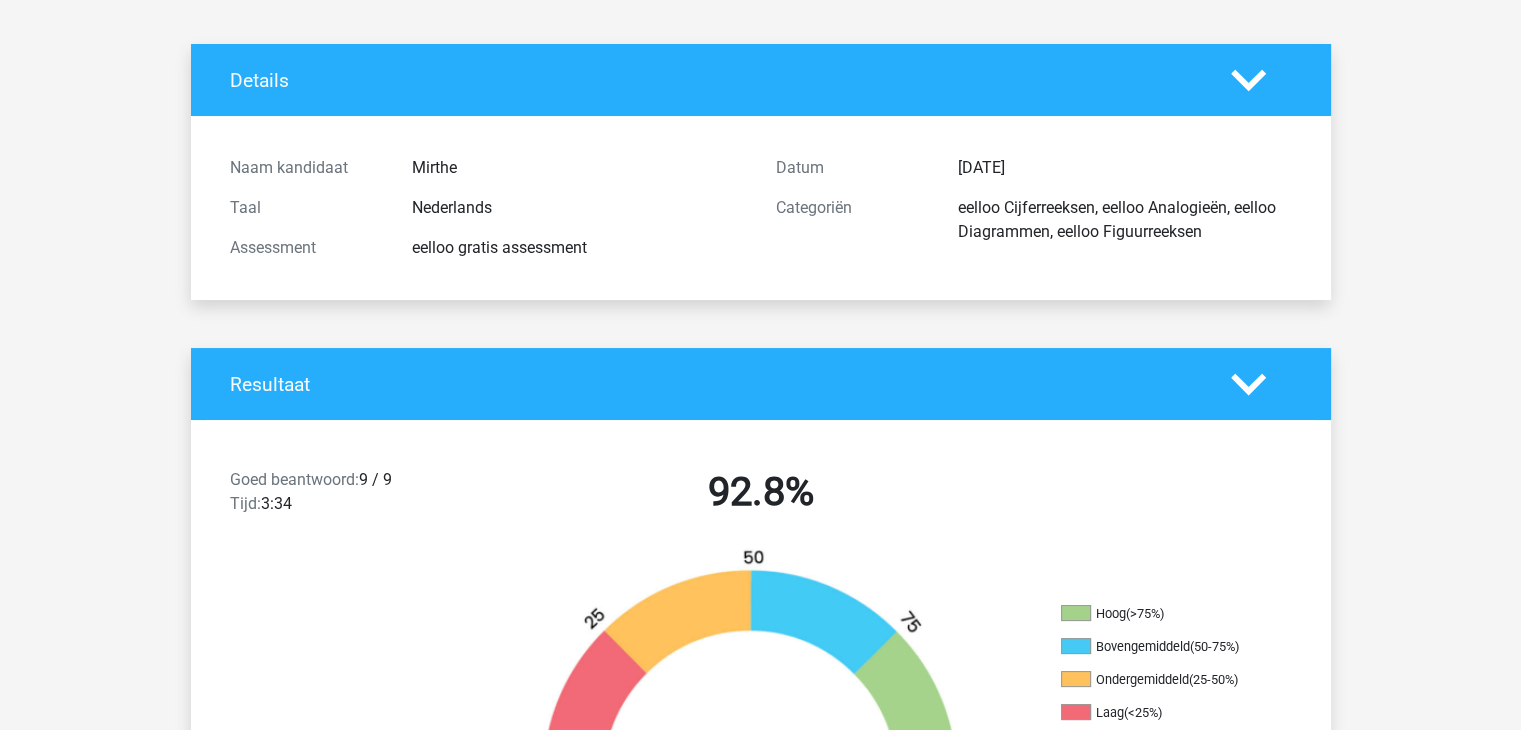 click 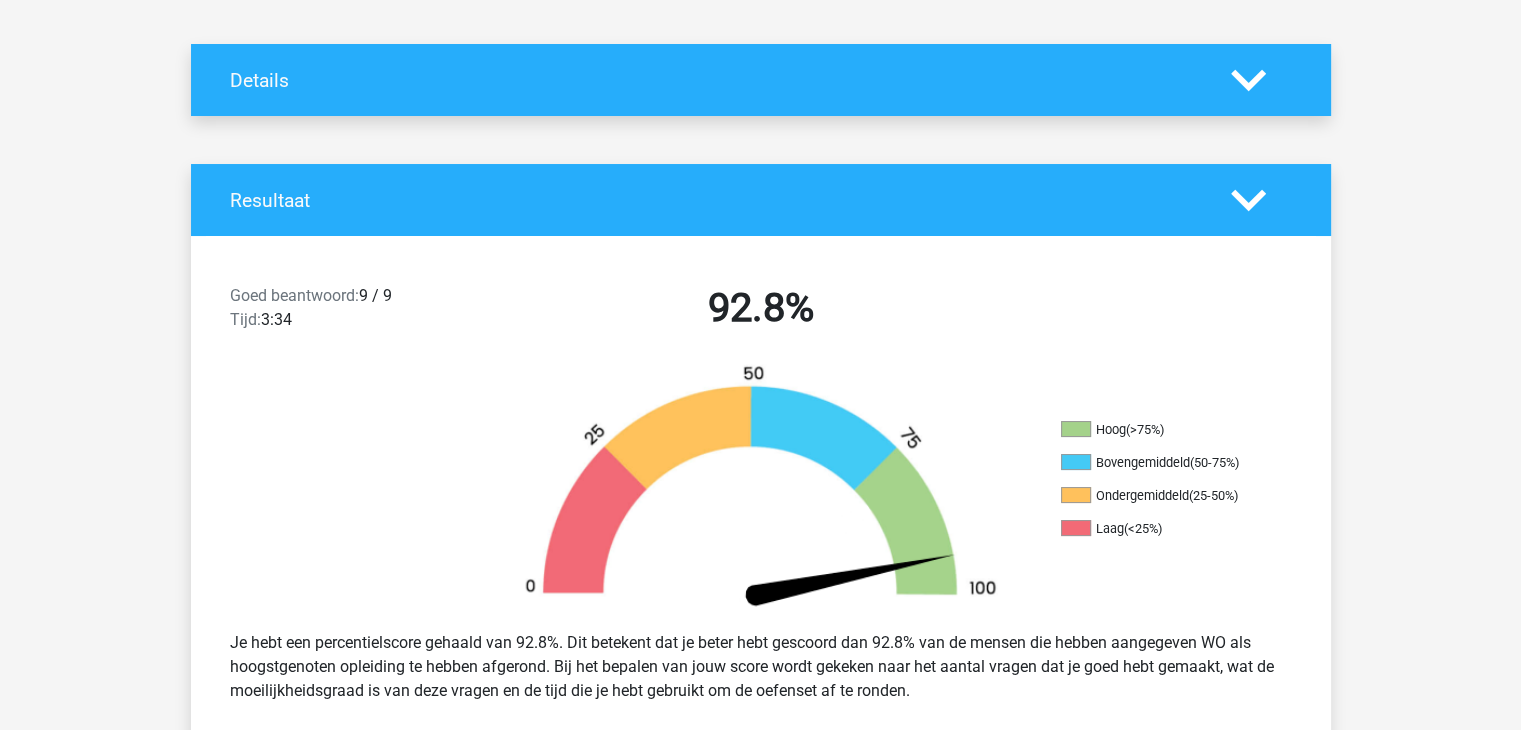 click 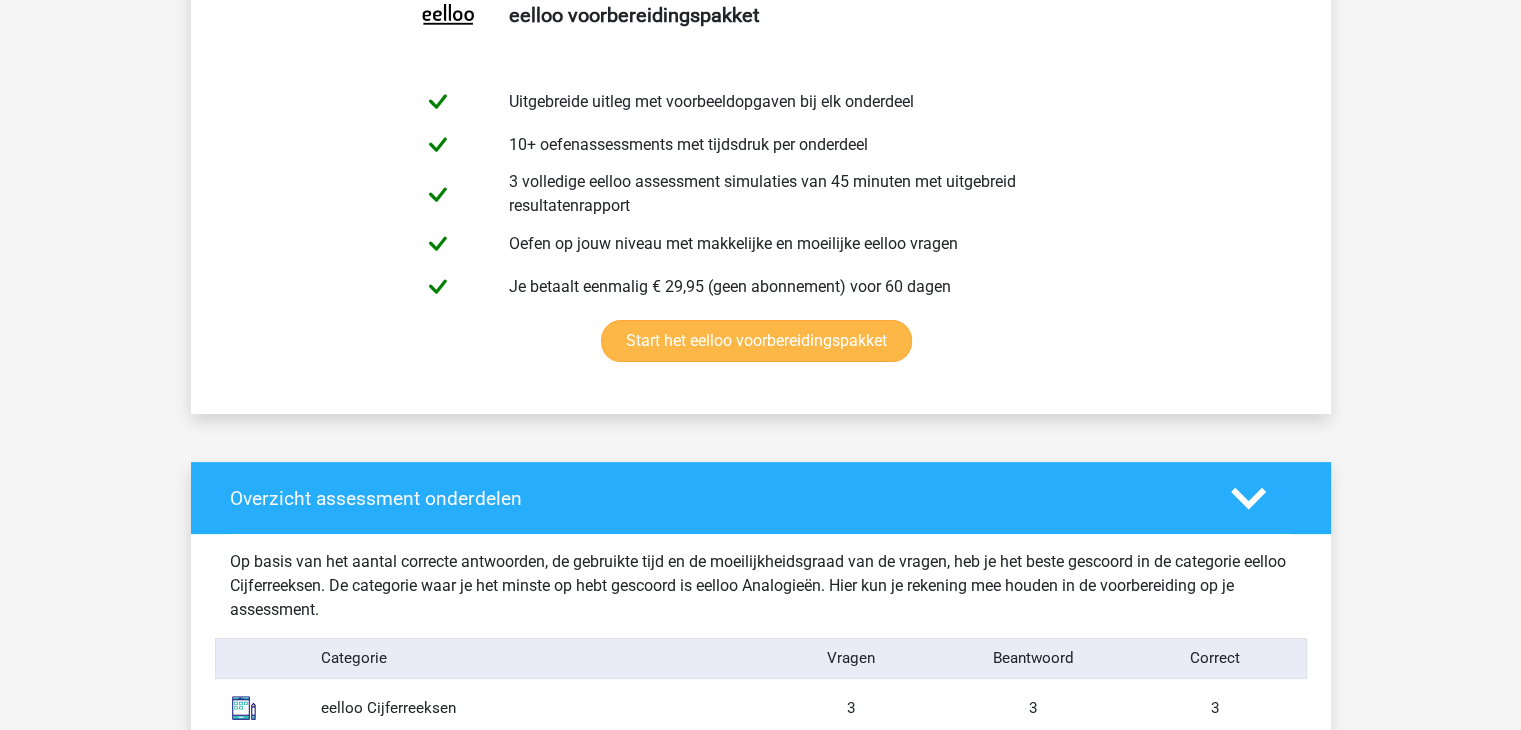 scroll, scrollTop: 412, scrollLeft: 0, axis: vertical 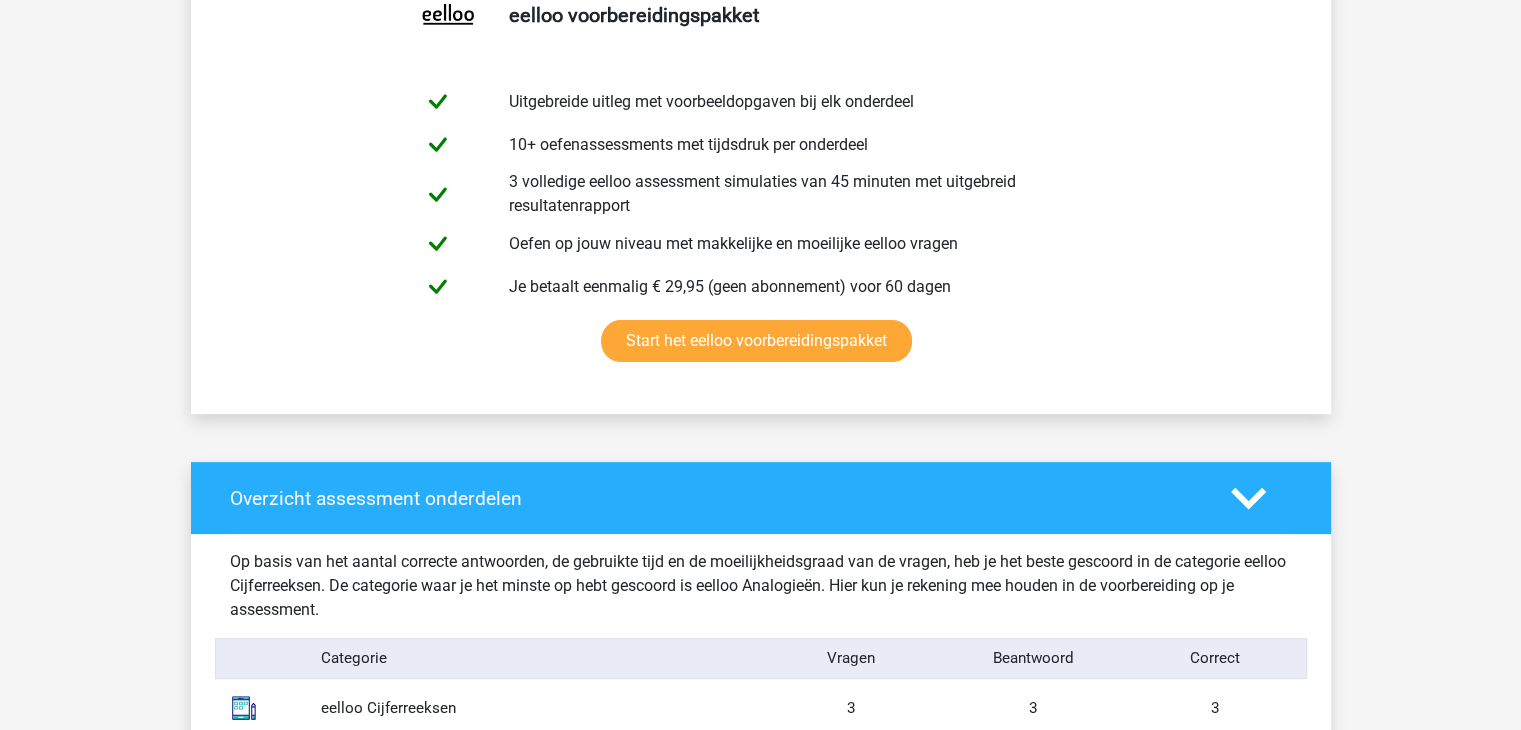 click on "Overzicht assessment onderdelen" at bounding box center [761, 498] 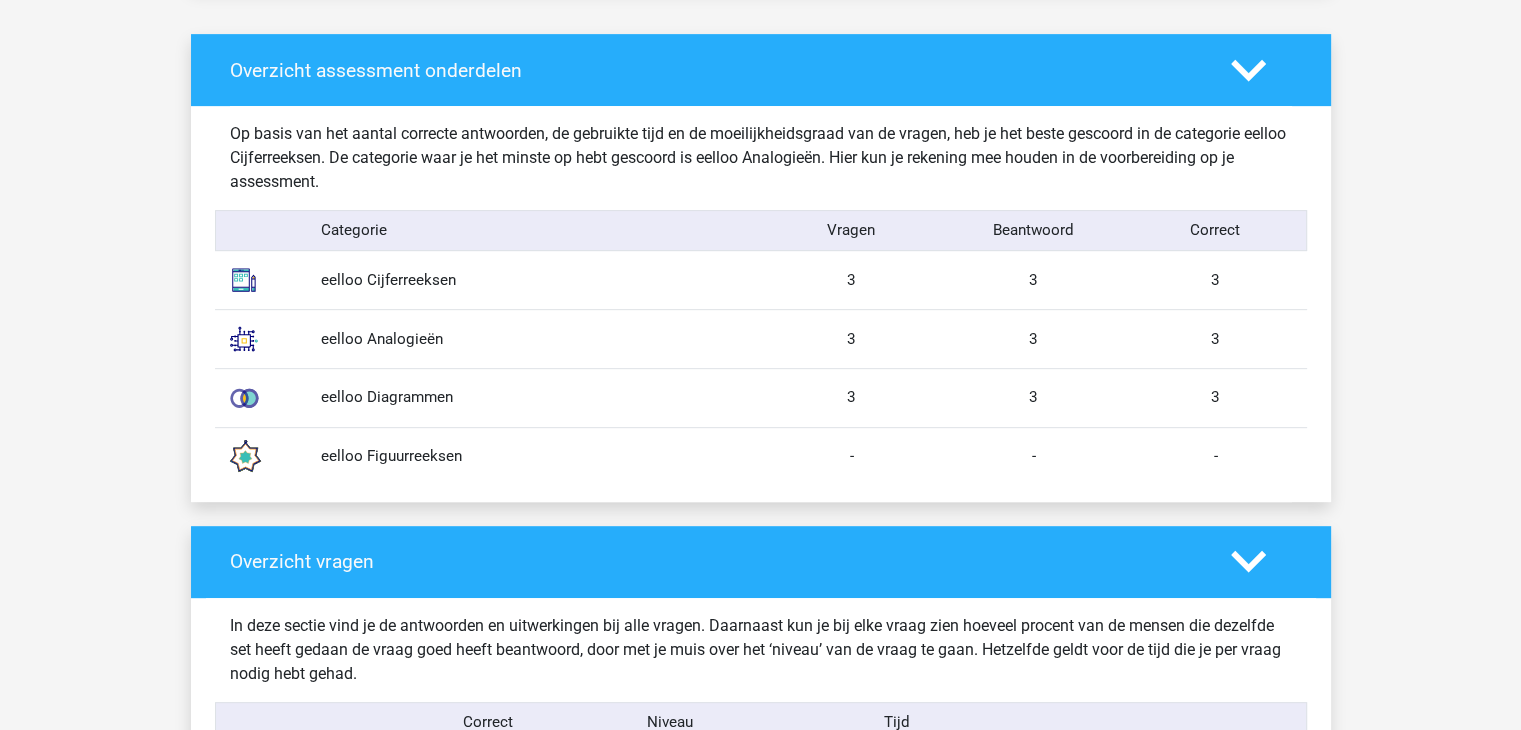 scroll, scrollTop: 840, scrollLeft: 0, axis: vertical 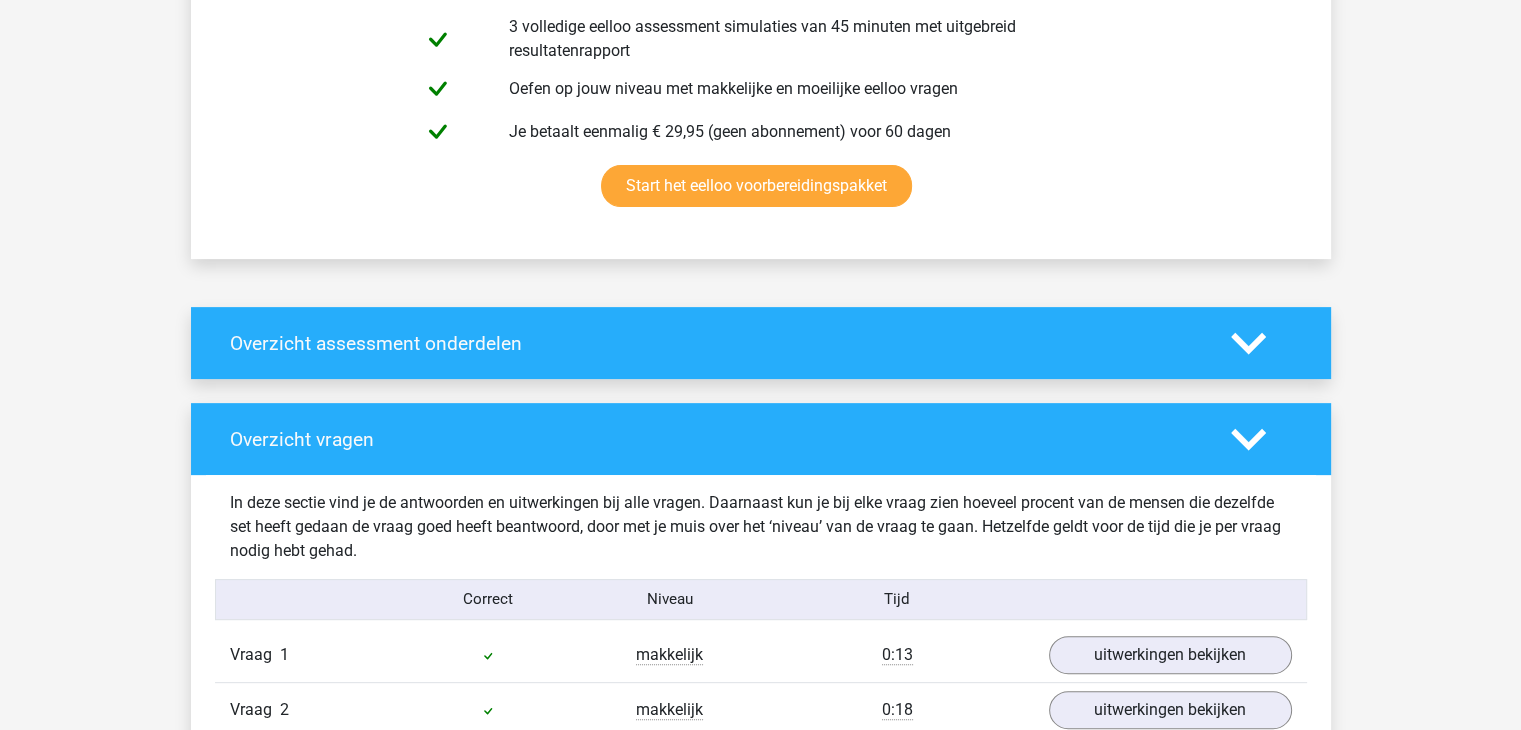 click 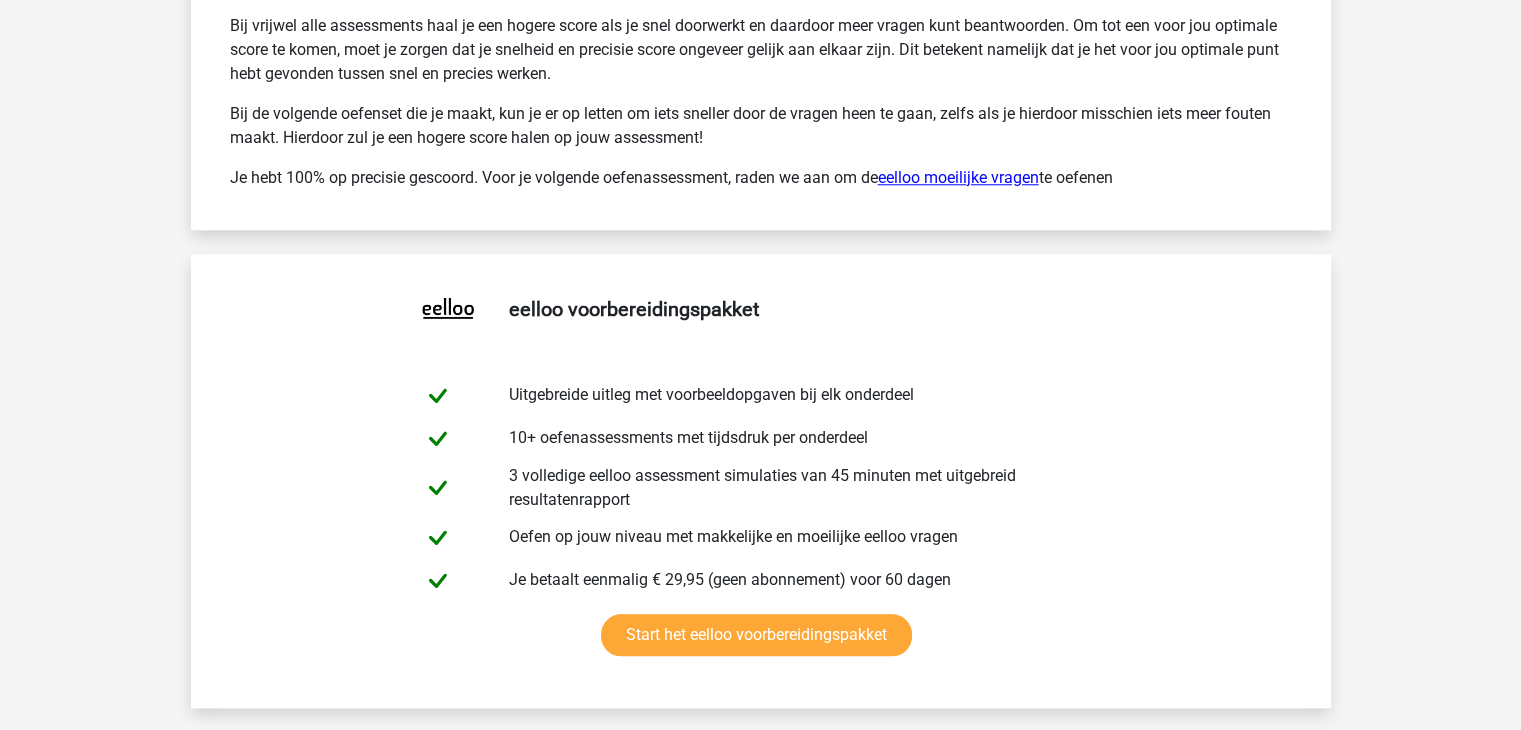scroll, scrollTop: 1960, scrollLeft: 0, axis: vertical 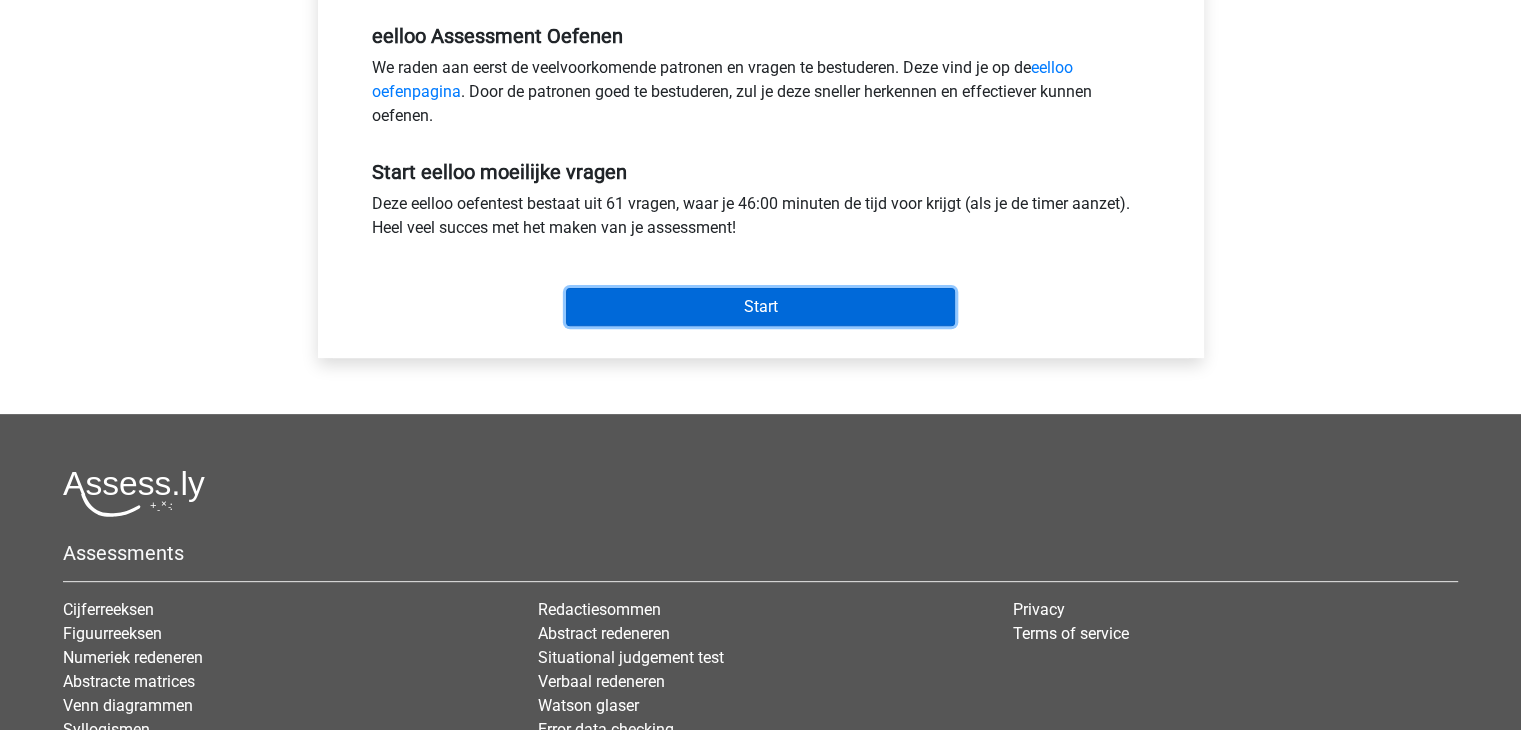 click on "Start" at bounding box center [760, 307] 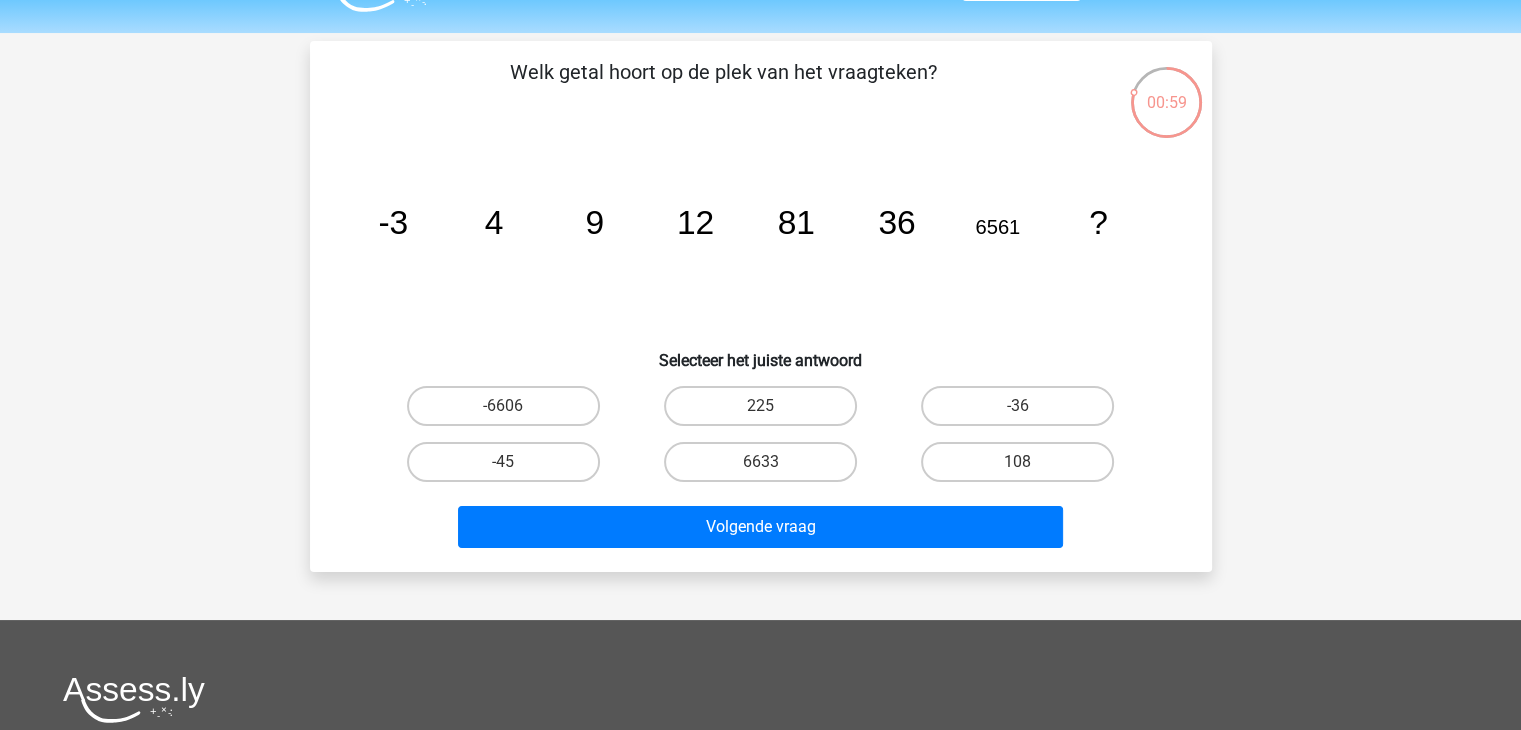 scroll, scrollTop: 36, scrollLeft: 0, axis: vertical 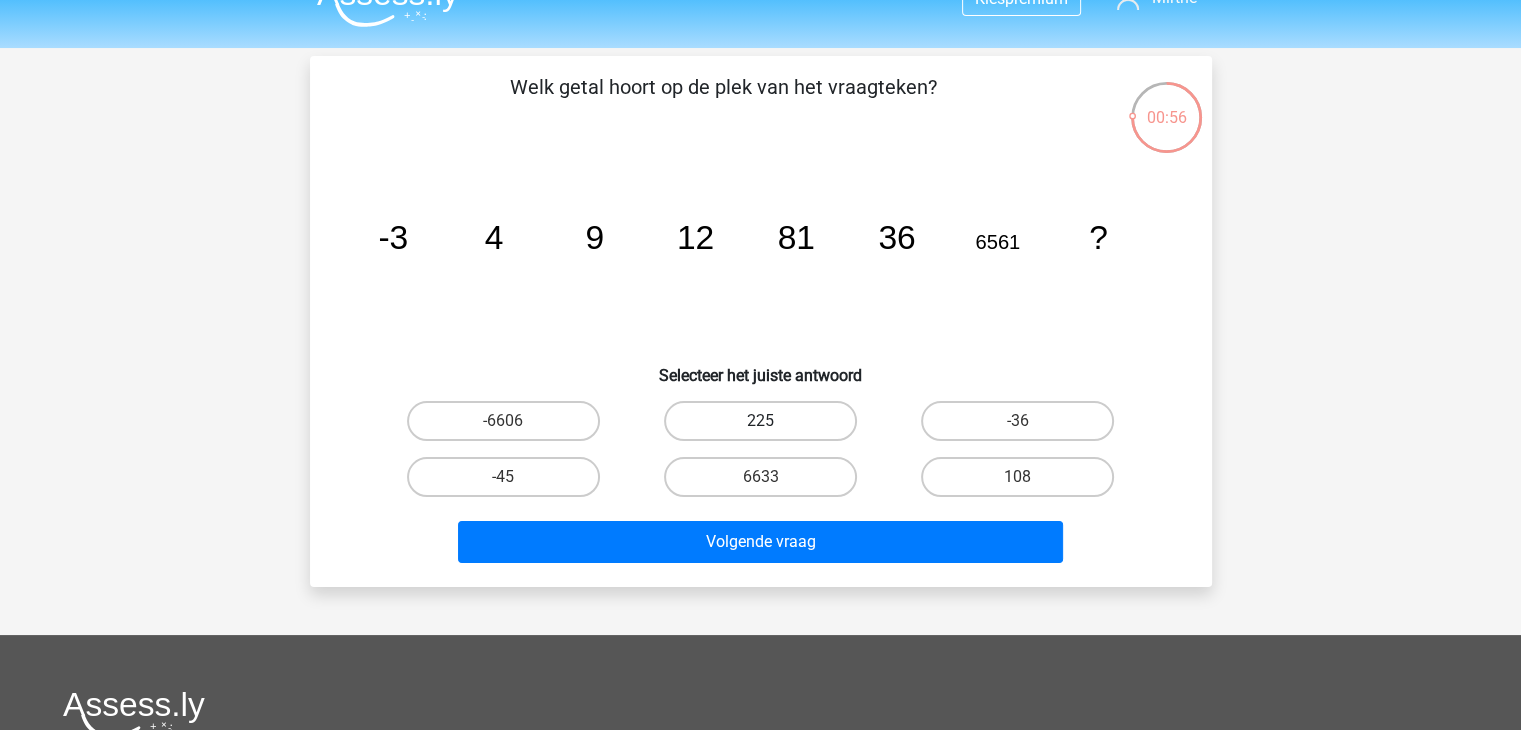 click on "225" at bounding box center (760, 421) 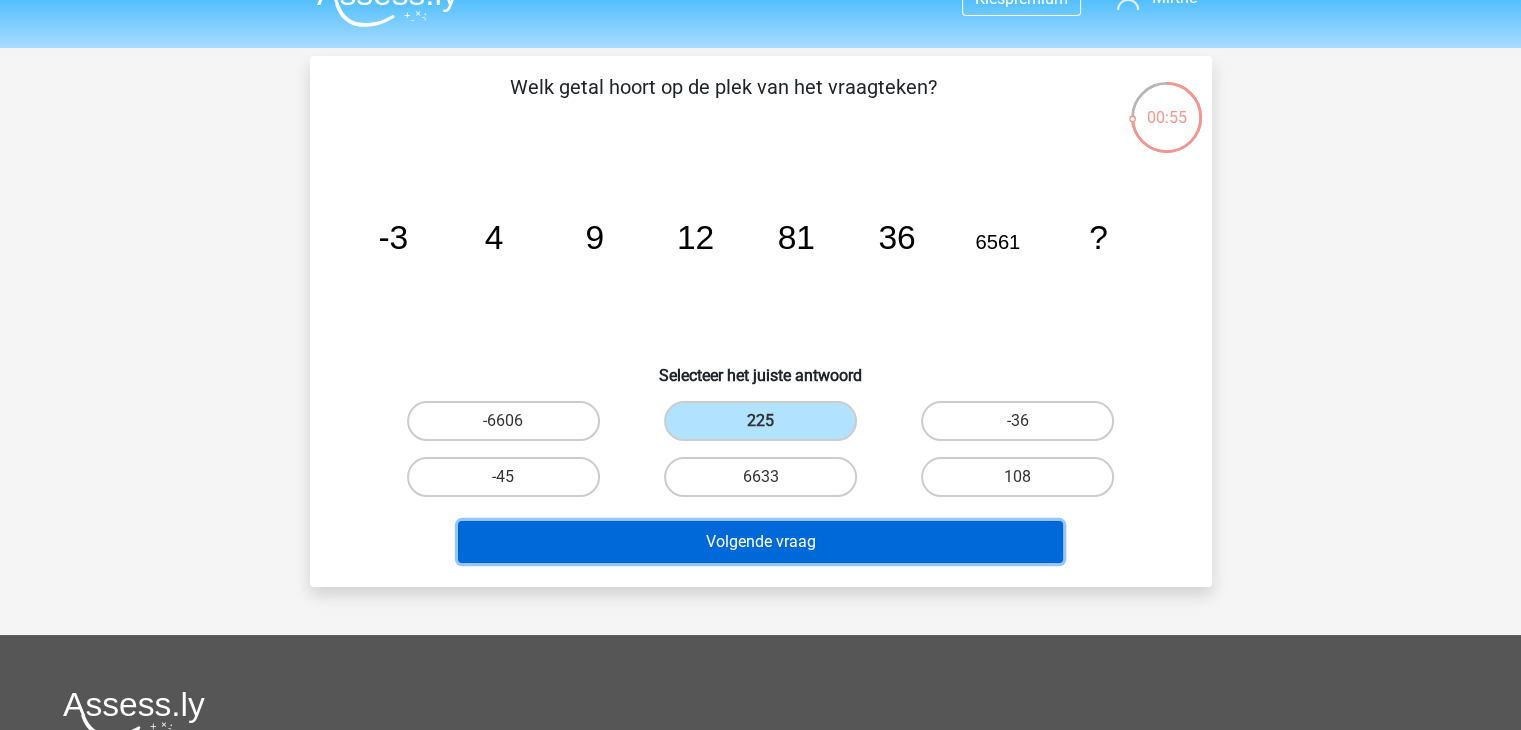 click on "Volgende vraag" at bounding box center [760, 542] 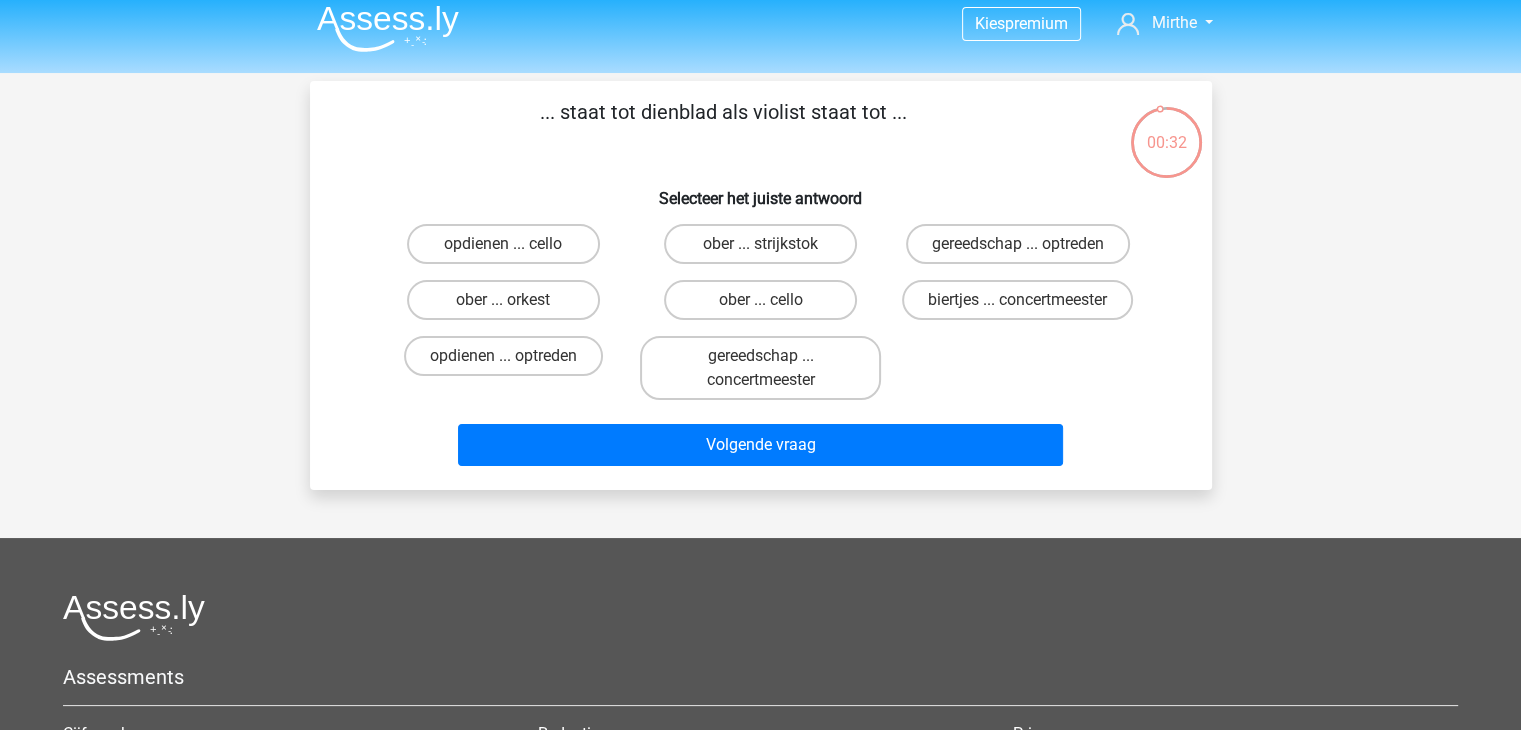 scroll, scrollTop: 0, scrollLeft: 0, axis: both 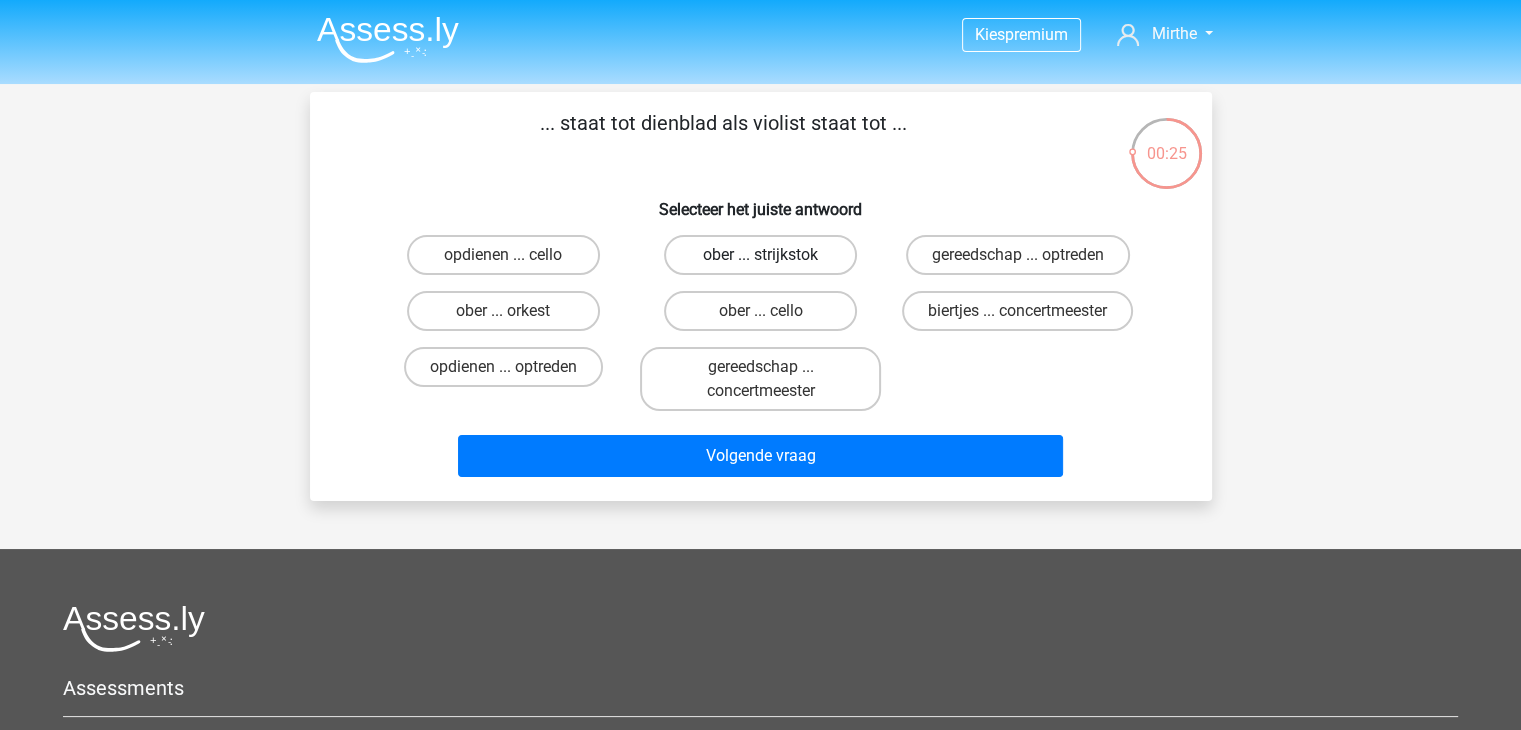 click on "ober ... strijkstok" at bounding box center (760, 255) 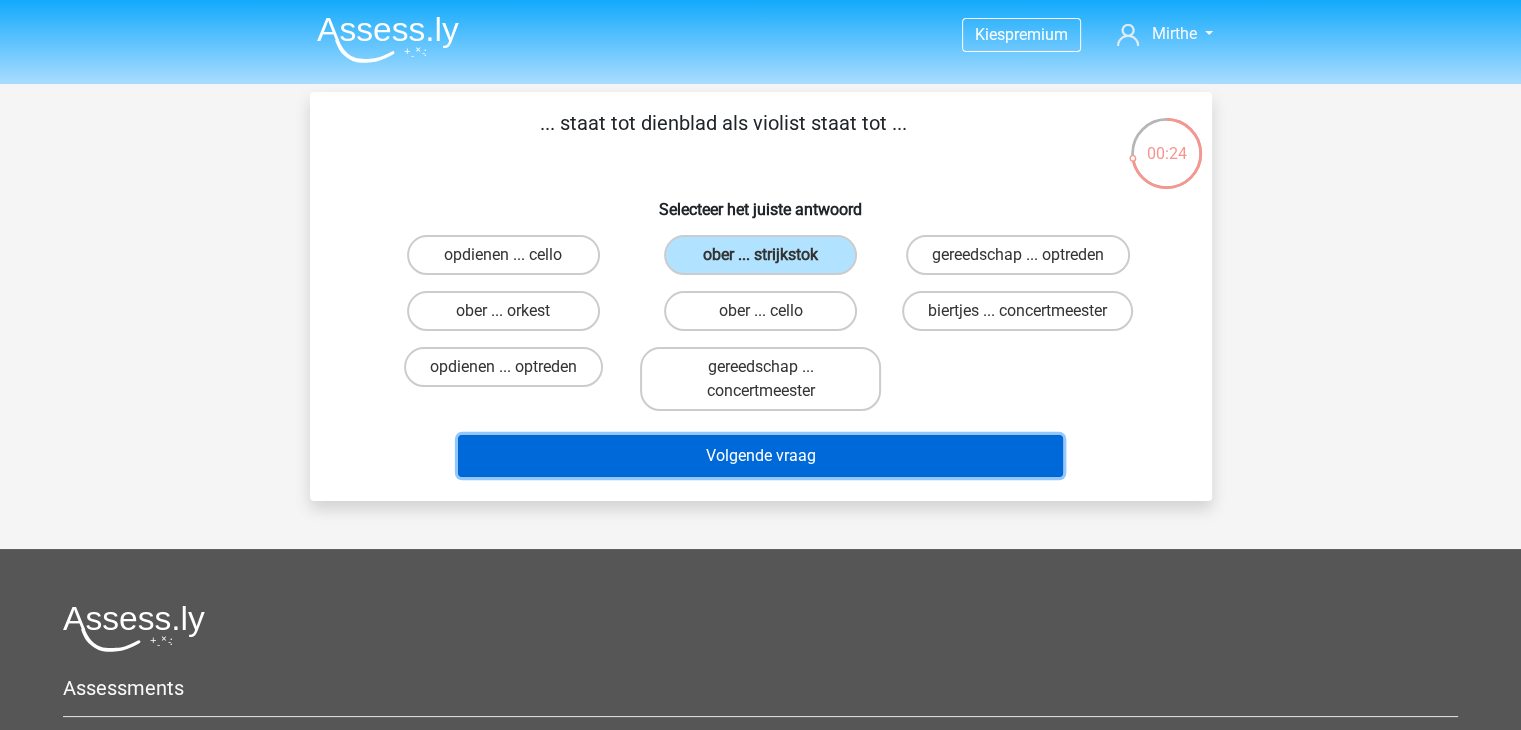click on "Volgende vraag" at bounding box center [760, 456] 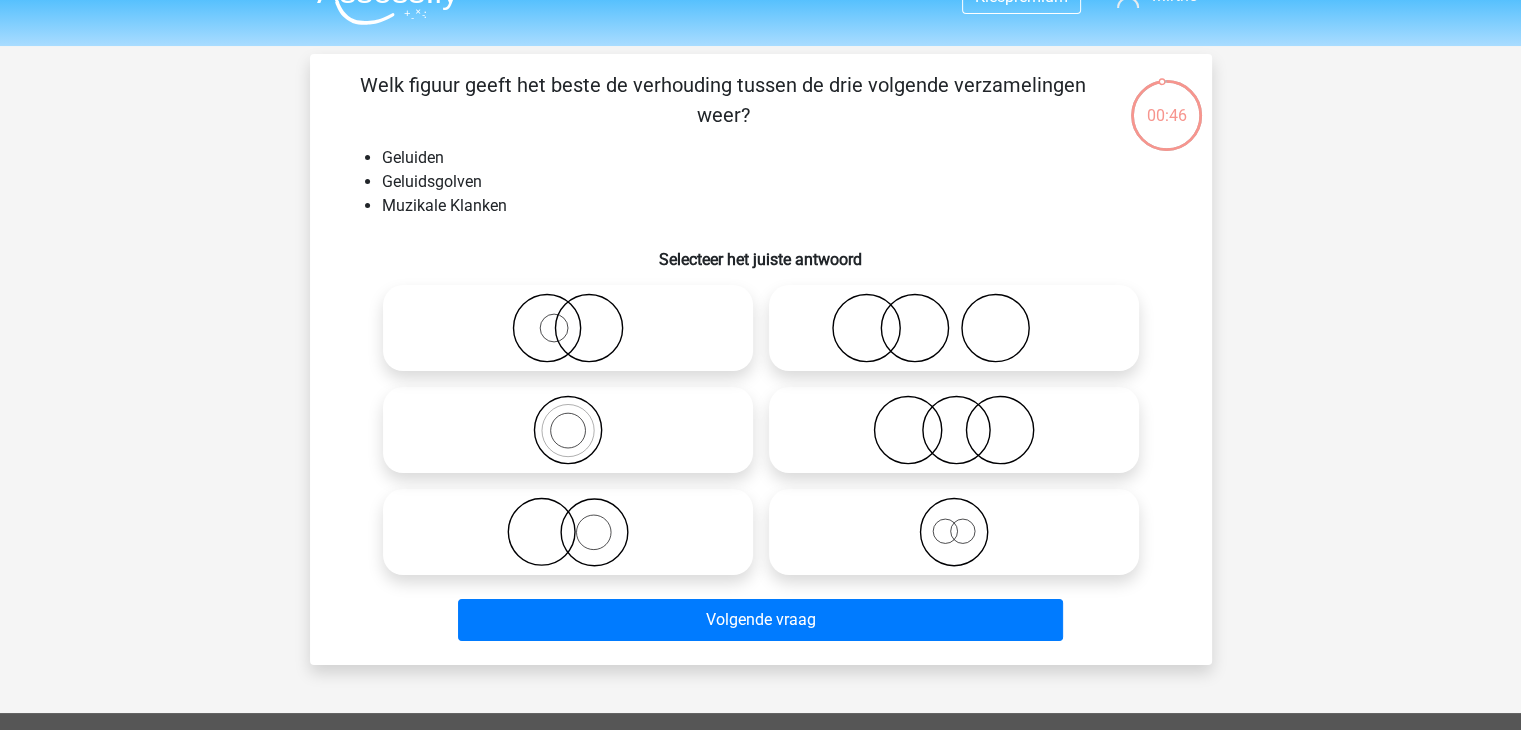 scroll, scrollTop: 28, scrollLeft: 0, axis: vertical 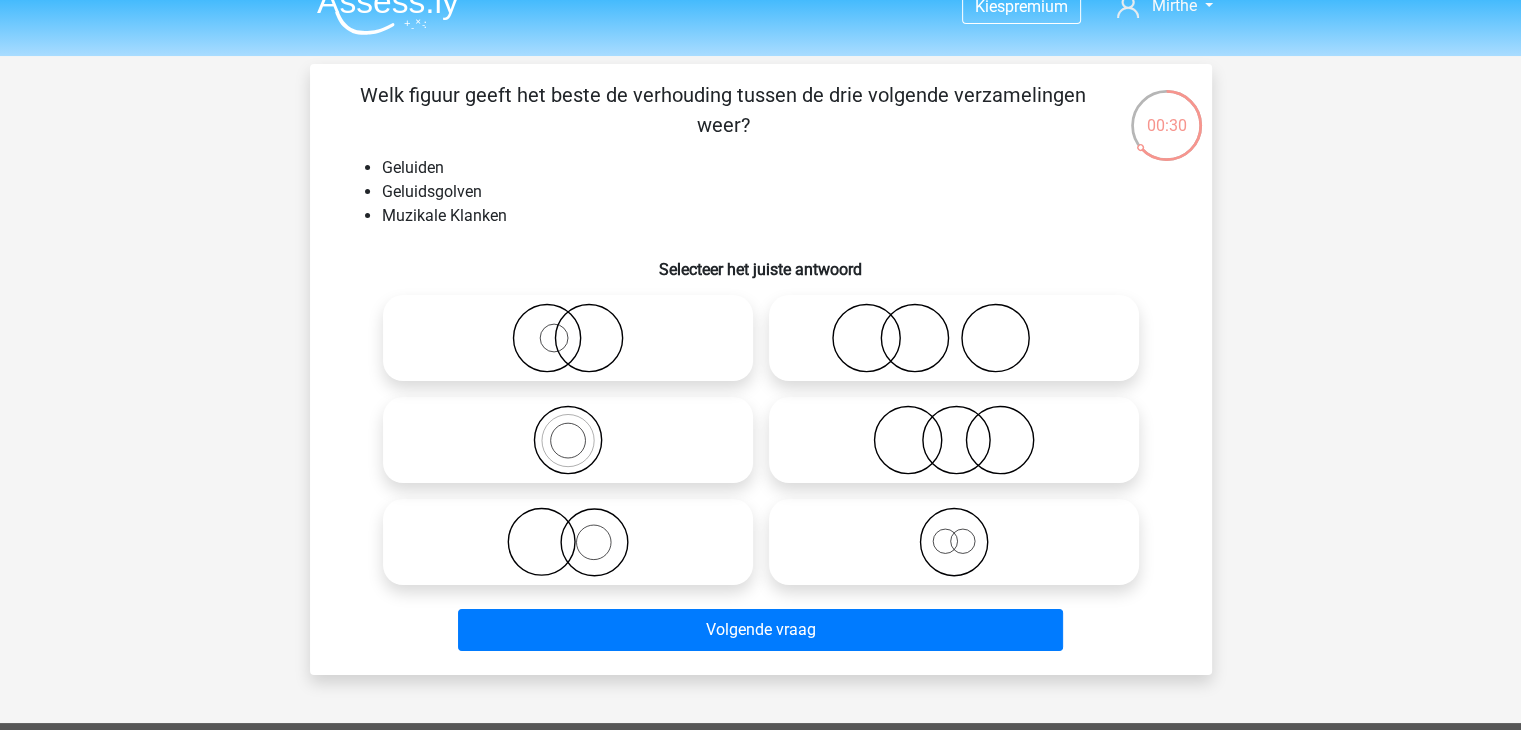 click at bounding box center (960, 525) 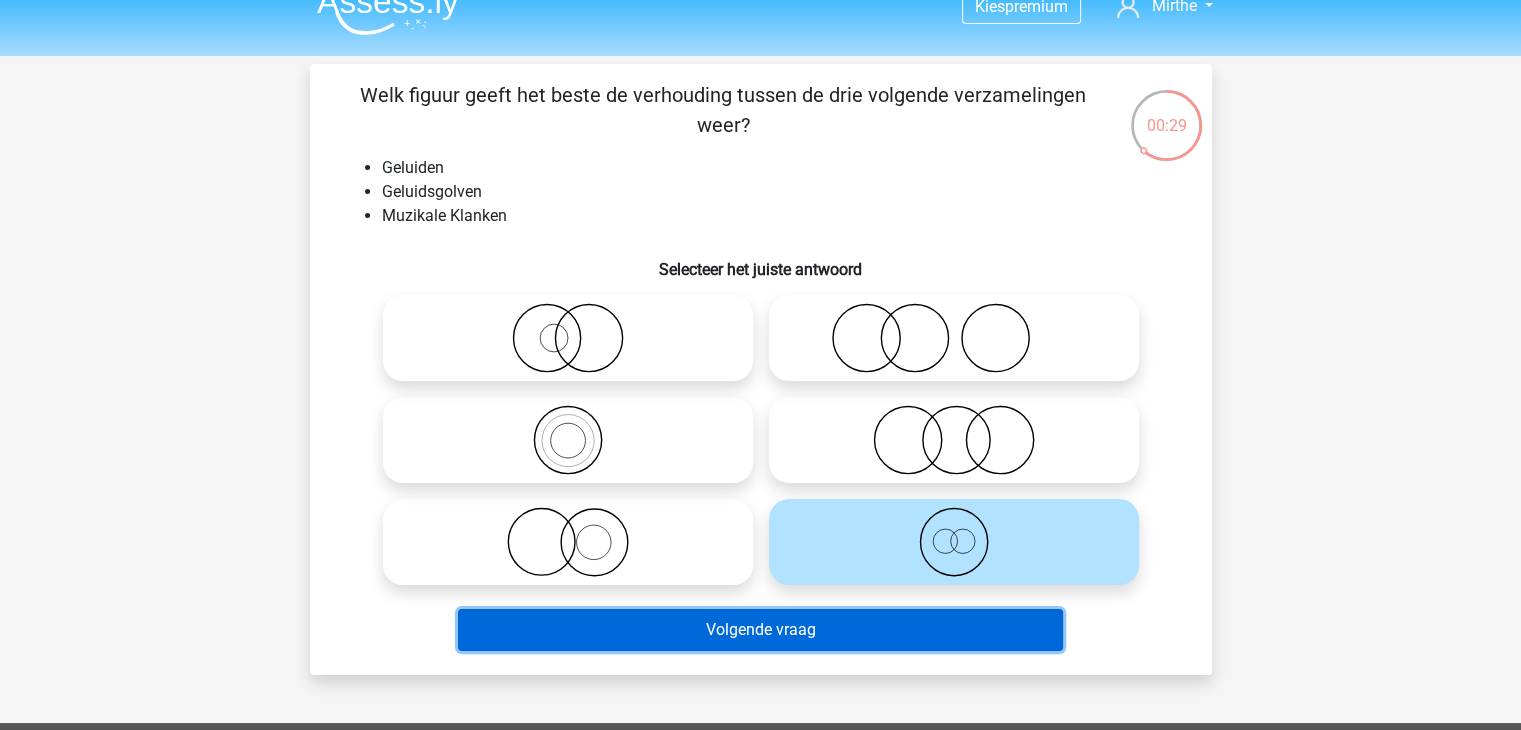 click on "Volgende vraag" at bounding box center [760, 630] 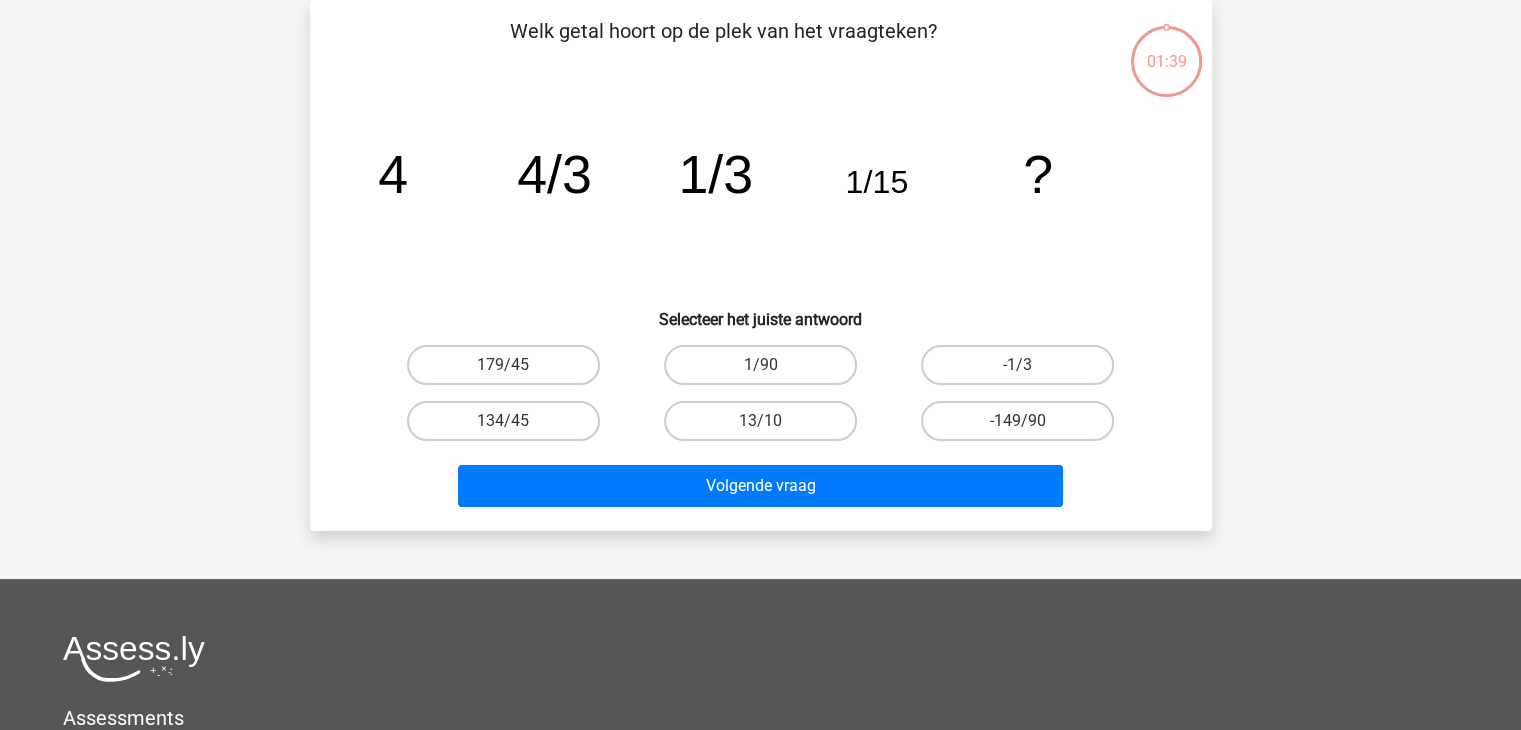 scroll, scrollTop: 8, scrollLeft: 0, axis: vertical 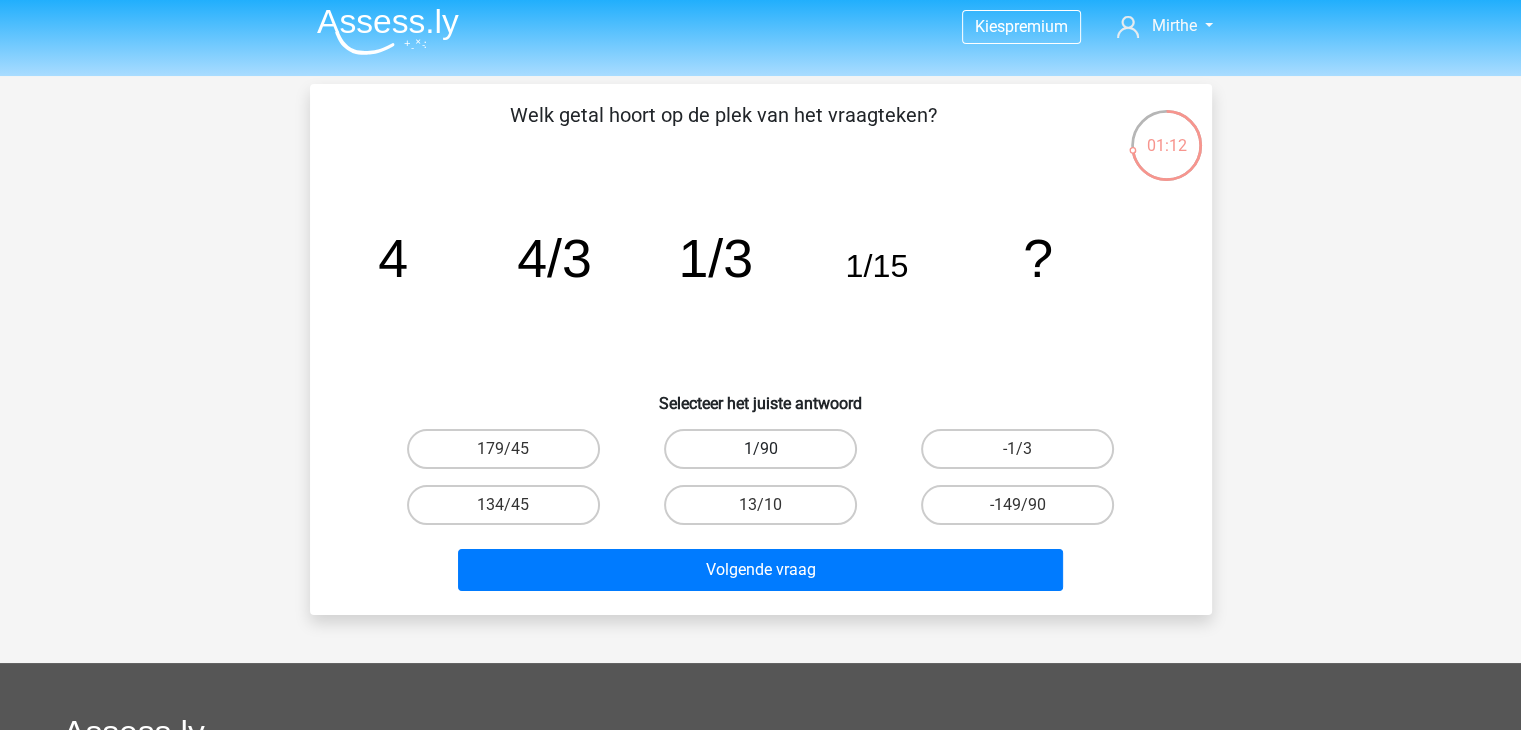 click on "1/90" at bounding box center [760, 449] 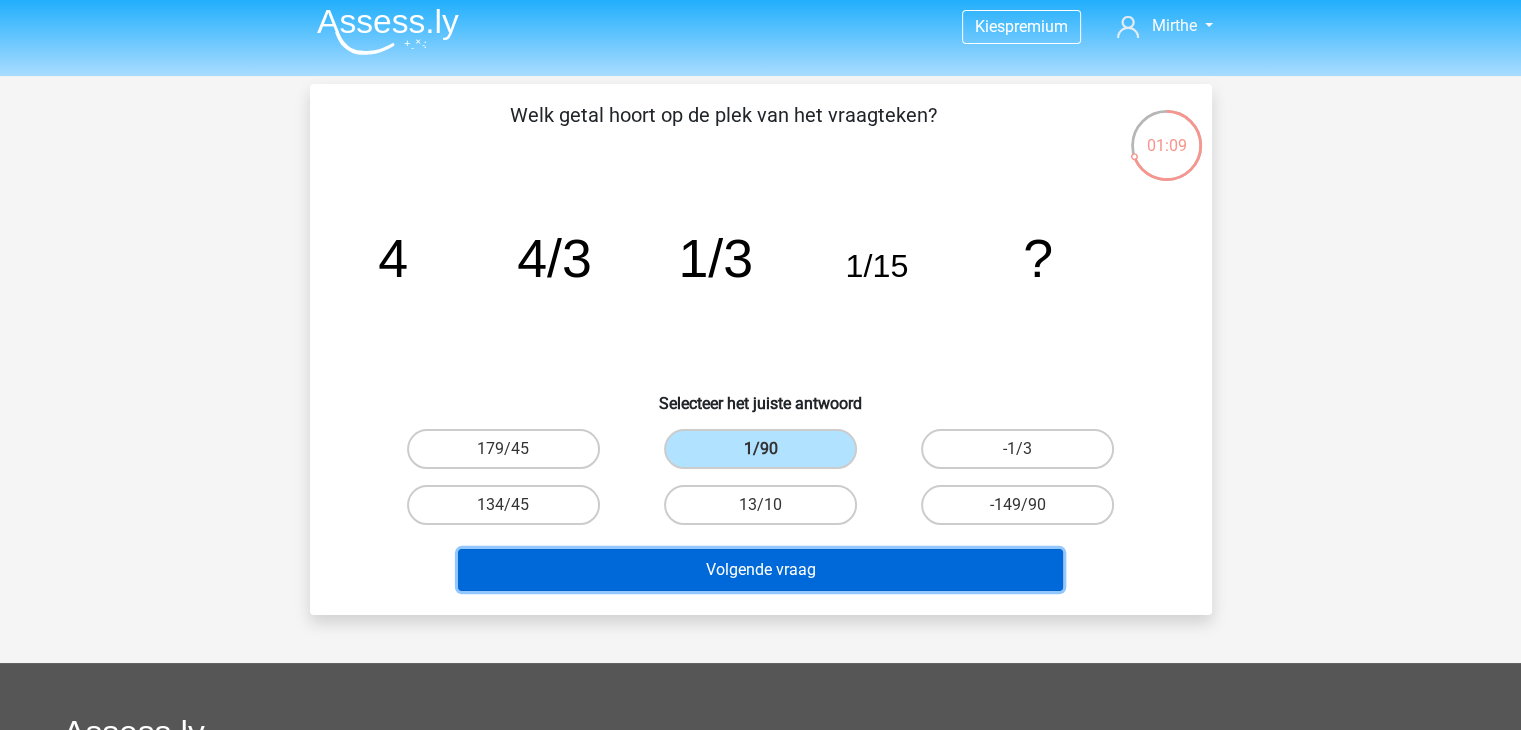 click on "Volgende vraag" at bounding box center [760, 570] 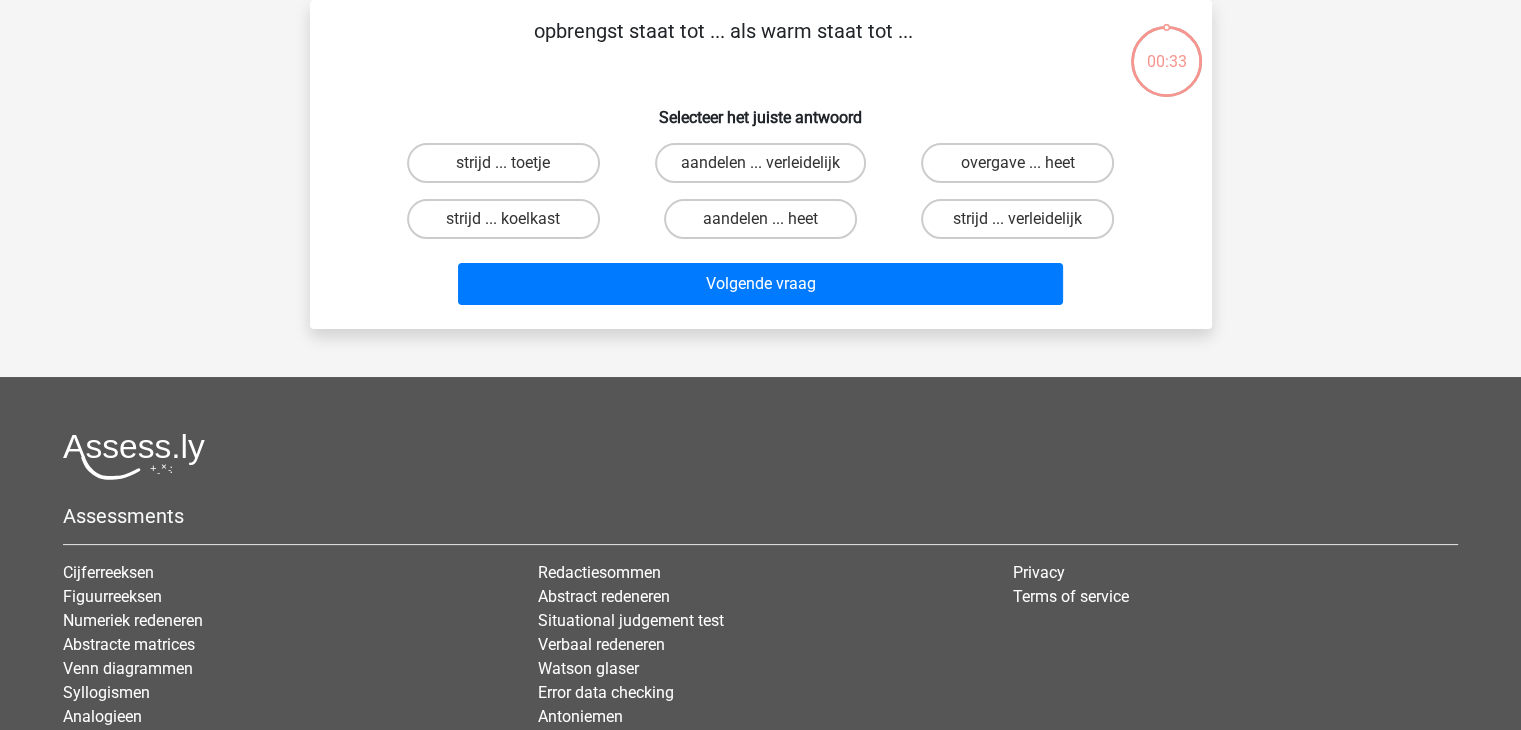 scroll, scrollTop: 0, scrollLeft: 0, axis: both 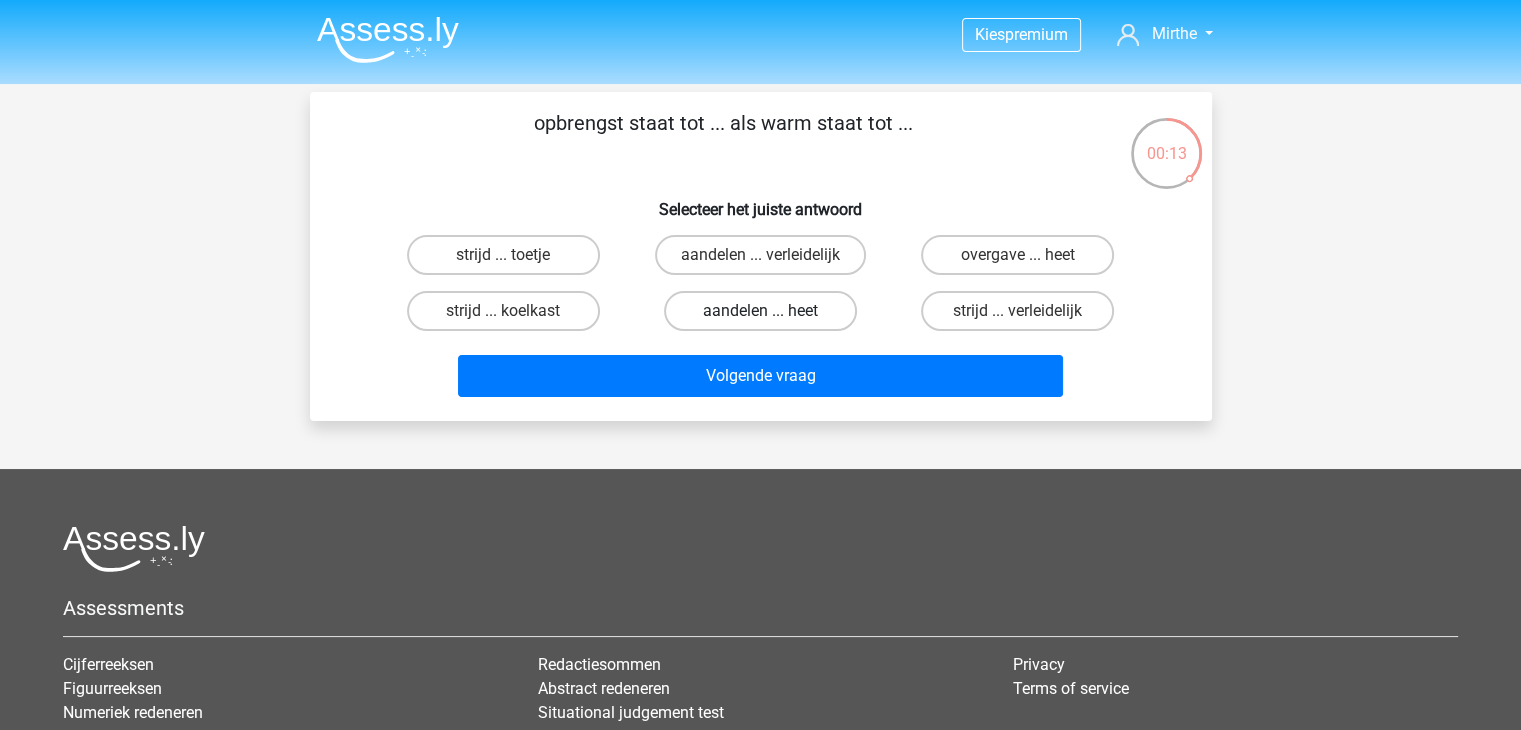 click on "aandelen ... heet" at bounding box center (760, 311) 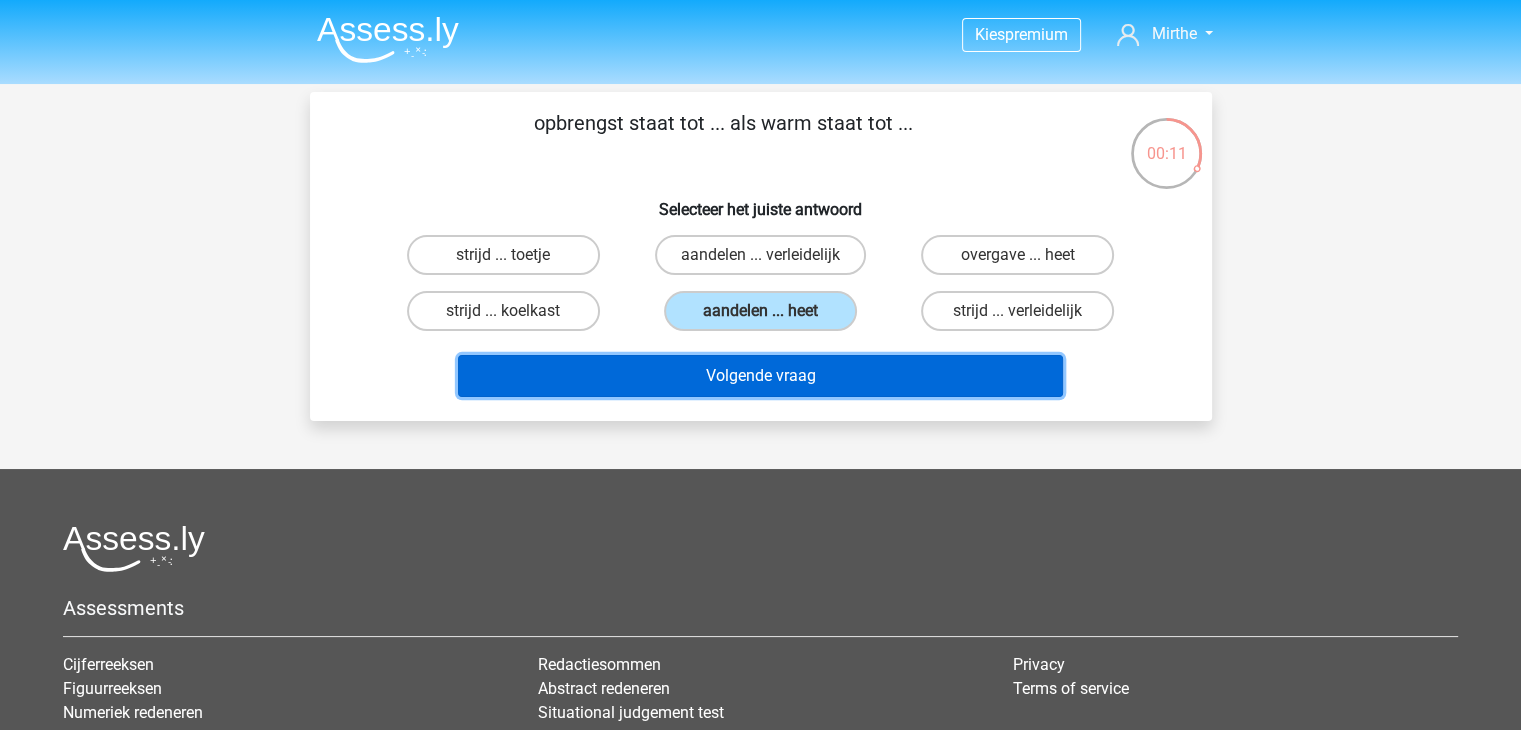 click on "Volgende vraag" at bounding box center (760, 376) 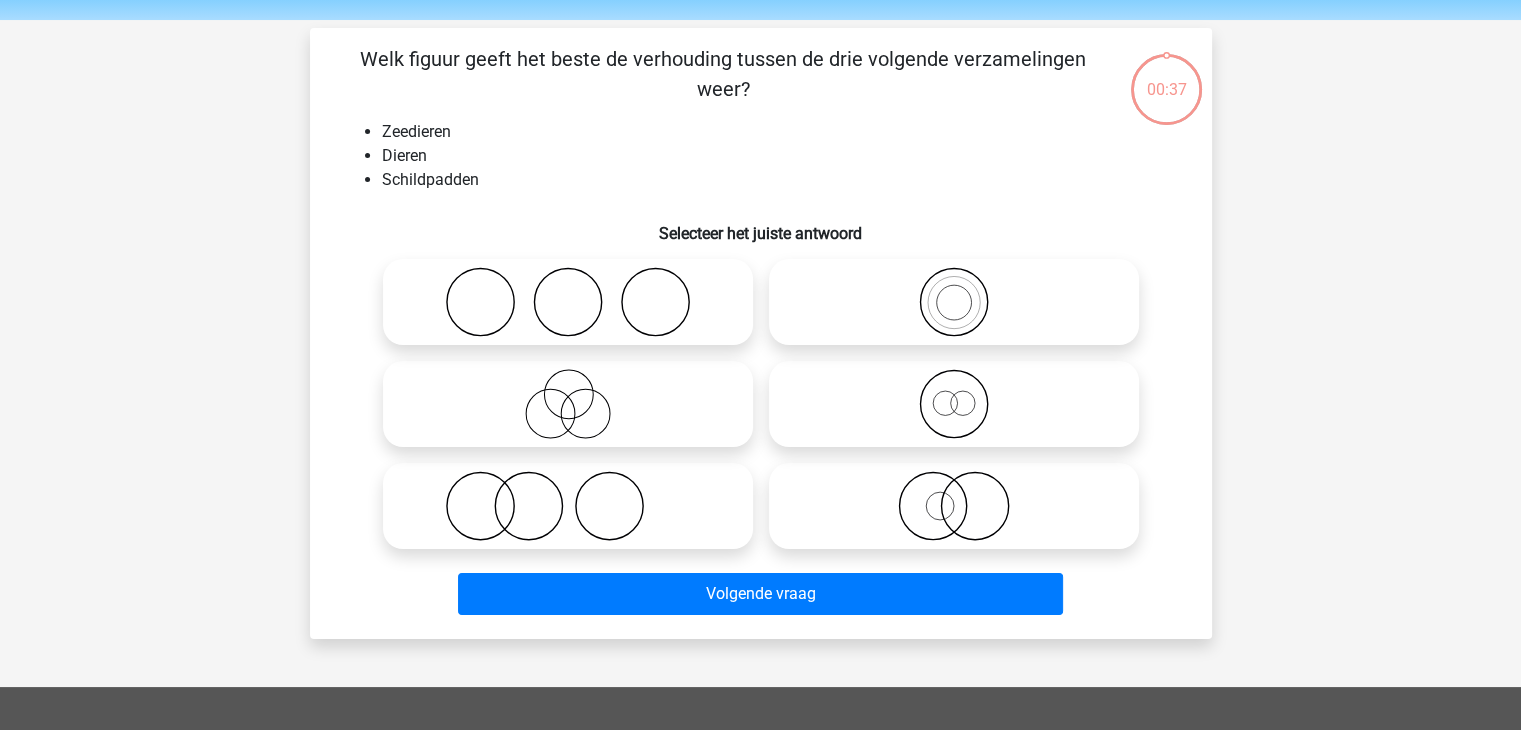 scroll, scrollTop: 60, scrollLeft: 0, axis: vertical 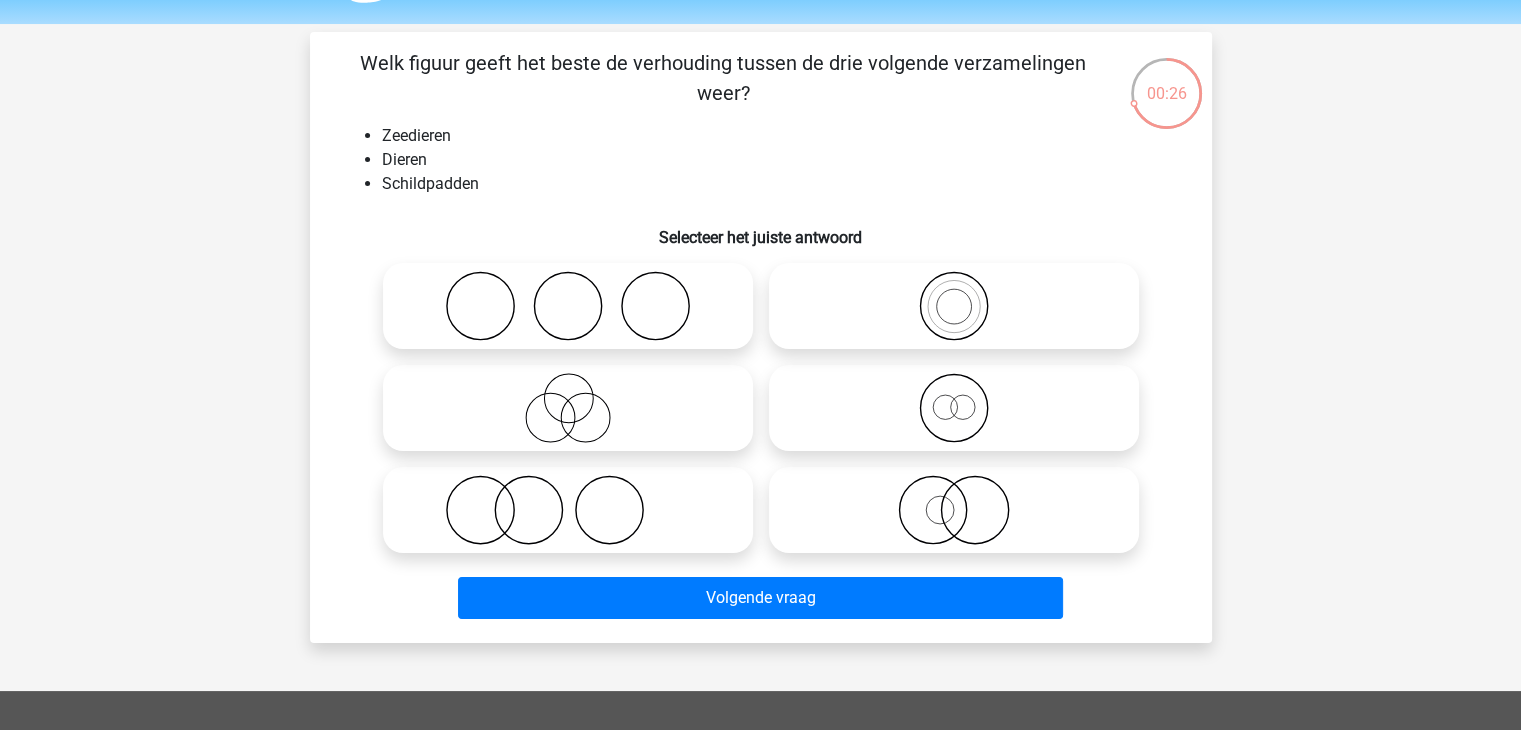click 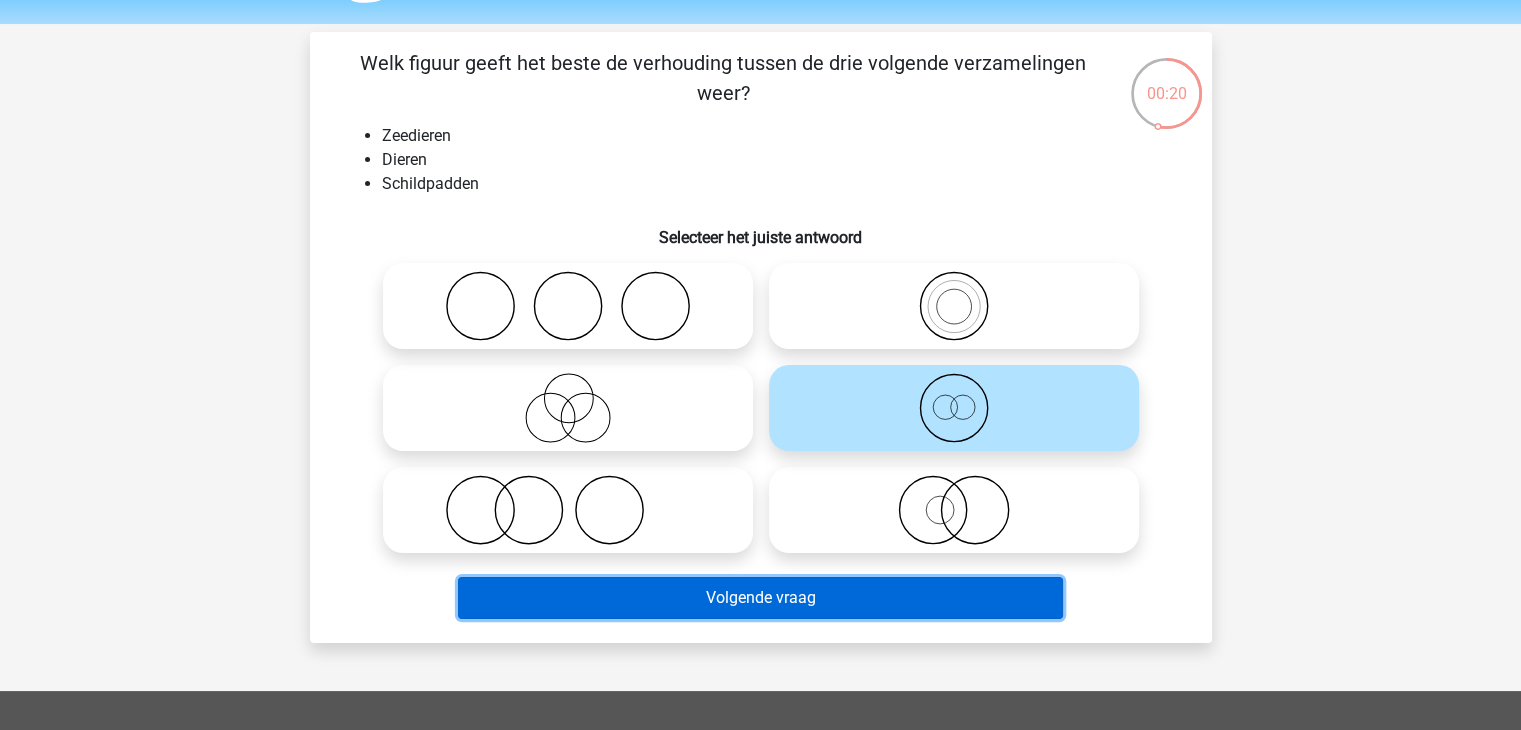 click on "Volgende vraag" at bounding box center [760, 598] 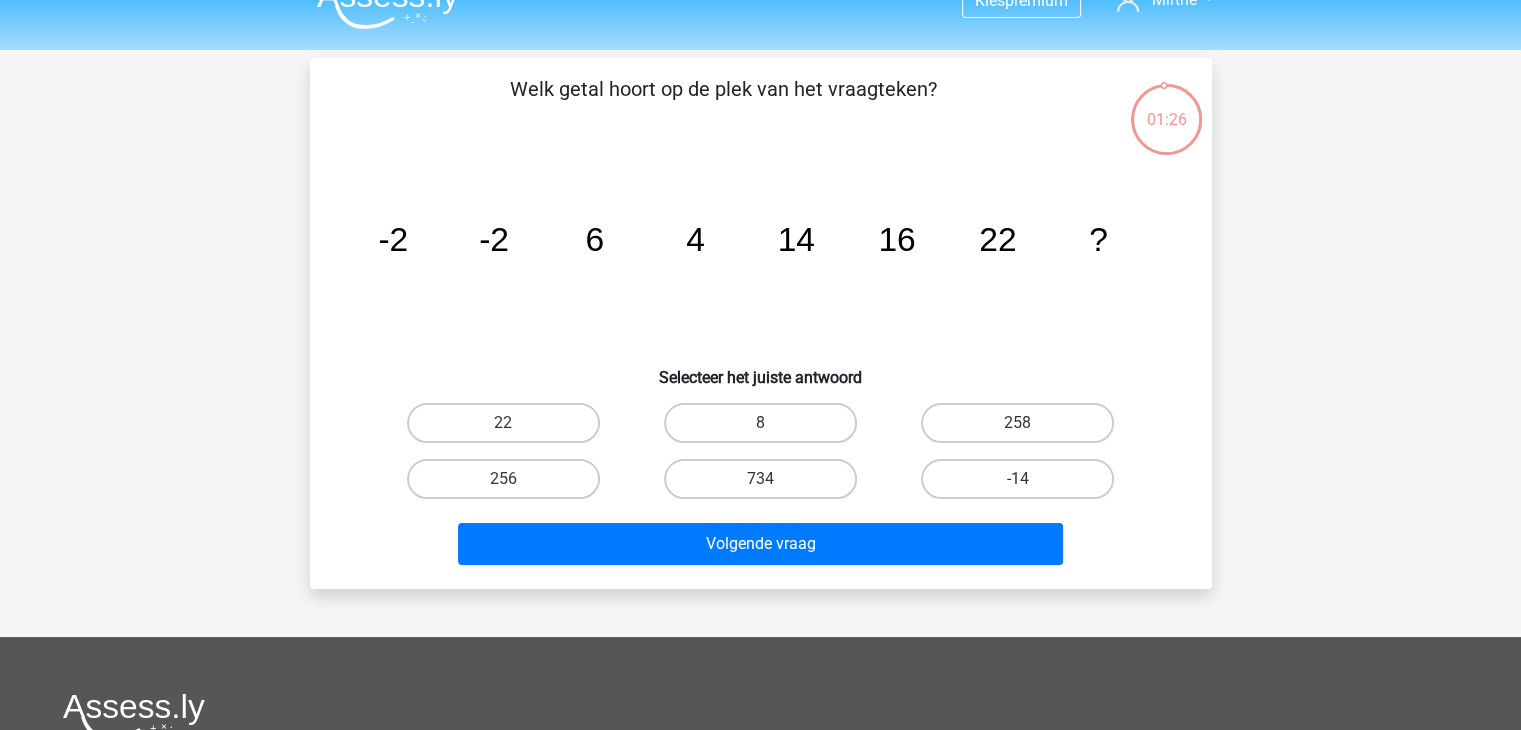 scroll, scrollTop: 27, scrollLeft: 0, axis: vertical 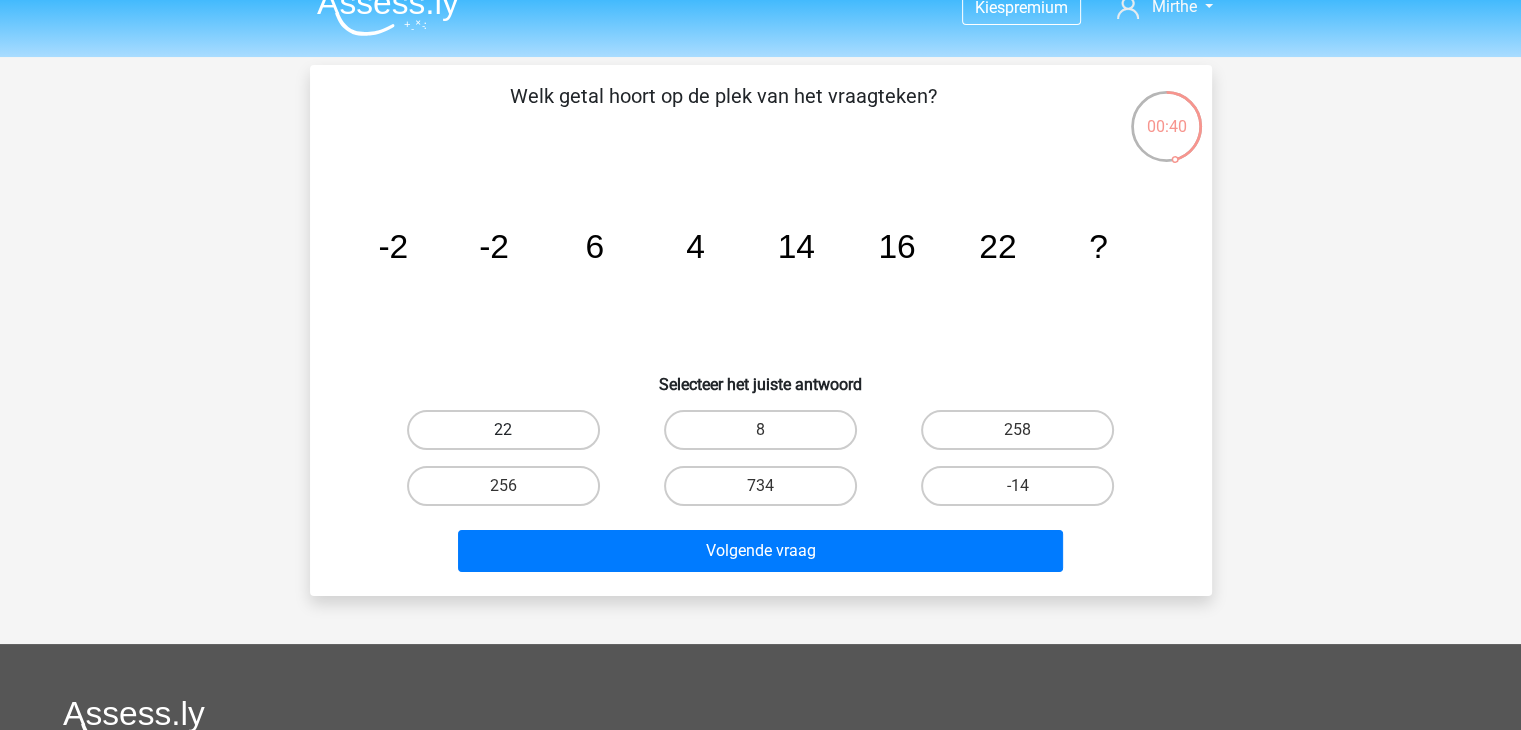 click on "22" at bounding box center [503, 430] 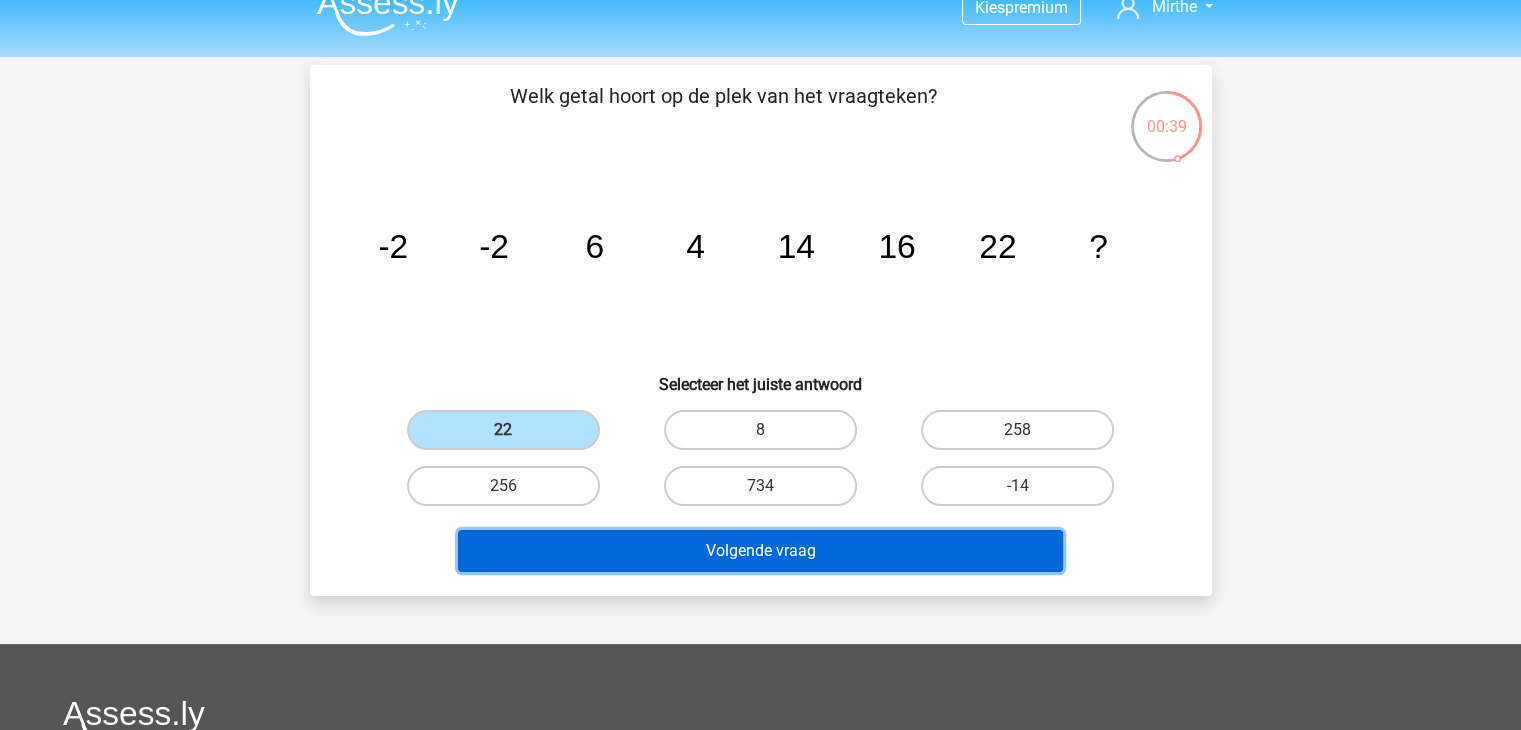 click on "Volgende vraag" at bounding box center (760, 551) 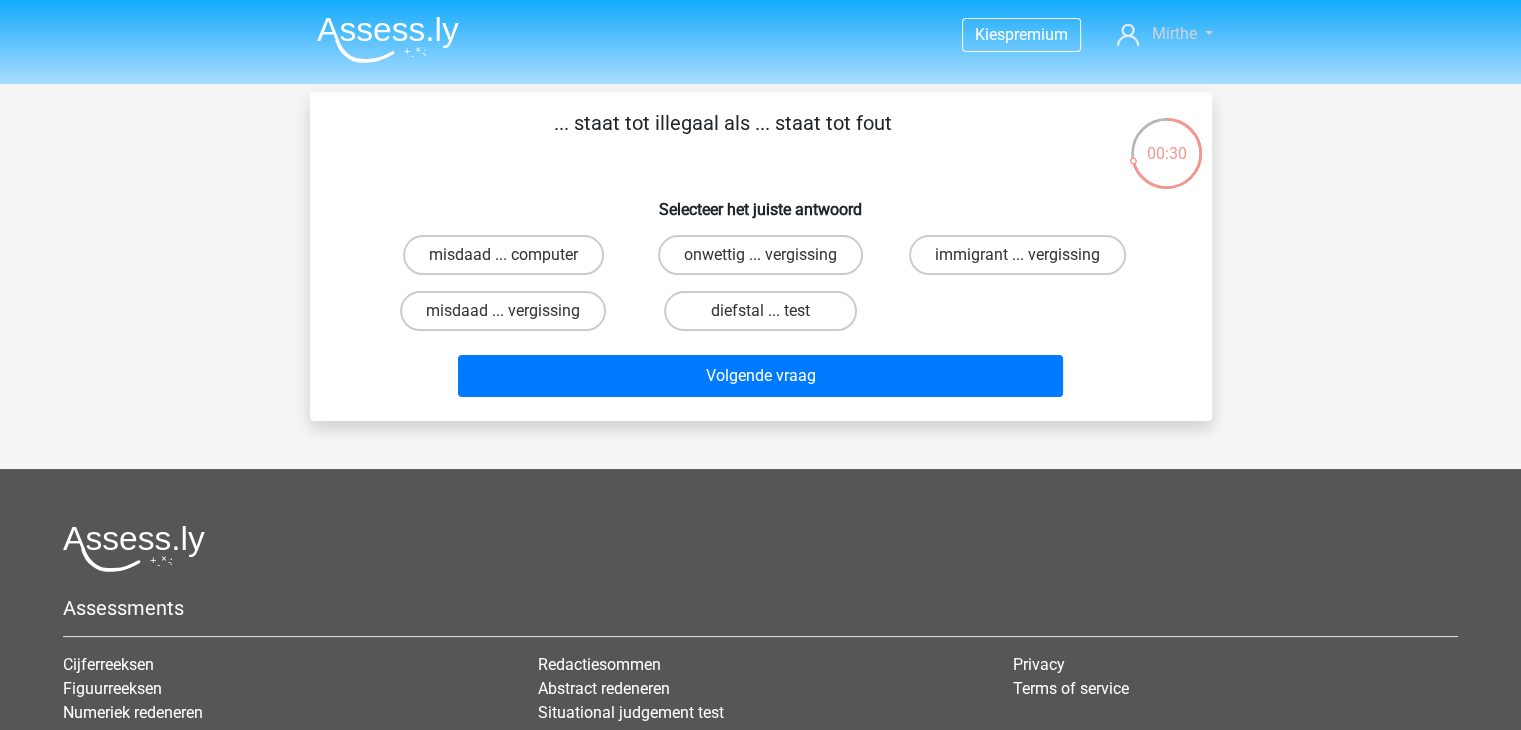 scroll, scrollTop: 0, scrollLeft: 0, axis: both 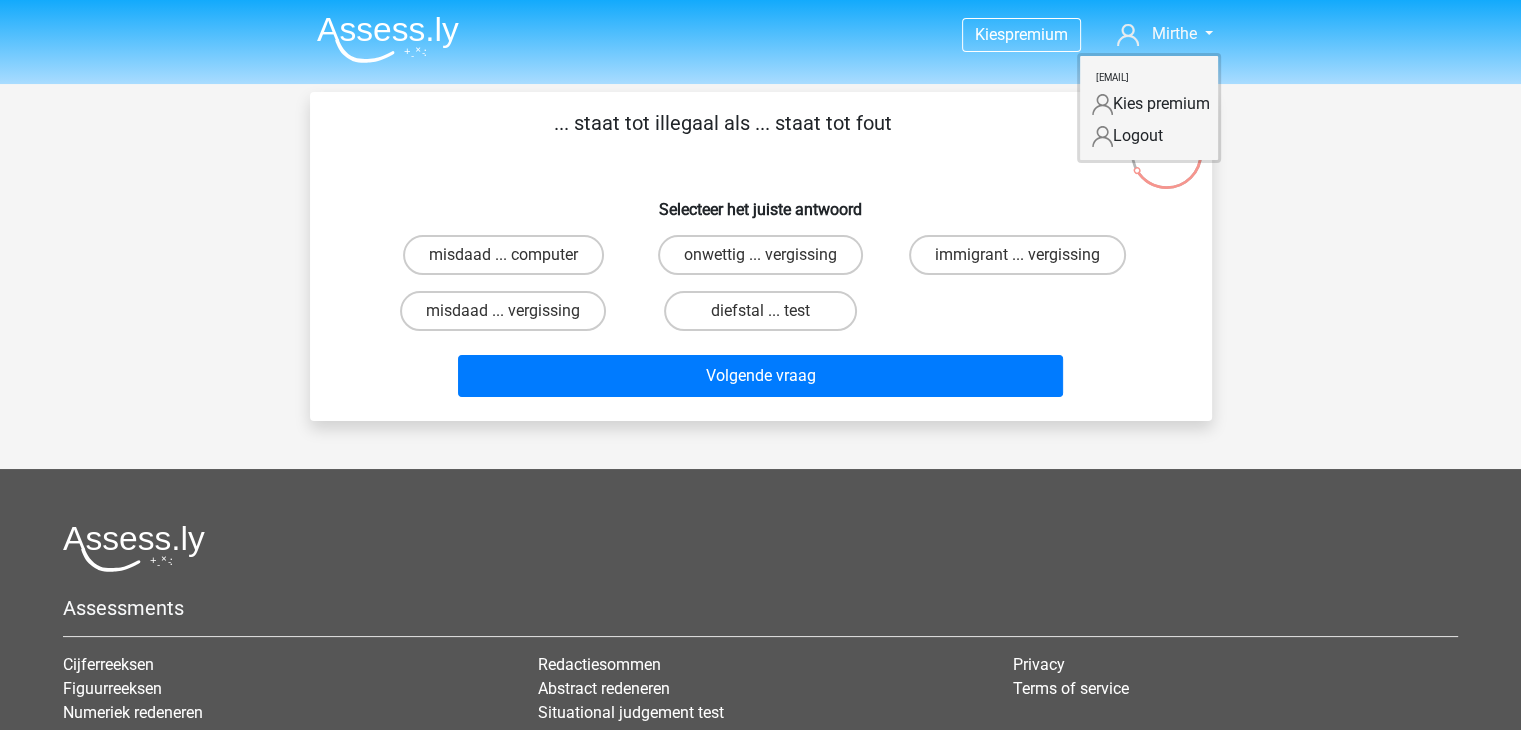 click on "Kies  premium
Mirthe
mdriestaart849@outlook.com" at bounding box center [760, 498] 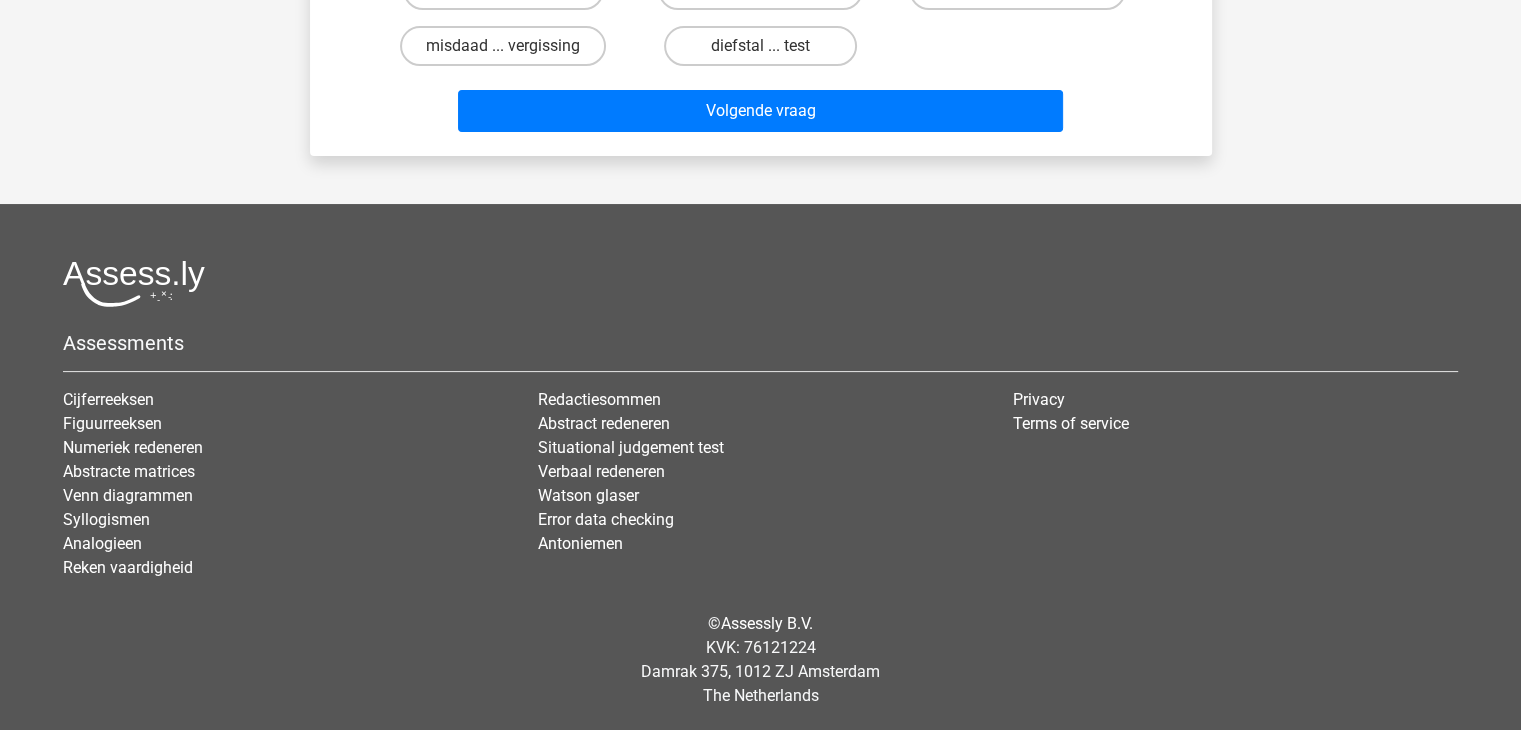 scroll, scrollTop: 0, scrollLeft: 0, axis: both 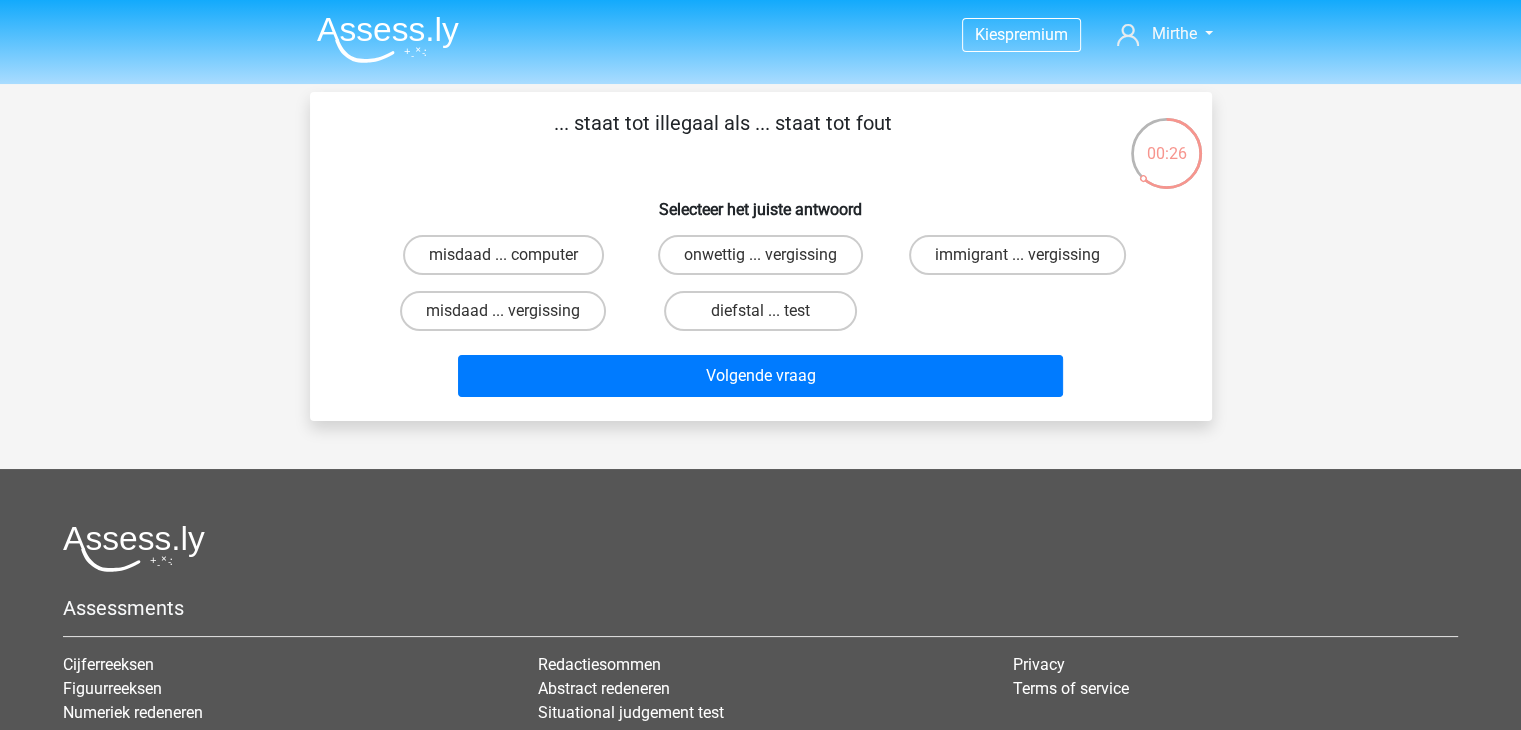 click on "00:26" at bounding box center [1166, 141] 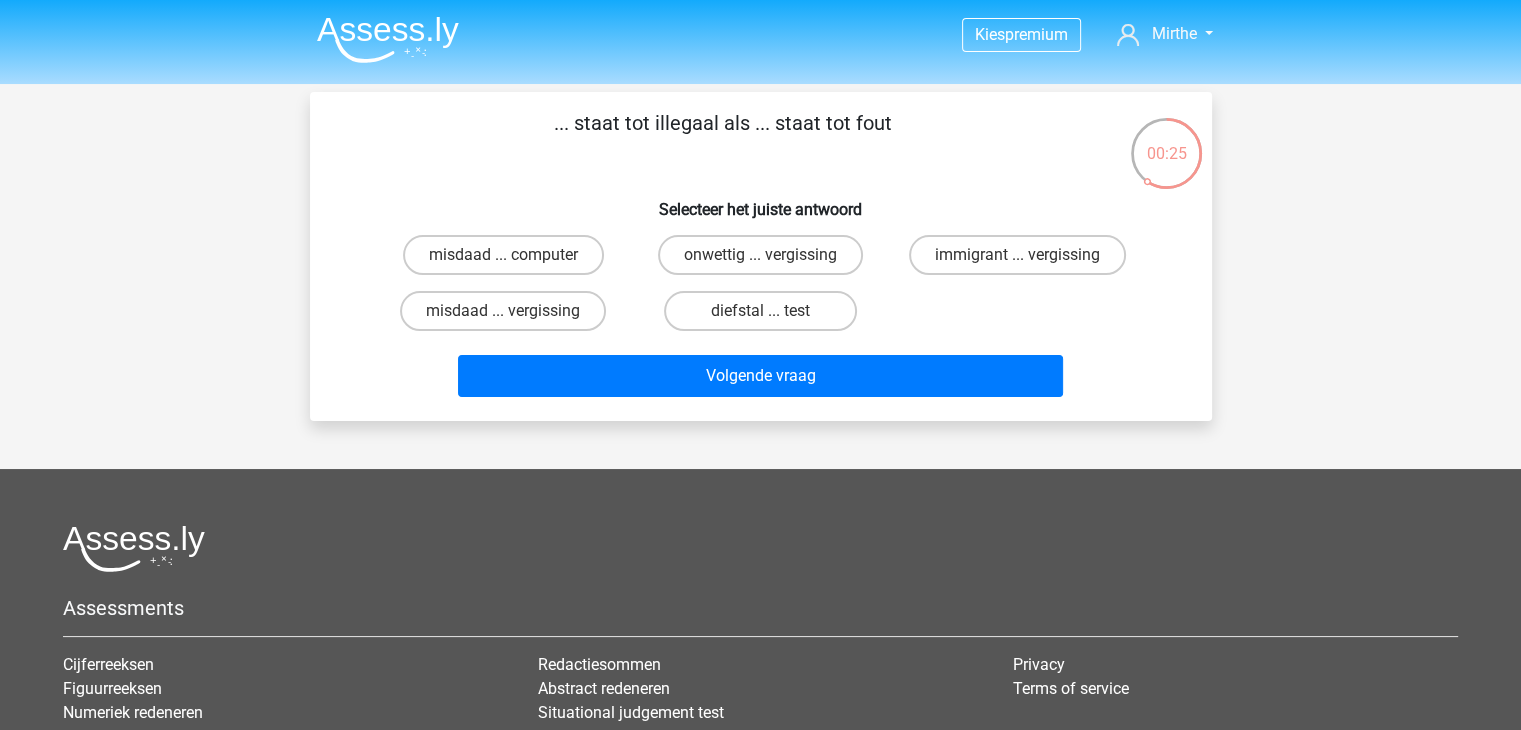 click 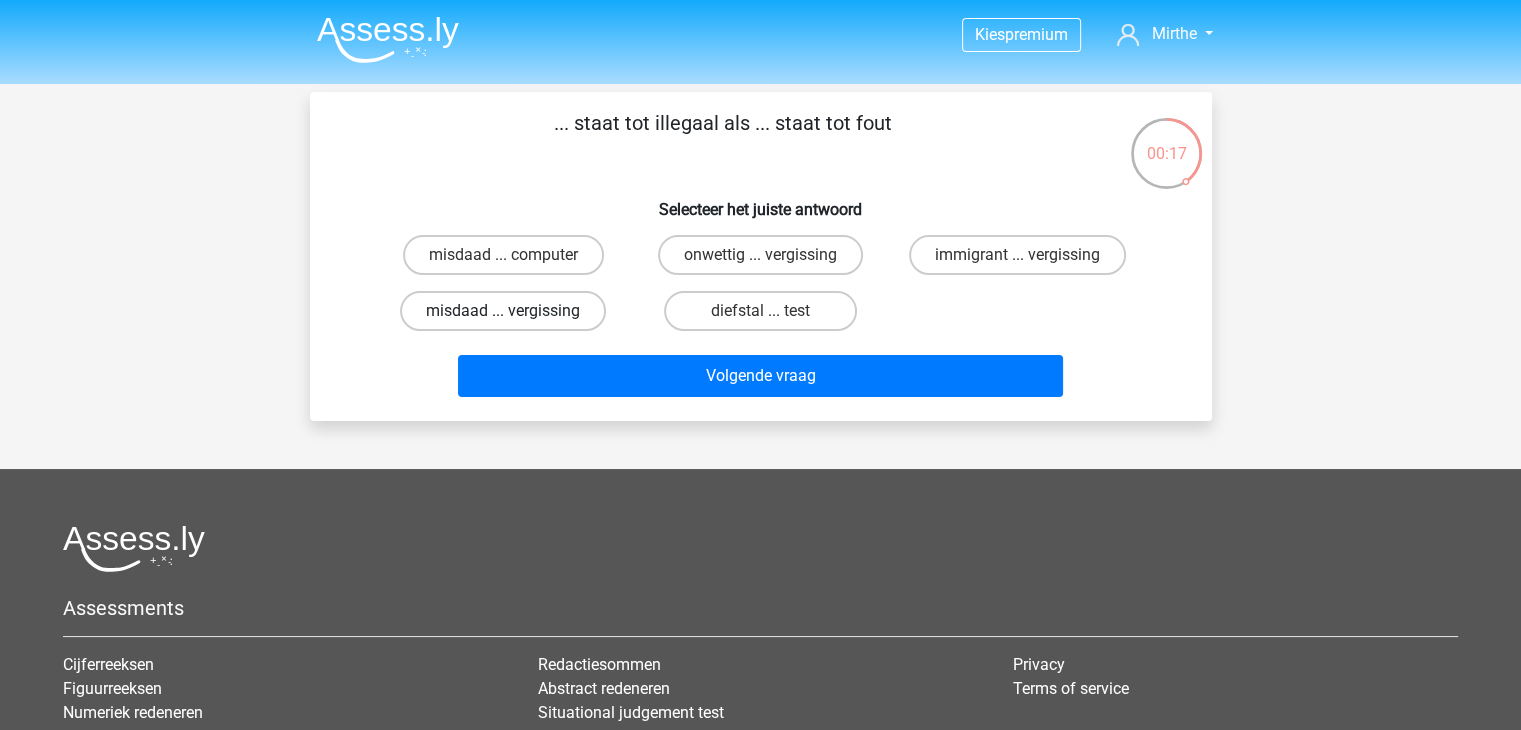 click on "misdaad ... vergissing" at bounding box center [503, 311] 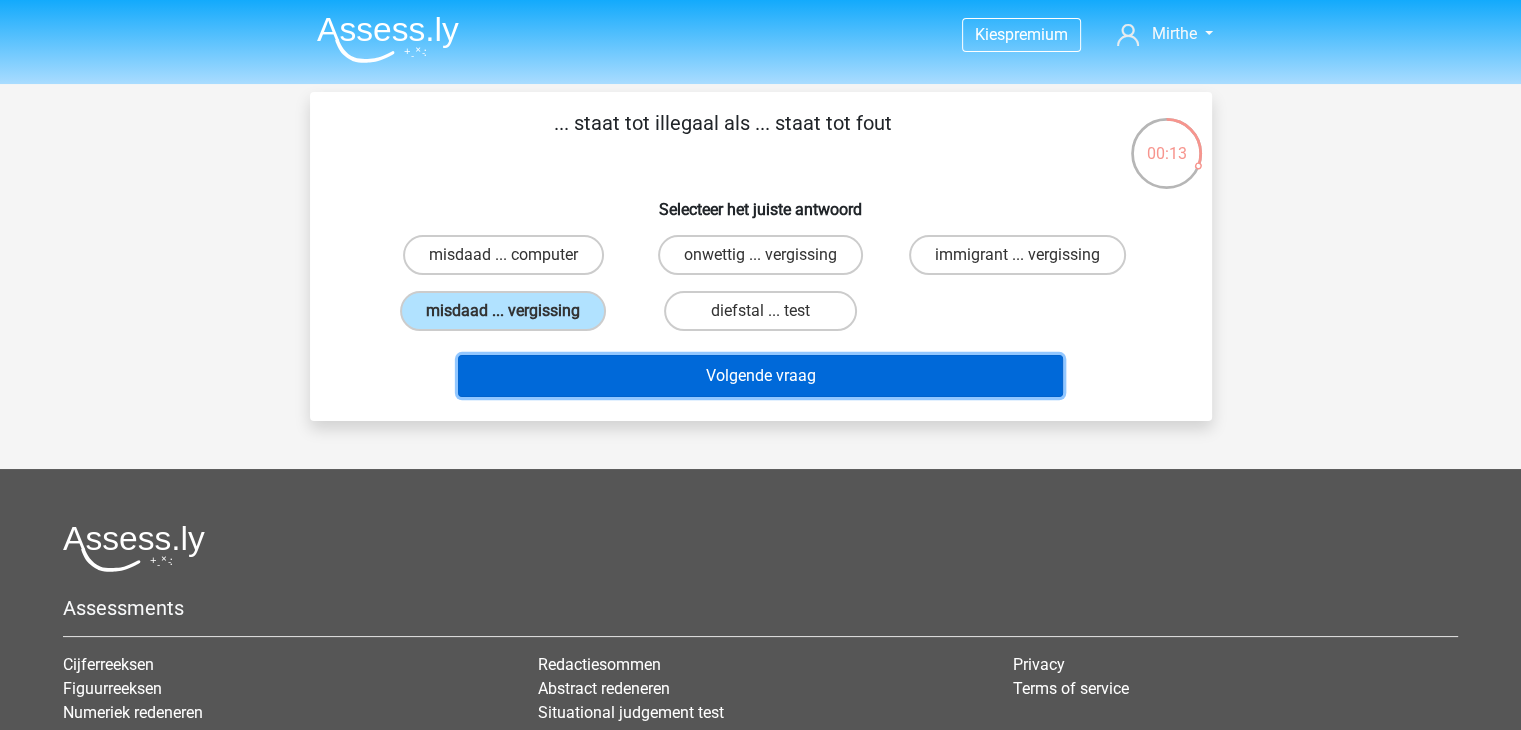click on "Volgende vraag" at bounding box center [760, 376] 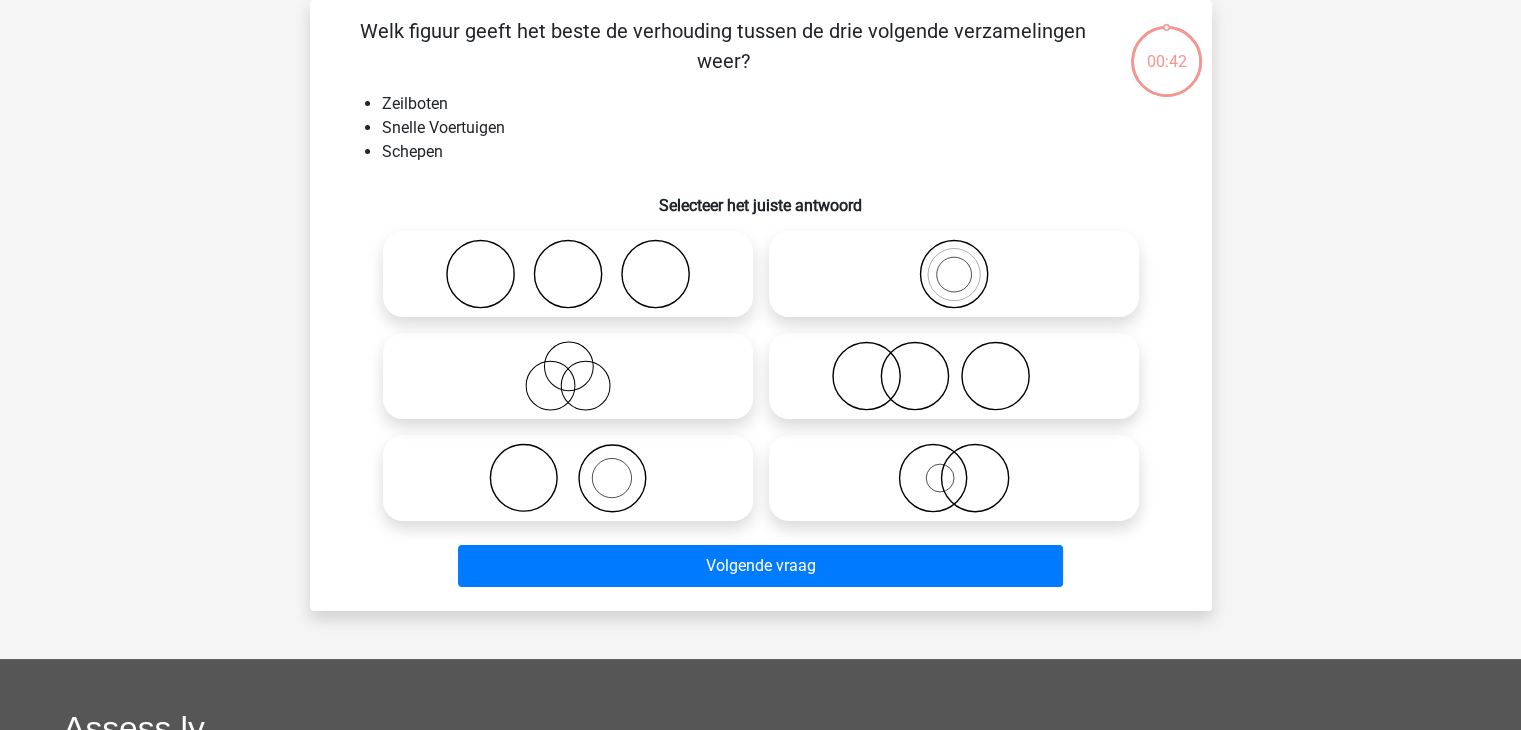 scroll, scrollTop: 30, scrollLeft: 0, axis: vertical 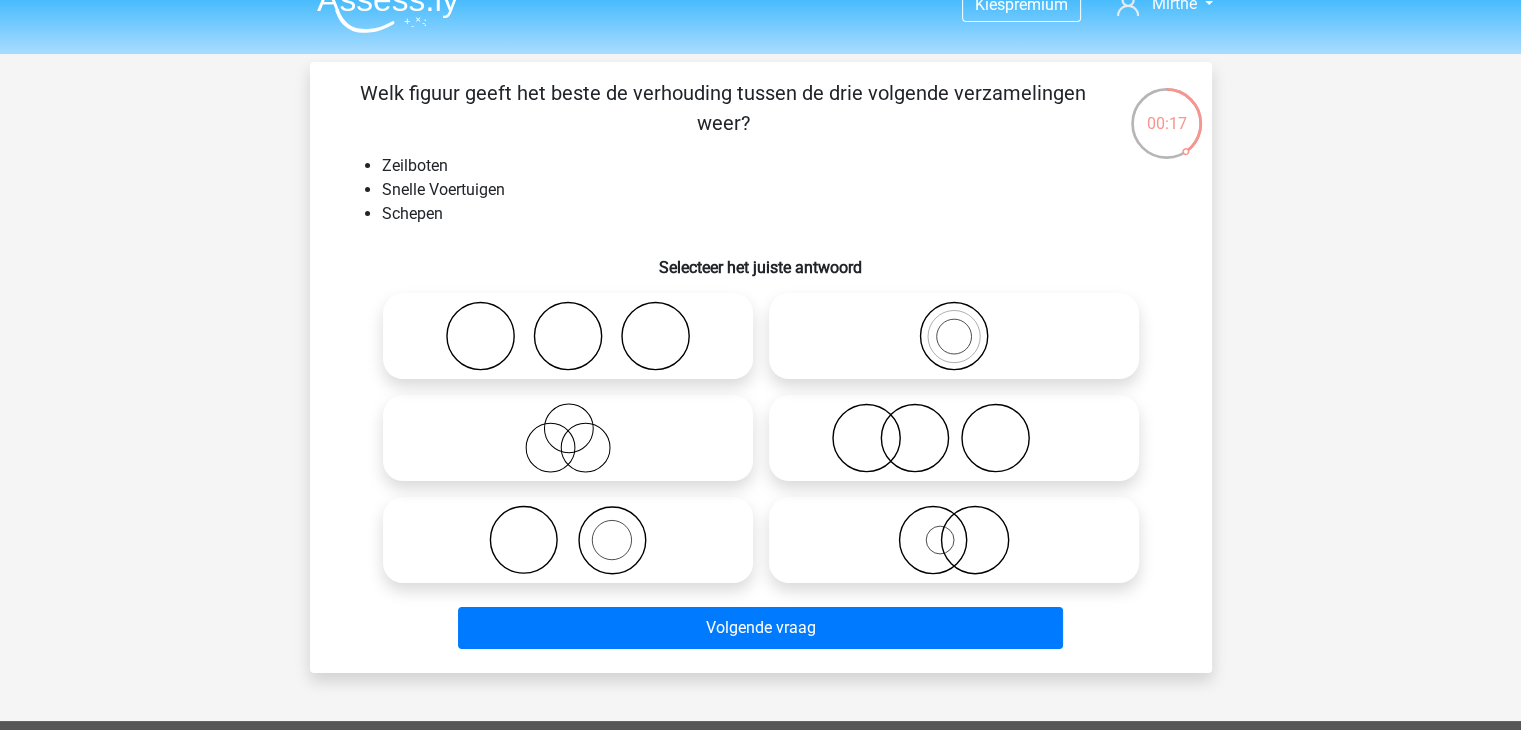 click 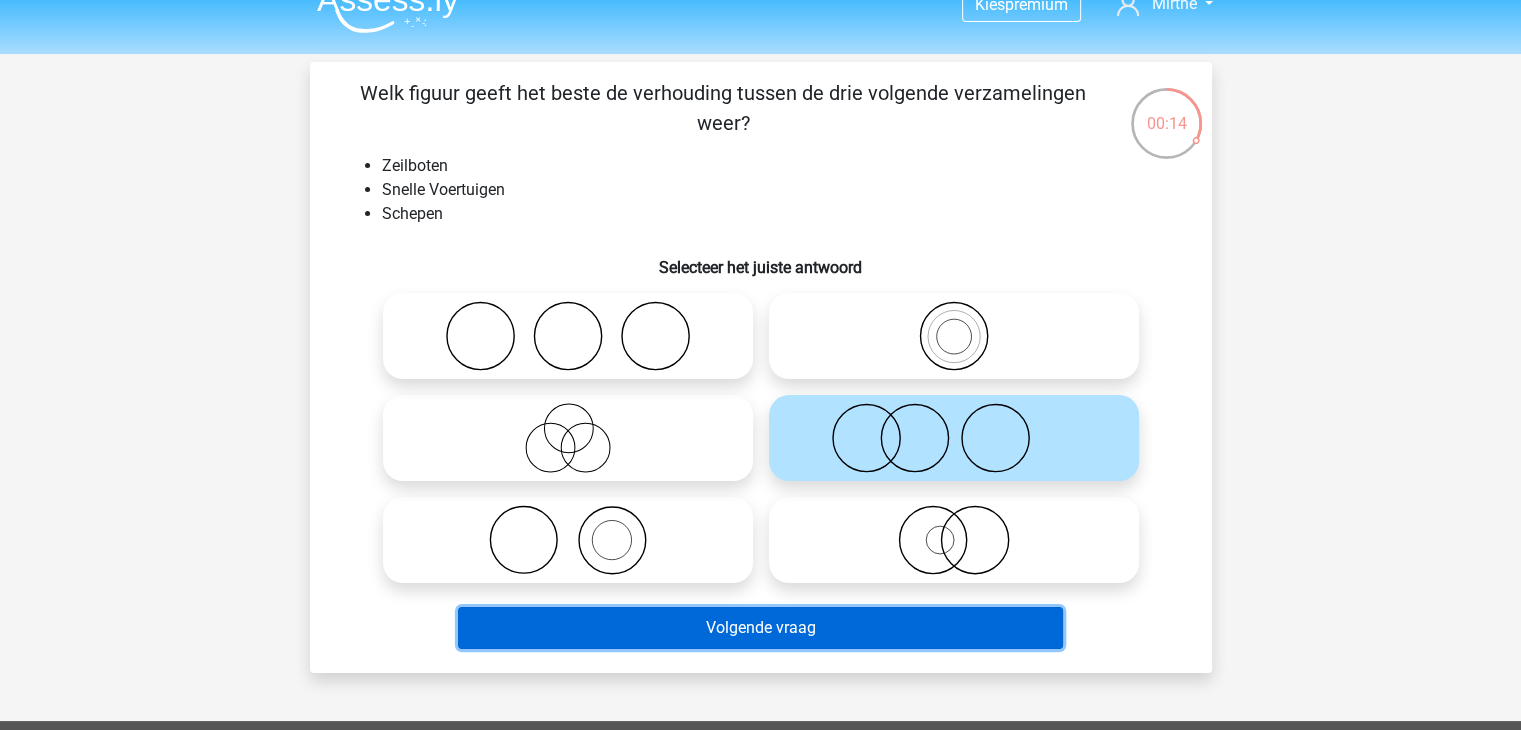 click on "Volgende vraag" at bounding box center (760, 628) 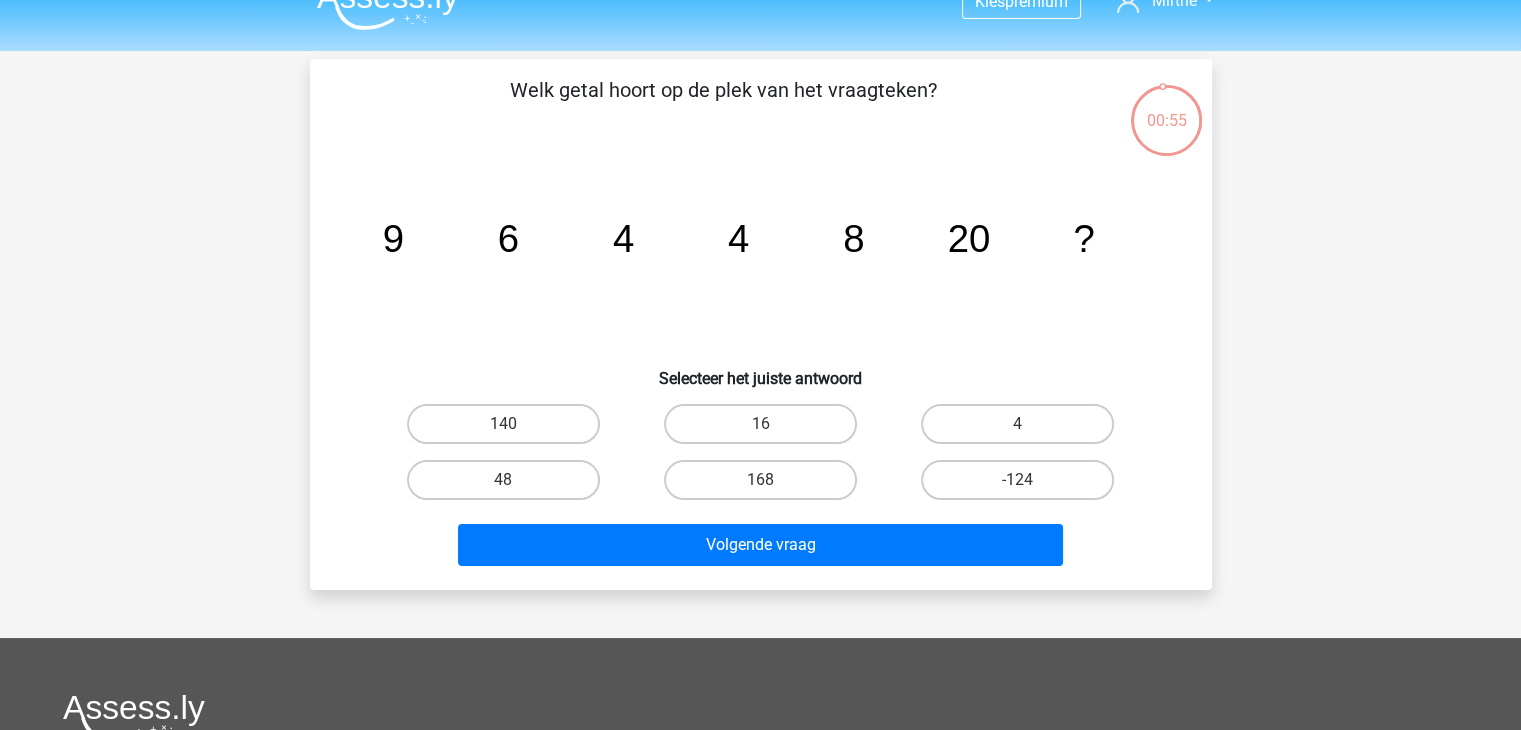 scroll, scrollTop: 30, scrollLeft: 0, axis: vertical 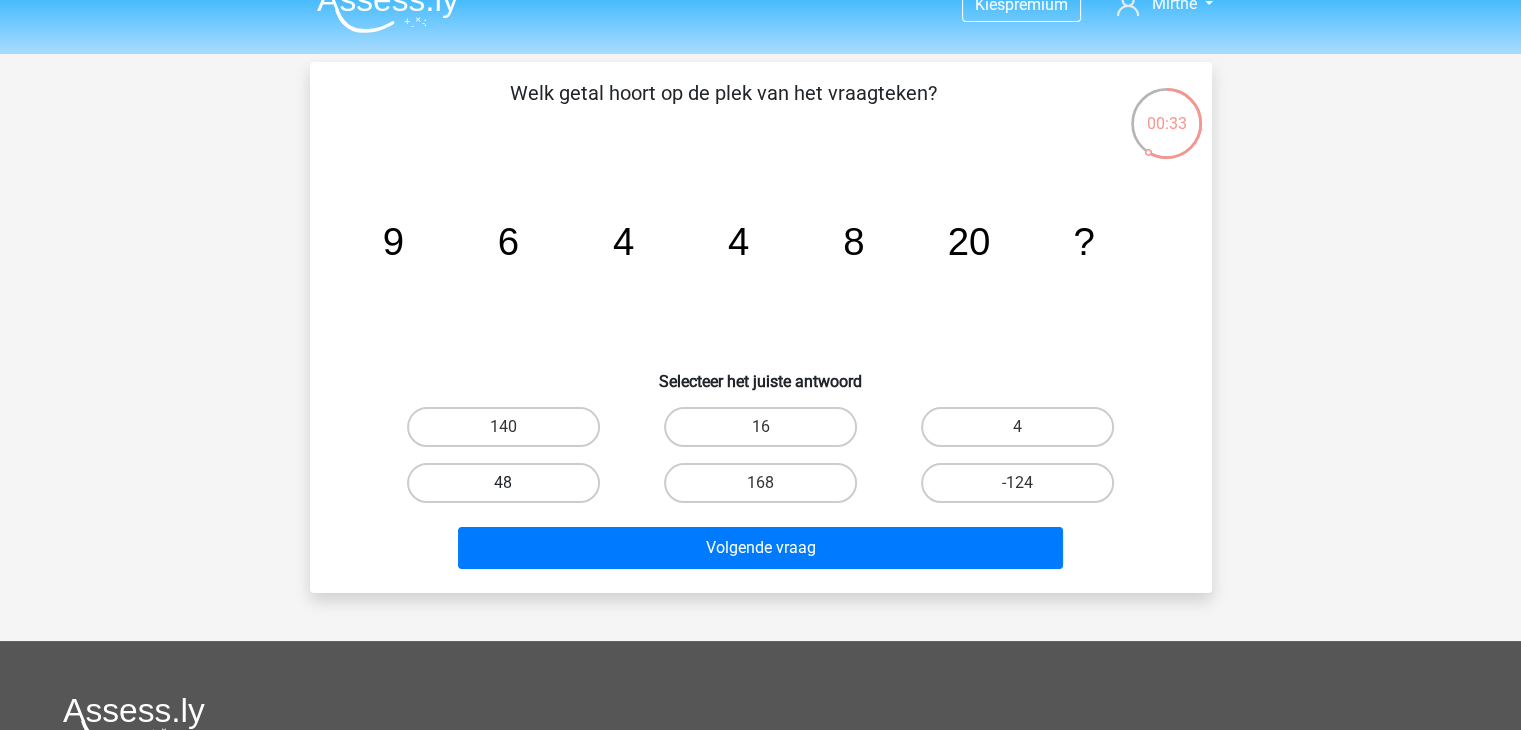 click on "48" at bounding box center (503, 483) 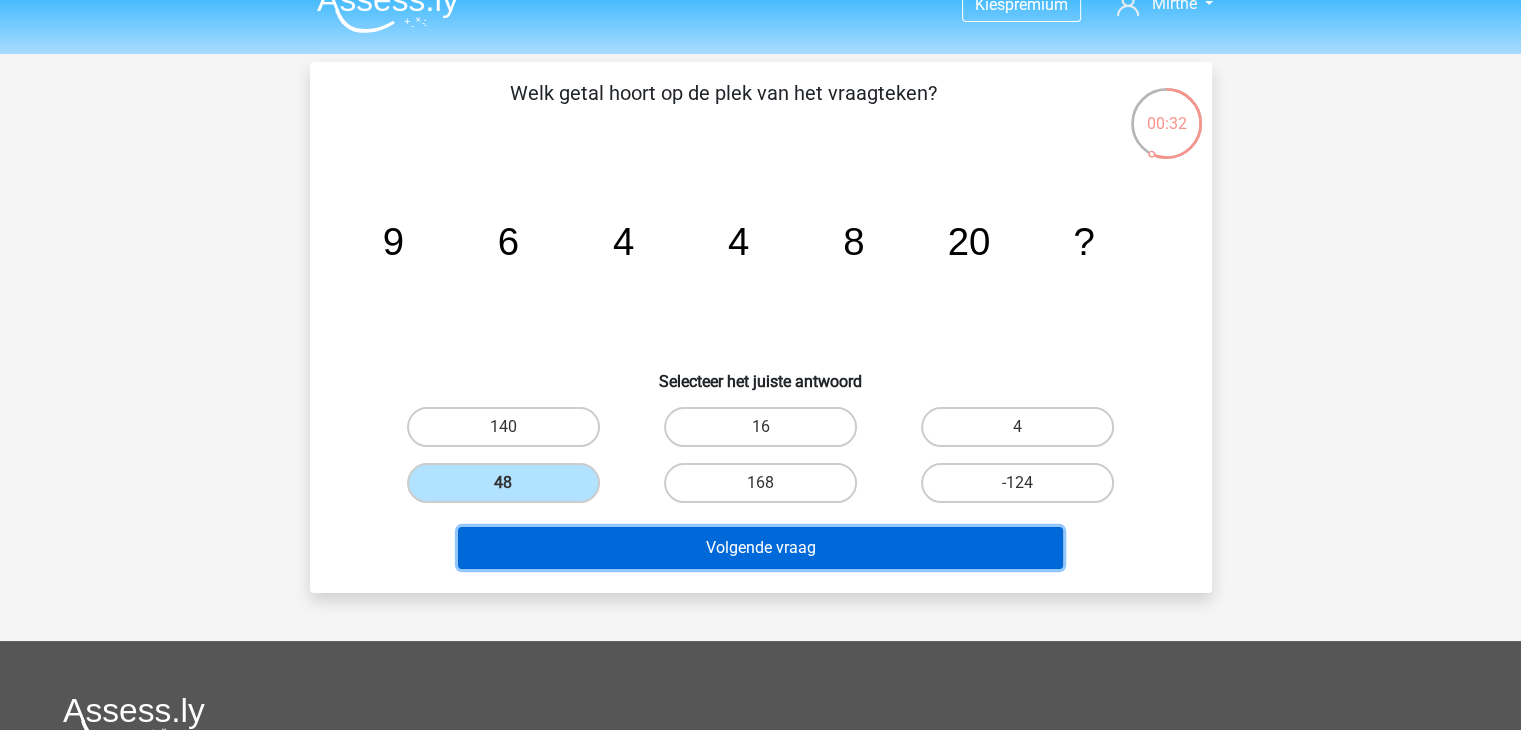 click on "Volgende vraag" at bounding box center (760, 548) 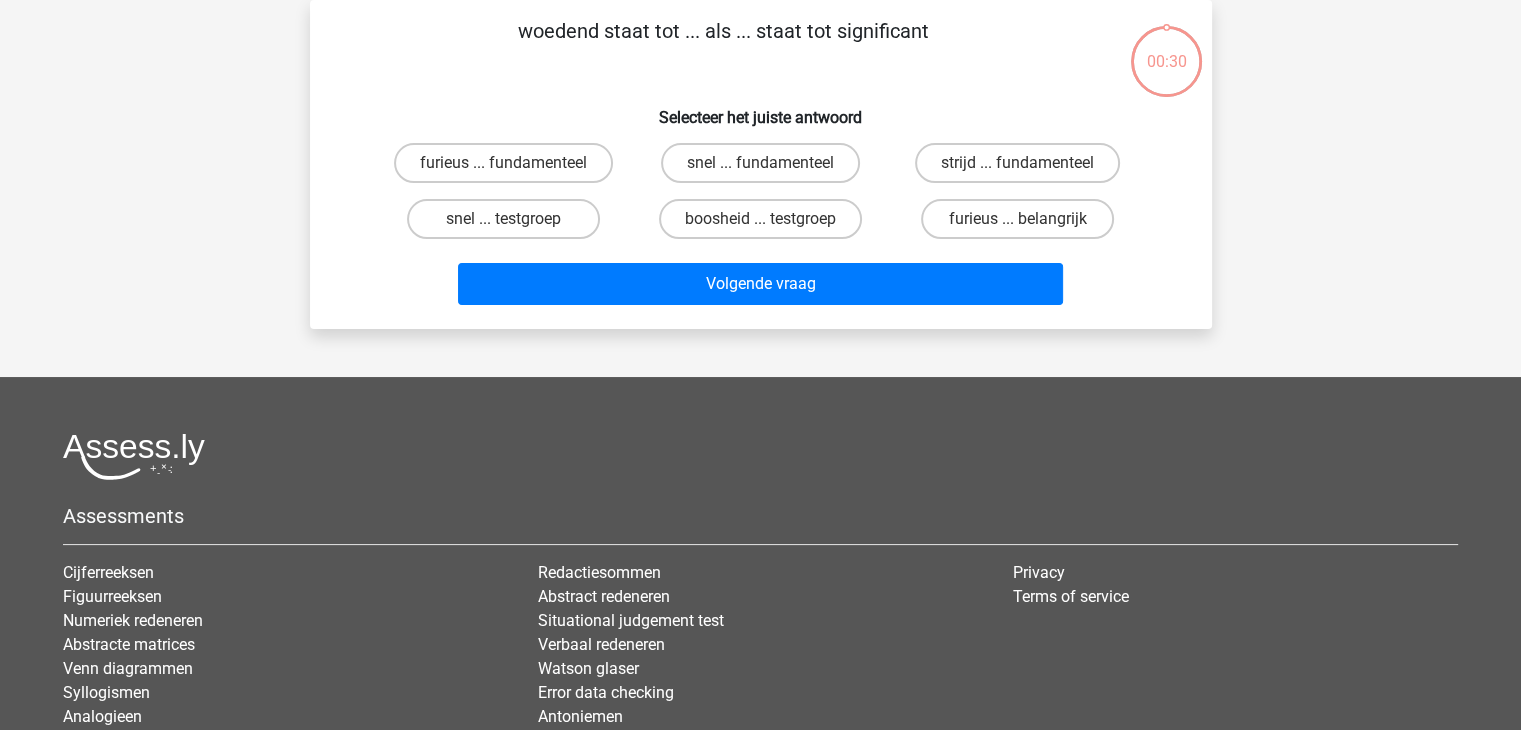 scroll, scrollTop: 0, scrollLeft: 0, axis: both 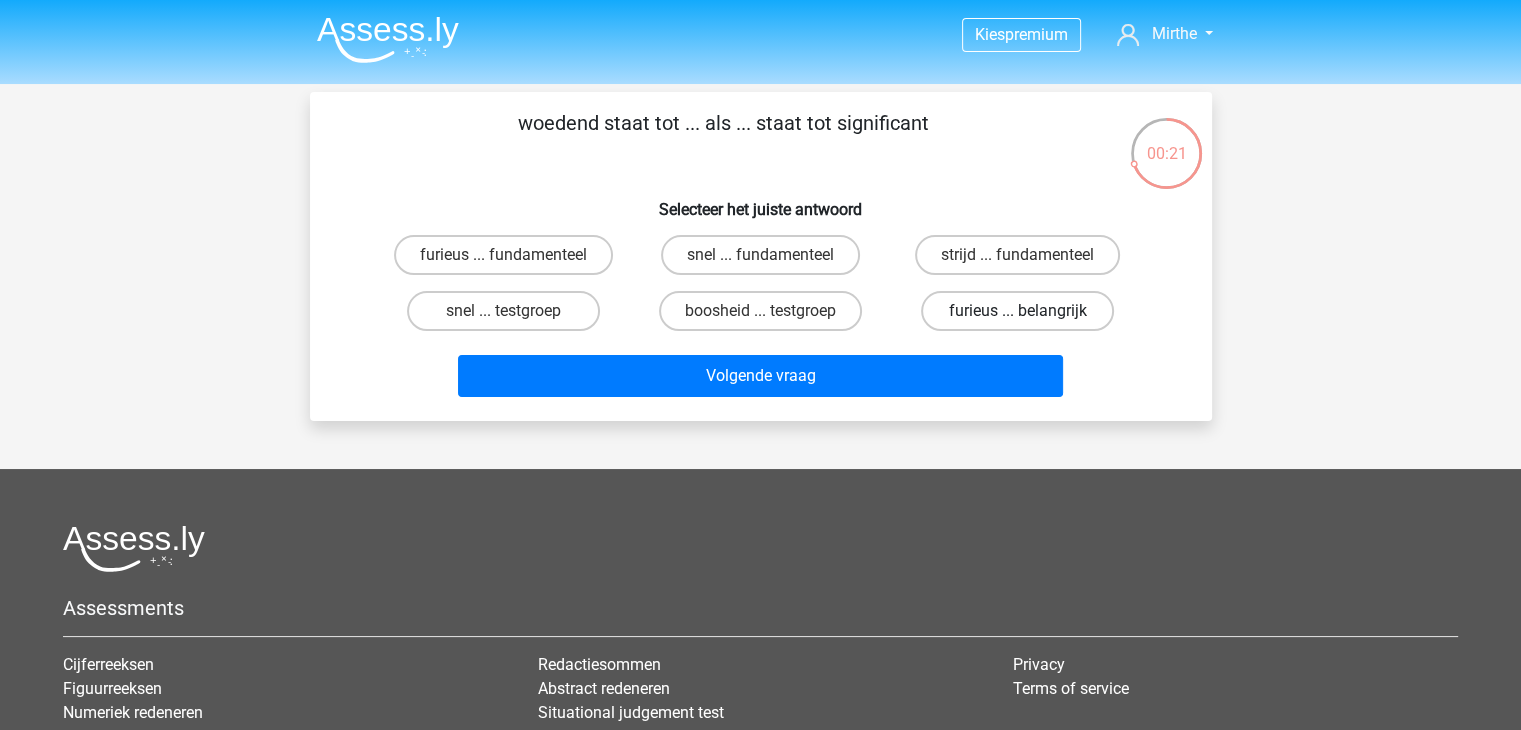 click on "furieus ... belangrijk" at bounding box center (1017, 311) 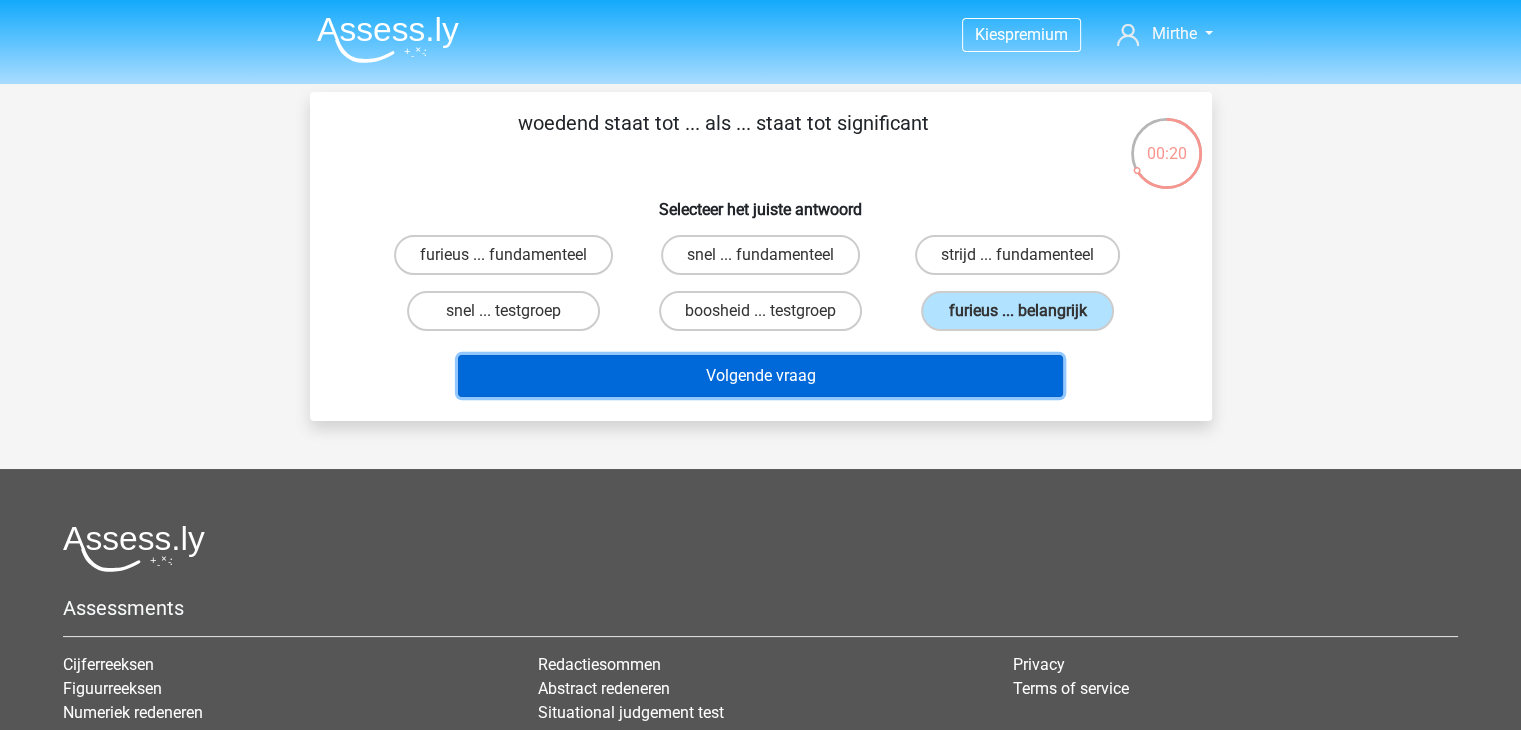 click on "Volgende vraag" at bounding box center [760, 376] 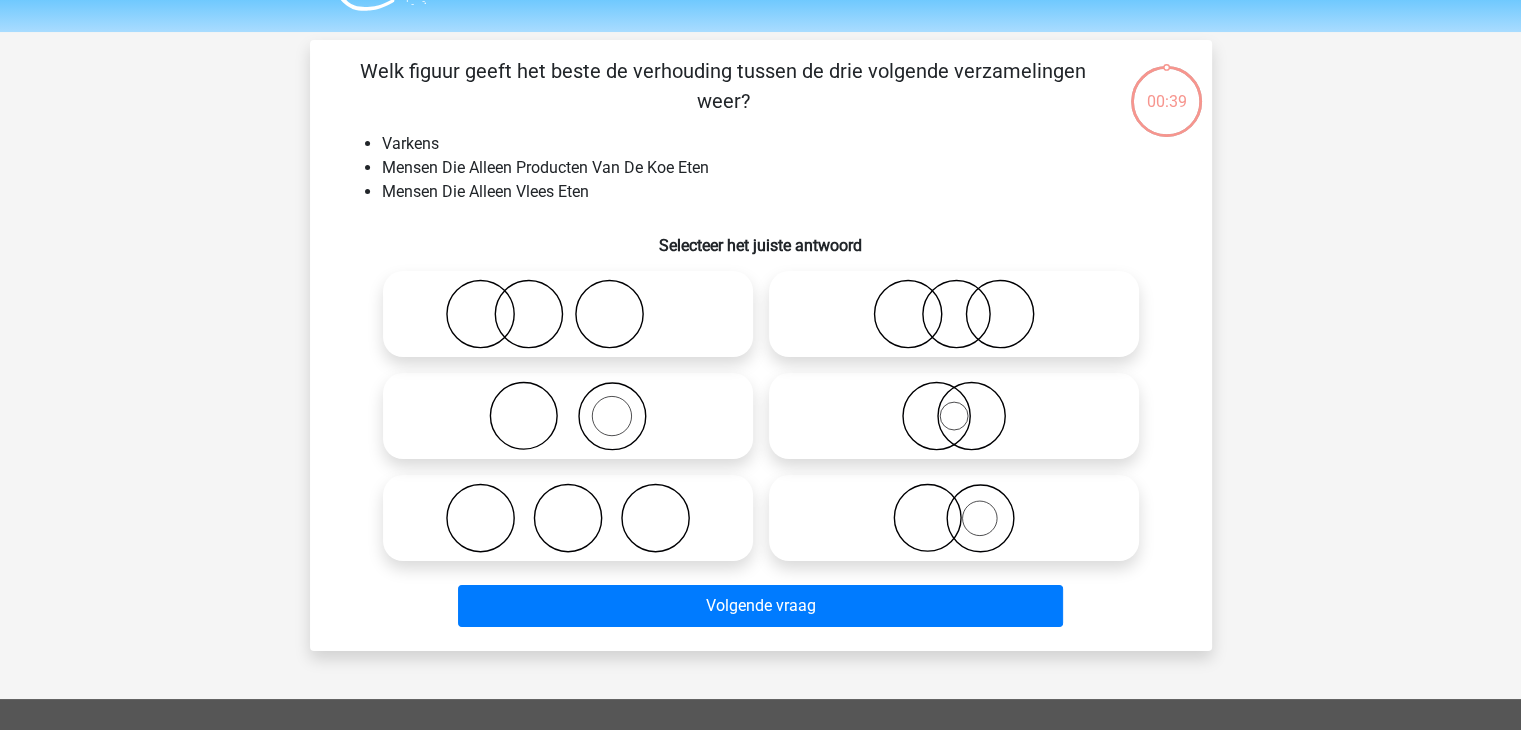 scroll, scrollTop: 44, scrollLeft: 0, axis: vertical 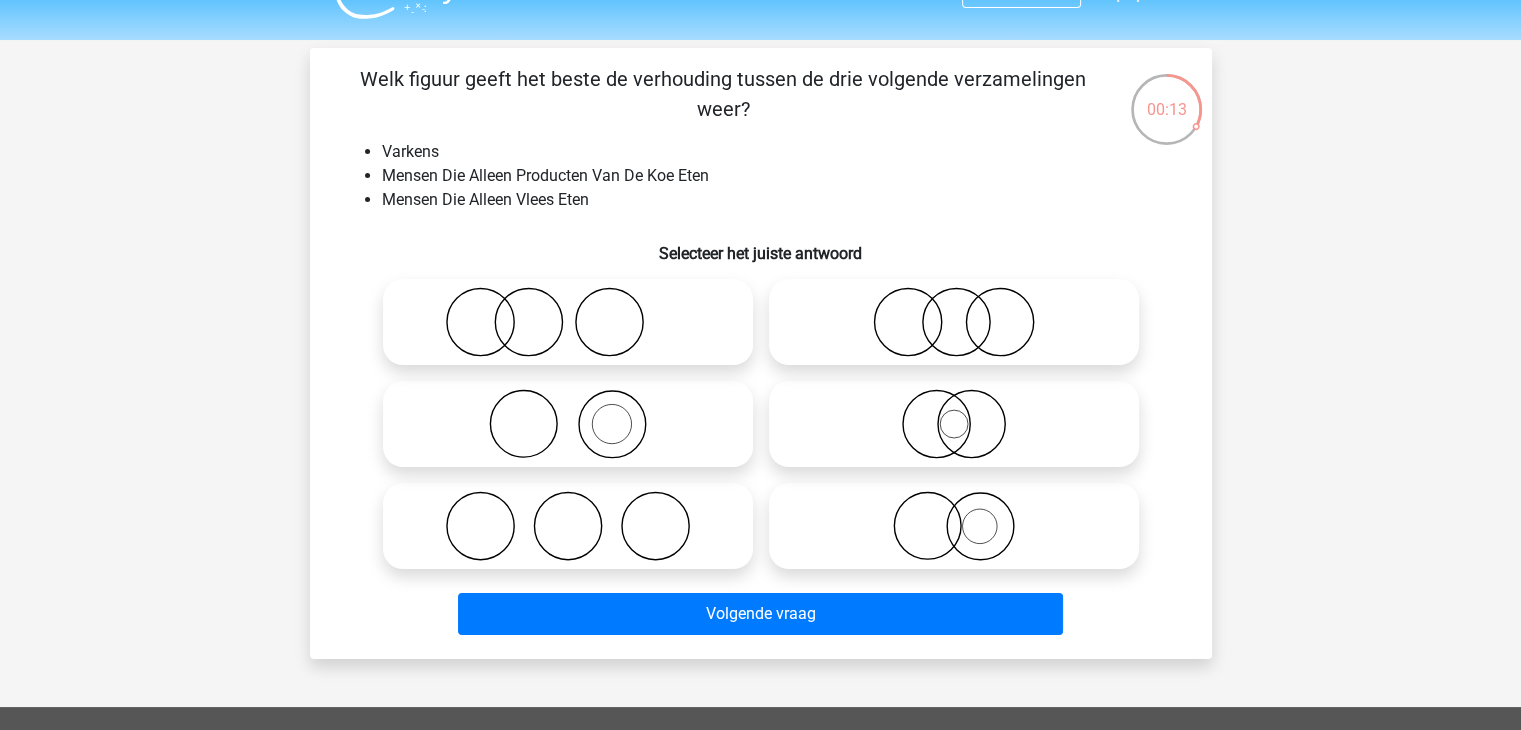 click 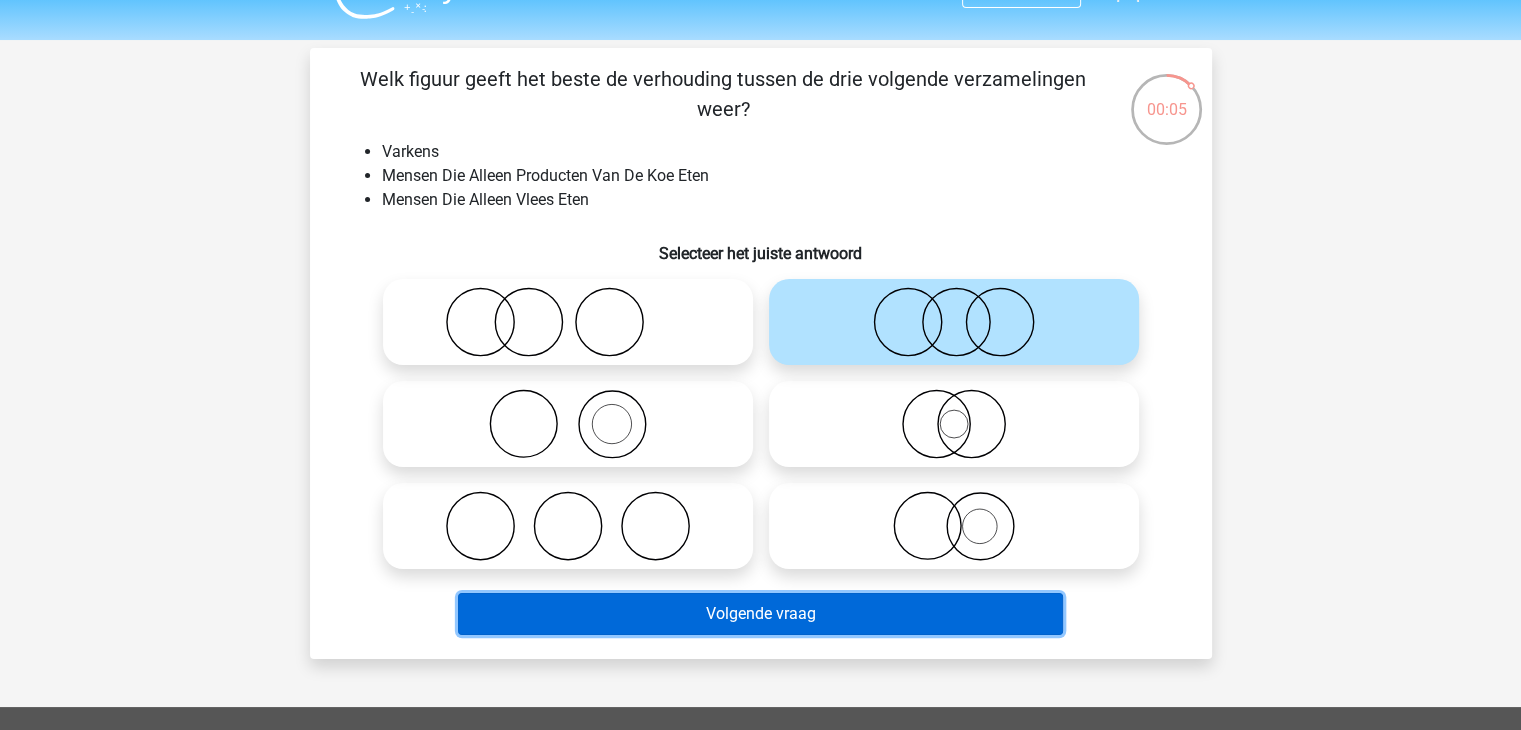 click on "Volgende vraag" at bounding box center [760, 614] 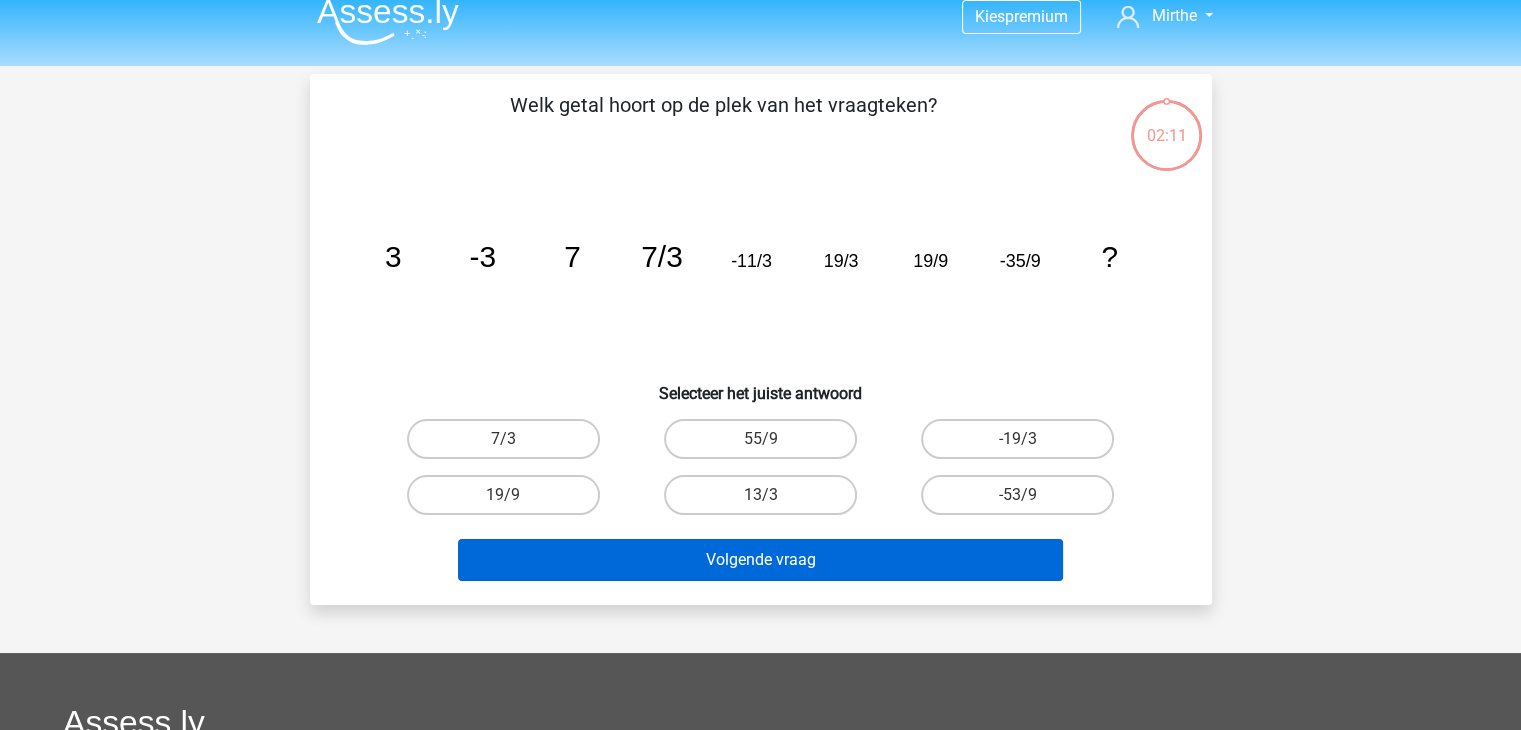 scroll, scrollTop: 17, scrollLeft: 0, axis: vertical 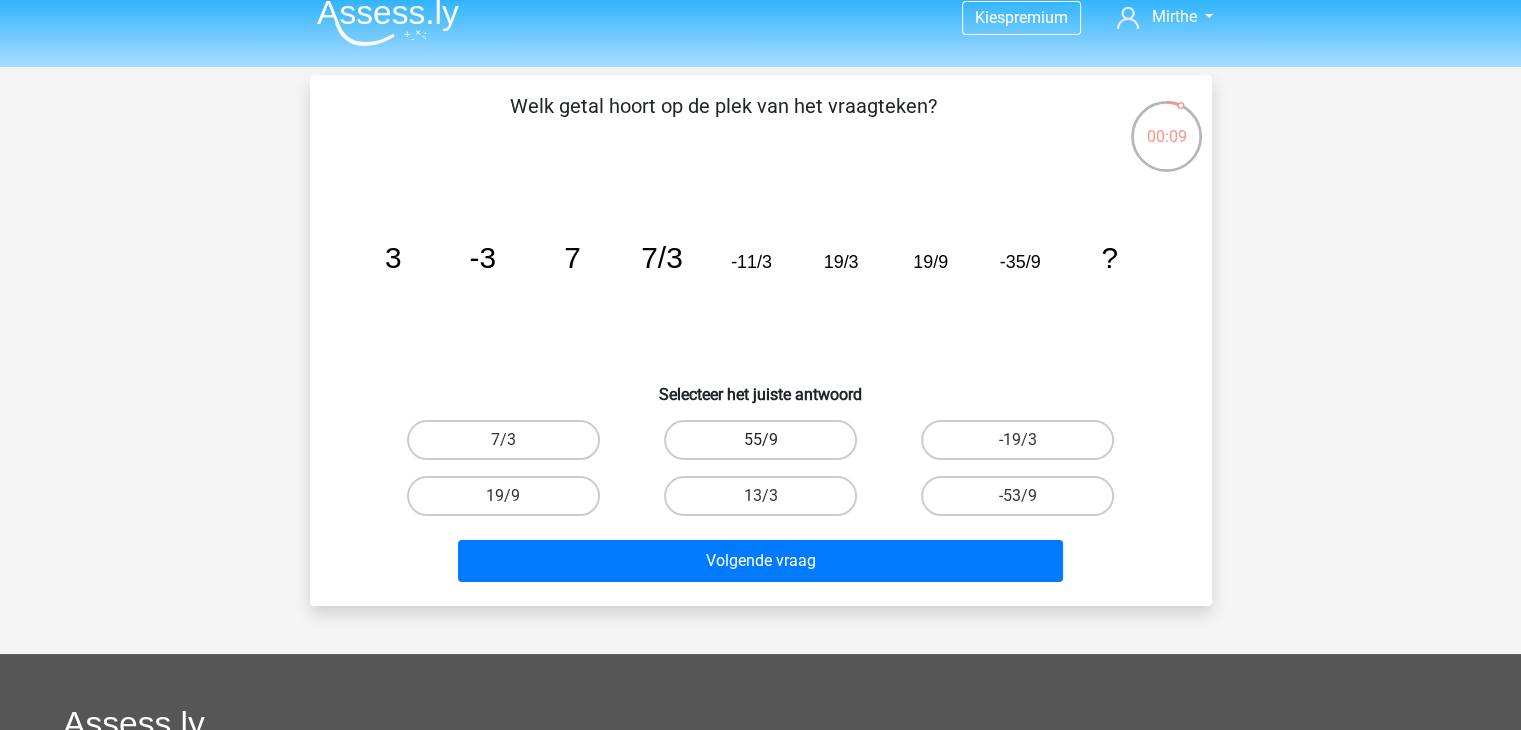 click on "55/9" at bounding box center (760, 440) 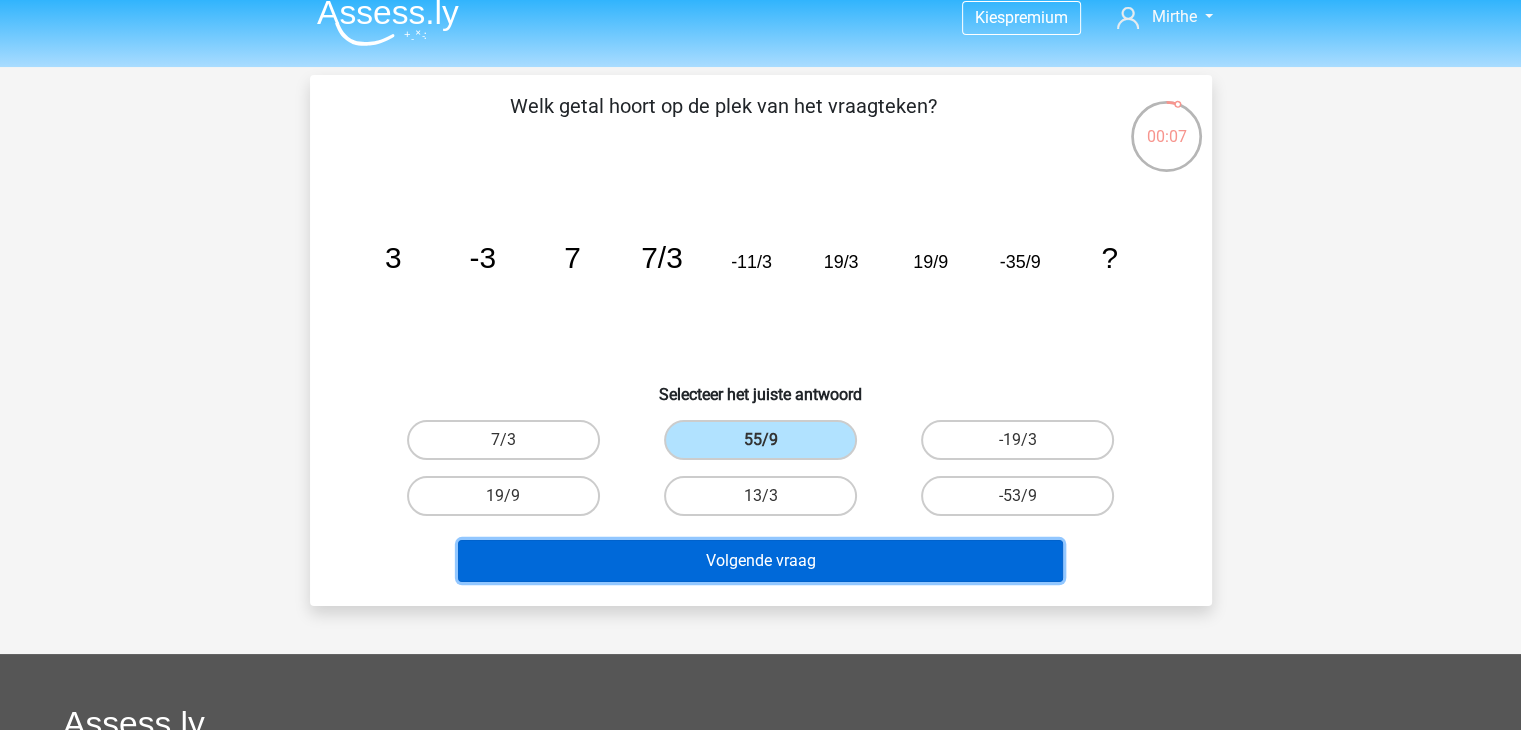click on "Volgende vraag" at bounding box center [760, 561] 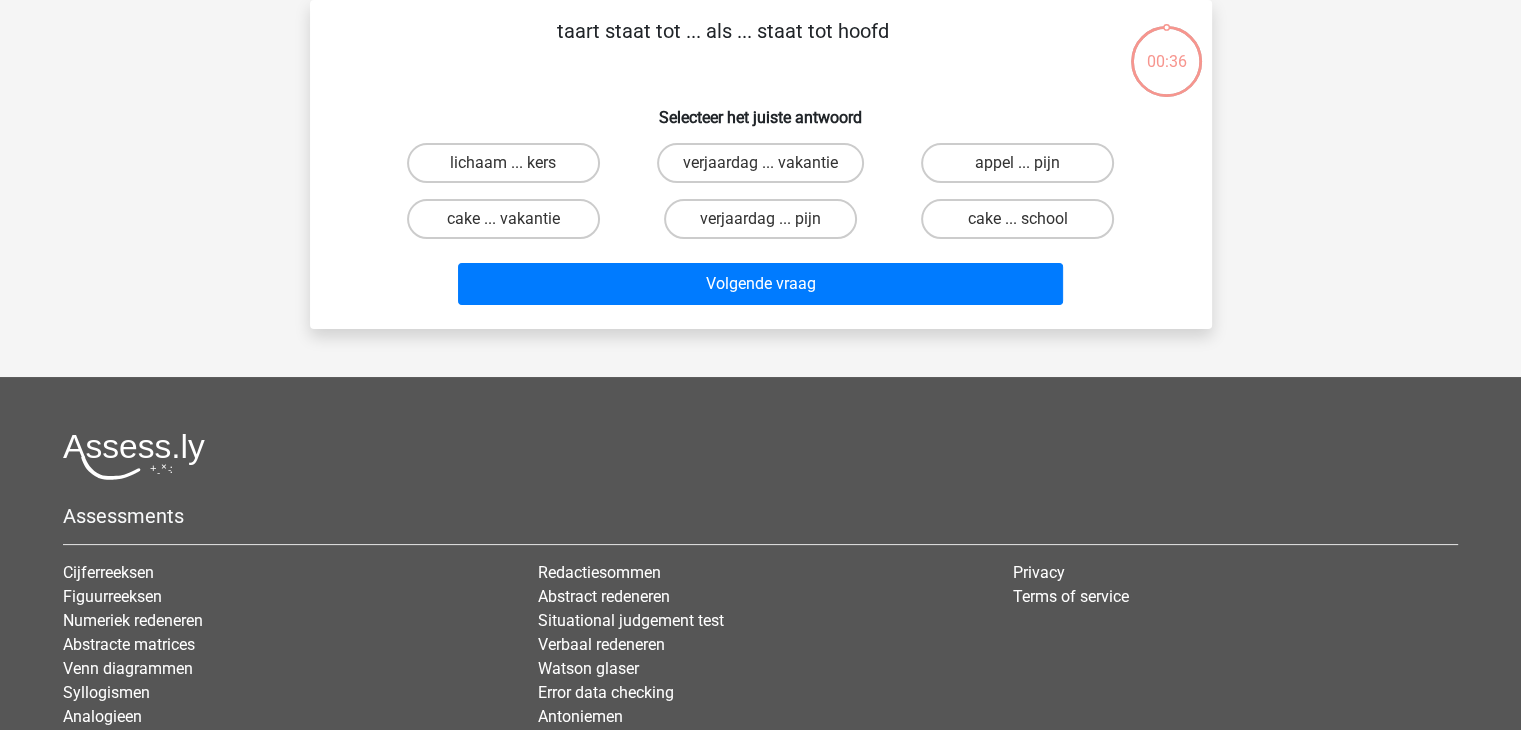 scroll, scrollTop: 0, scrollLeft: 0, axis: both 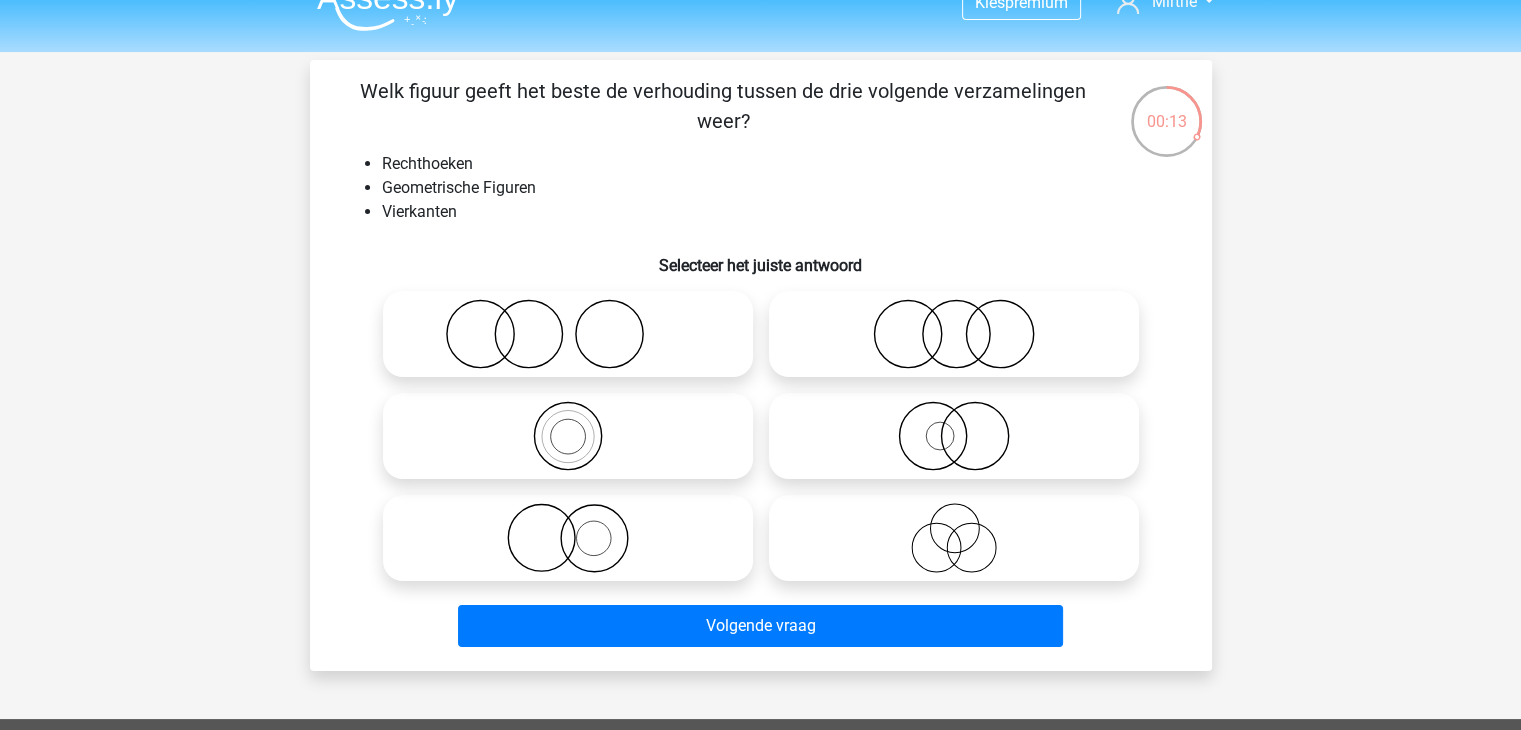 click 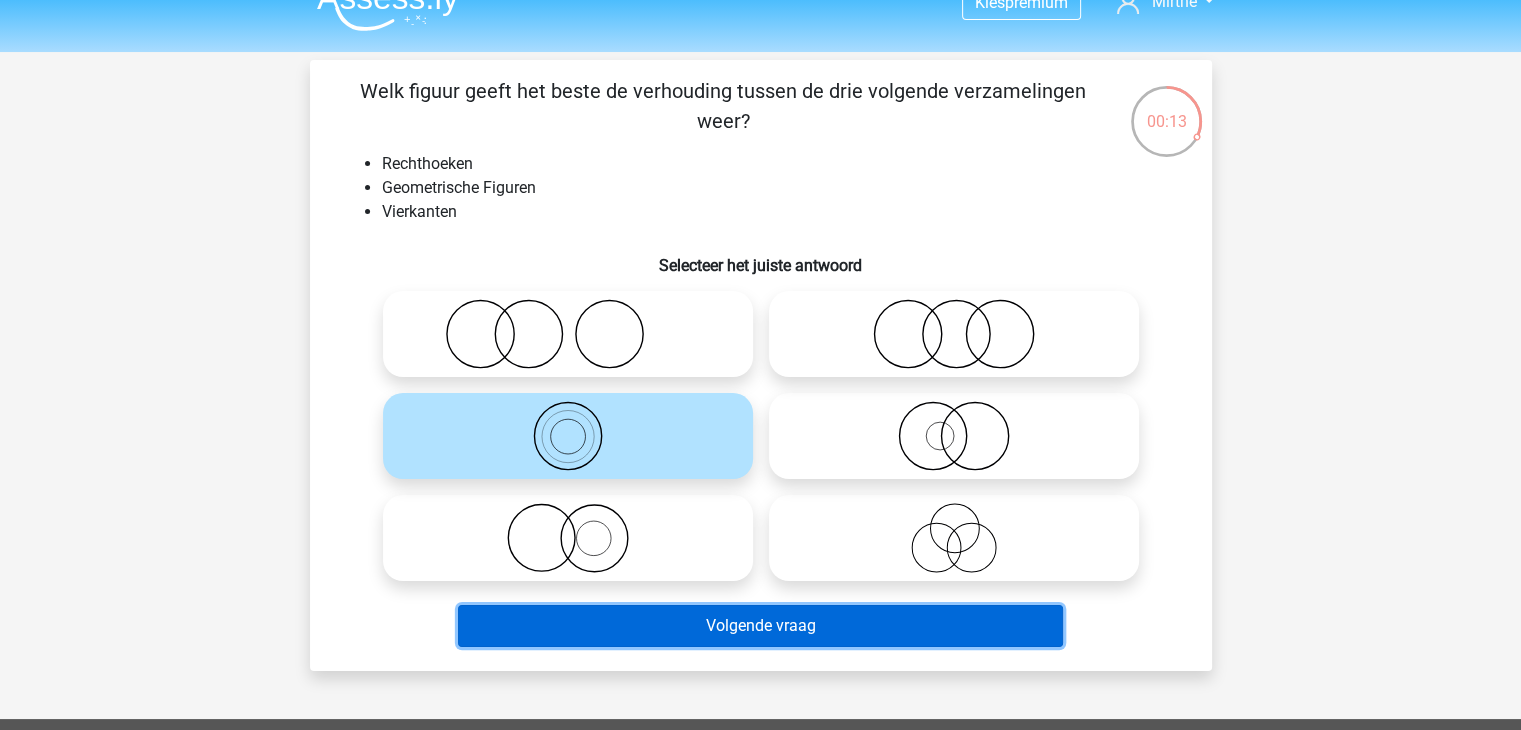 click on "Volgende vraag" at bounding box center (760, 626) 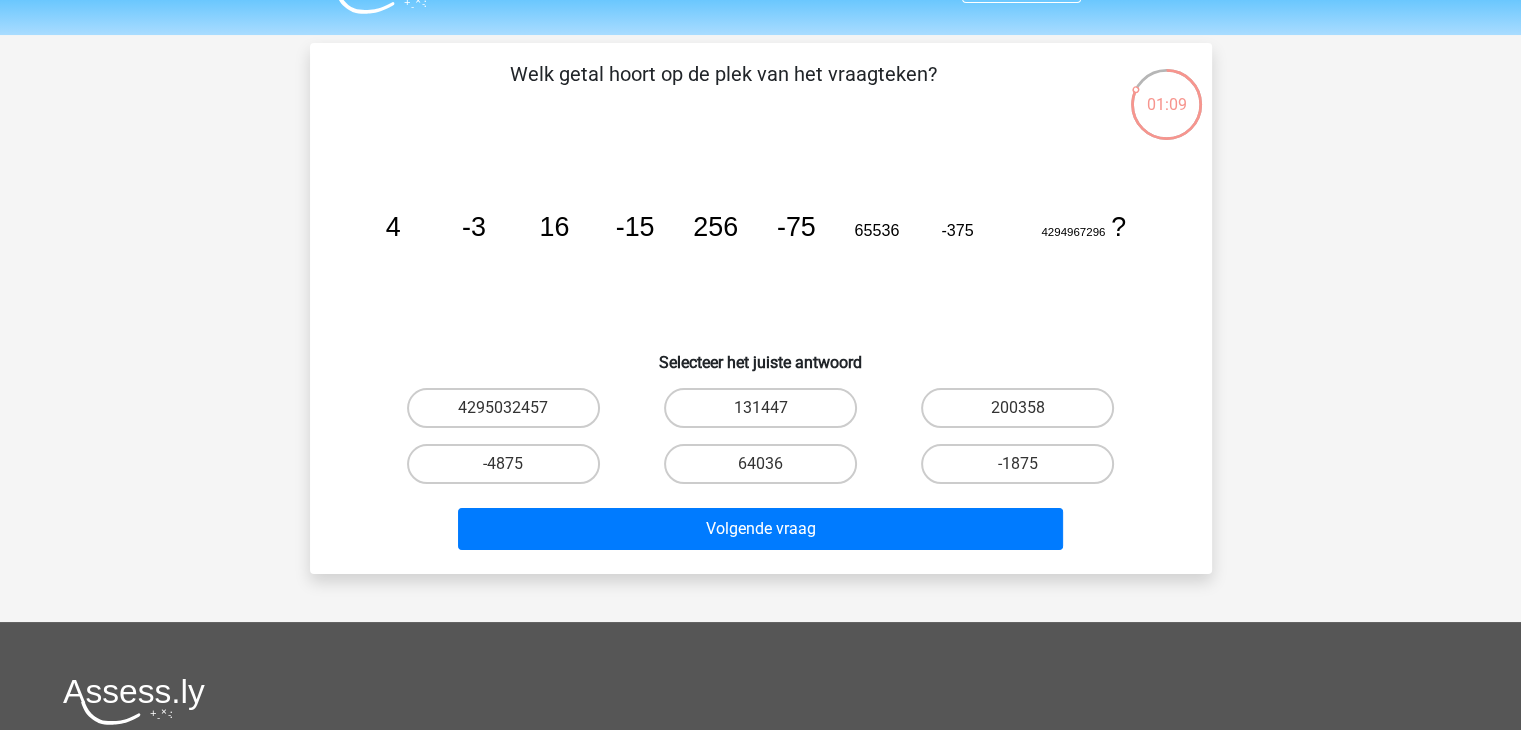 scroll, scrollTop: 48, scrollLeft: 0, axis: vertical 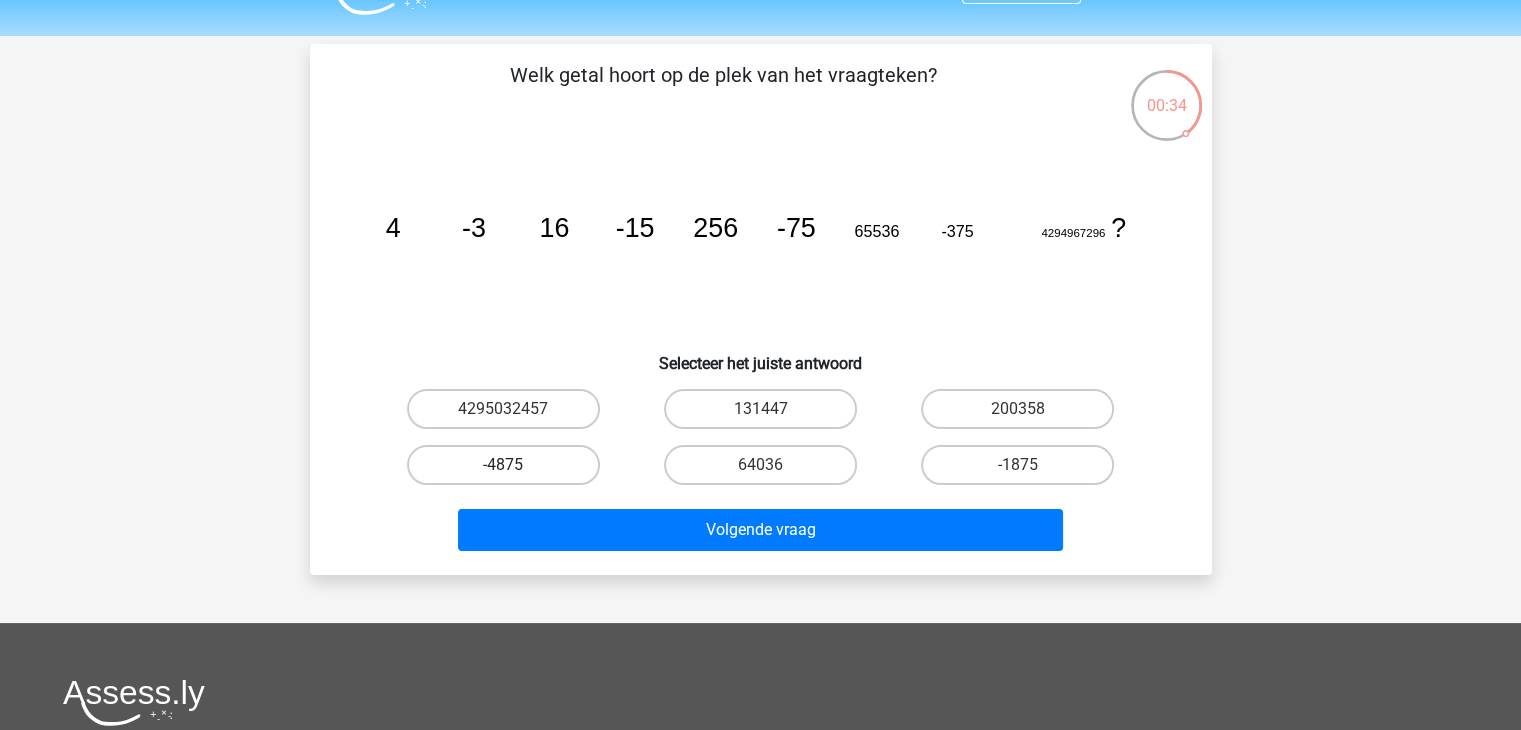 click on "-4875" at bounding box center [503, 465] 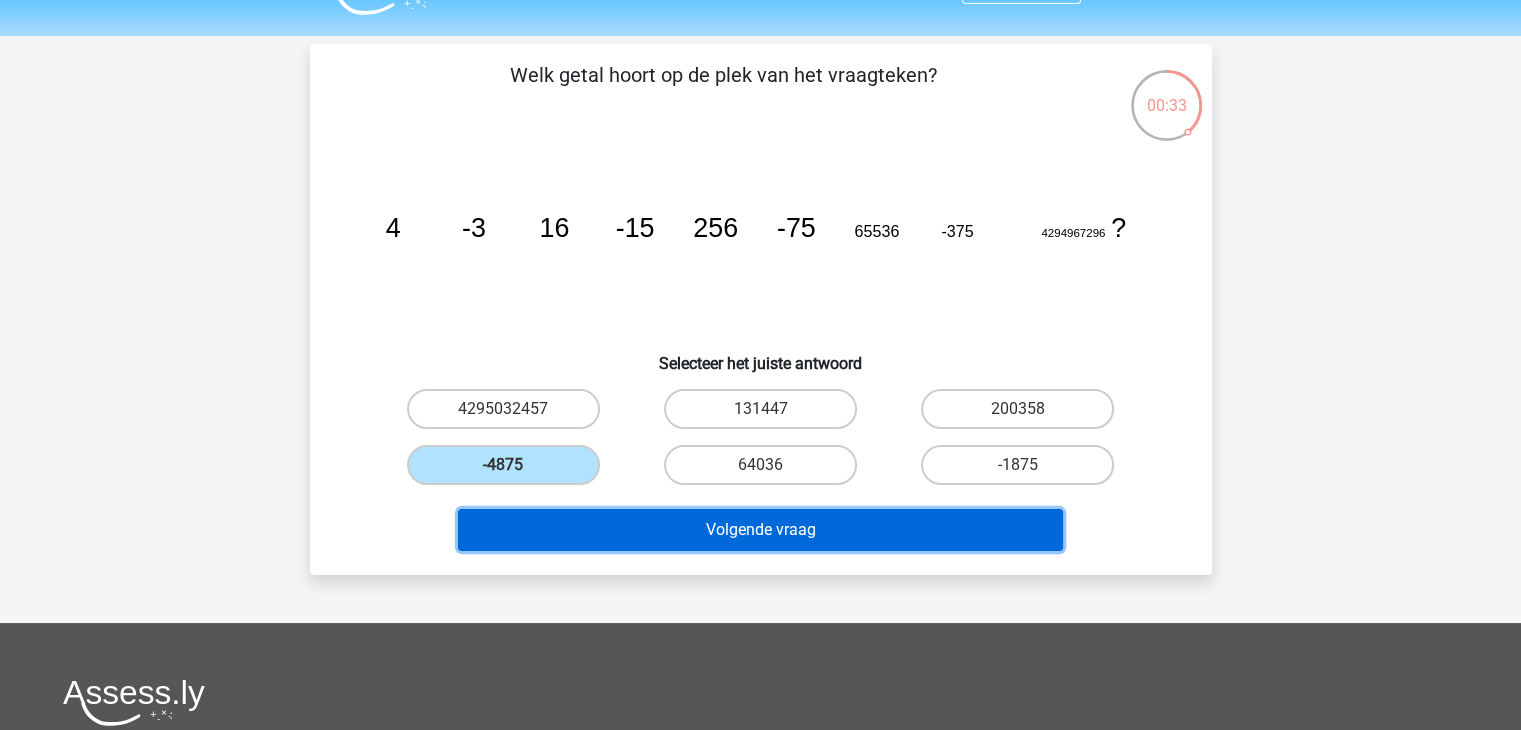 click on "Volgende vraag" at bounding box center (760, 530) 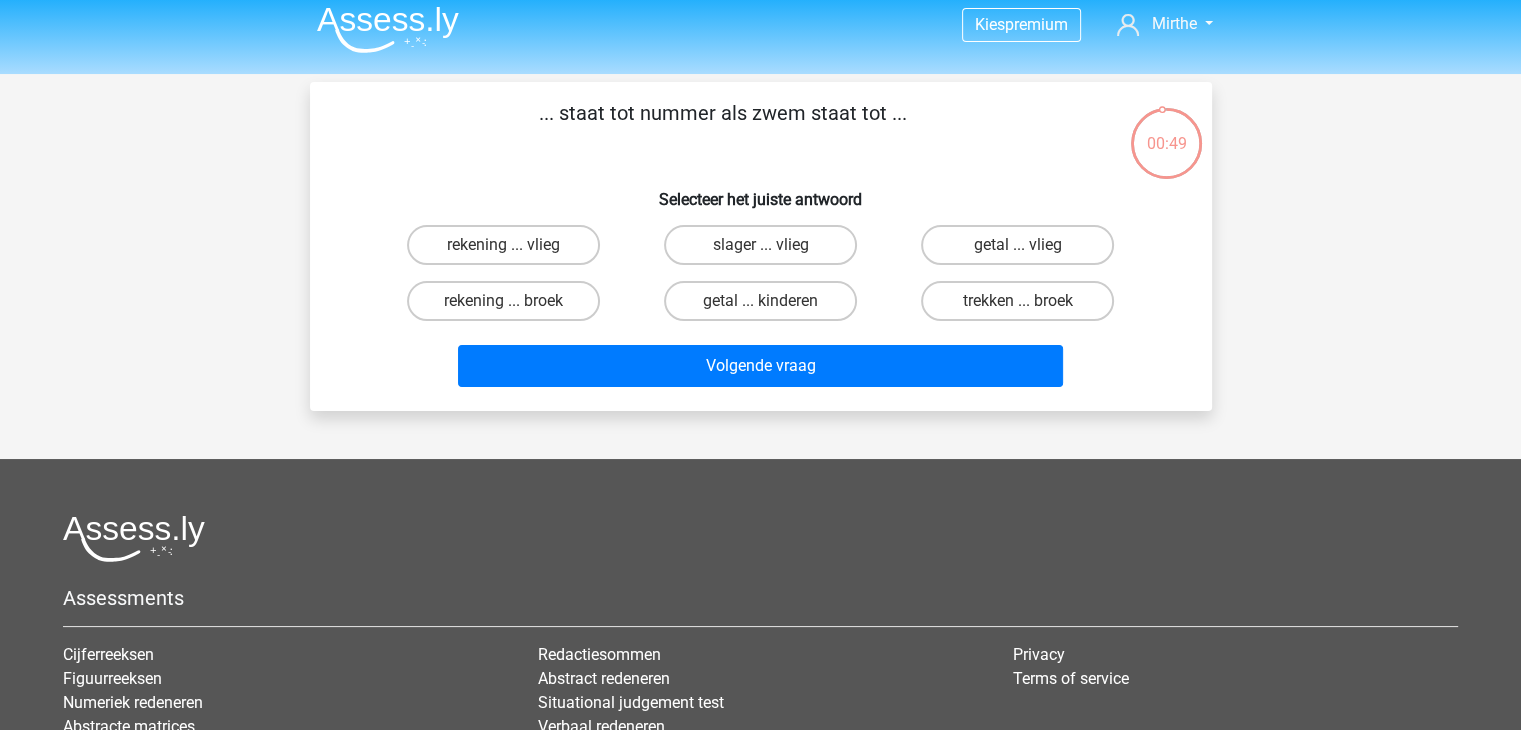 scroll, scrollTop: 0, scrollLeft: 0, axis: both 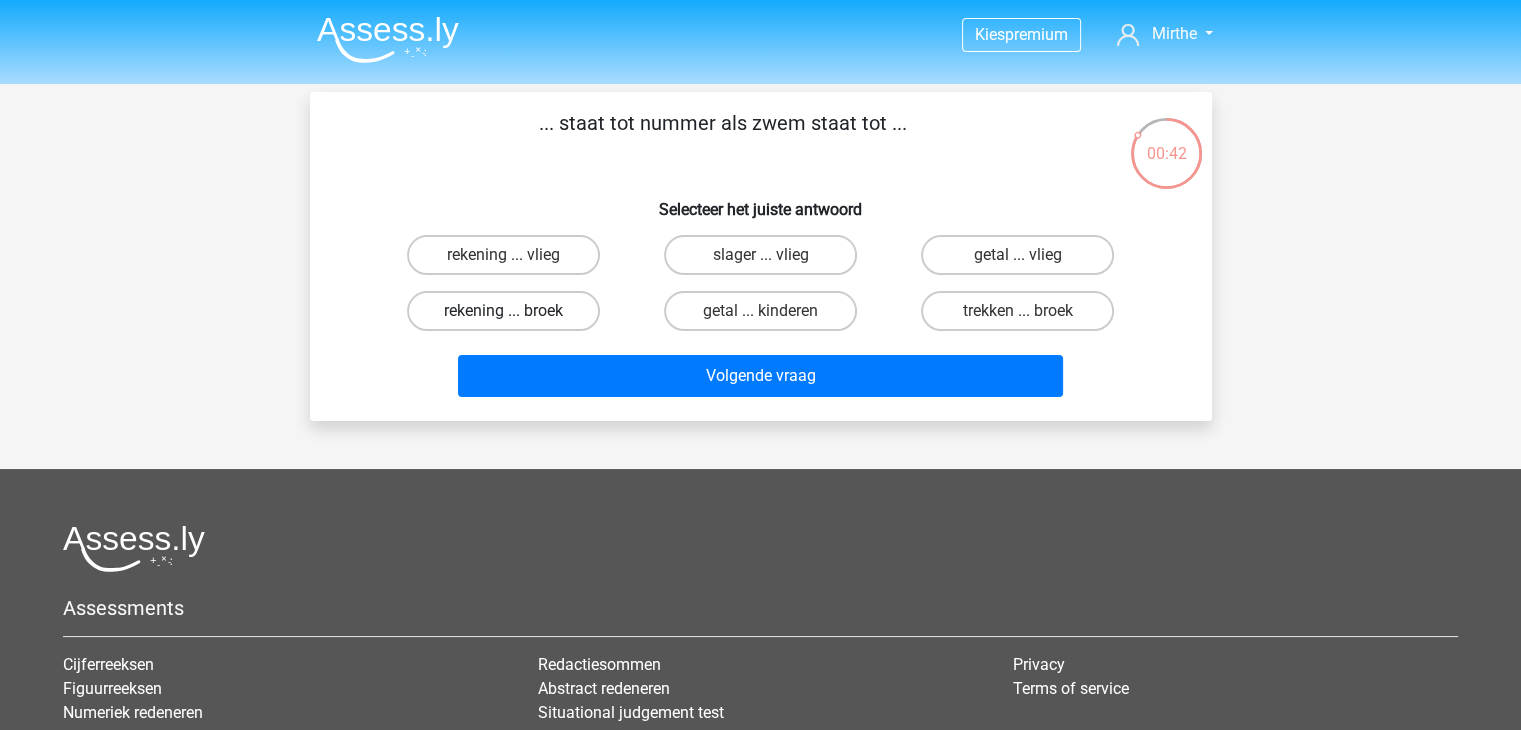 click on "rekening ... broek" at bounding box center [503, 311] 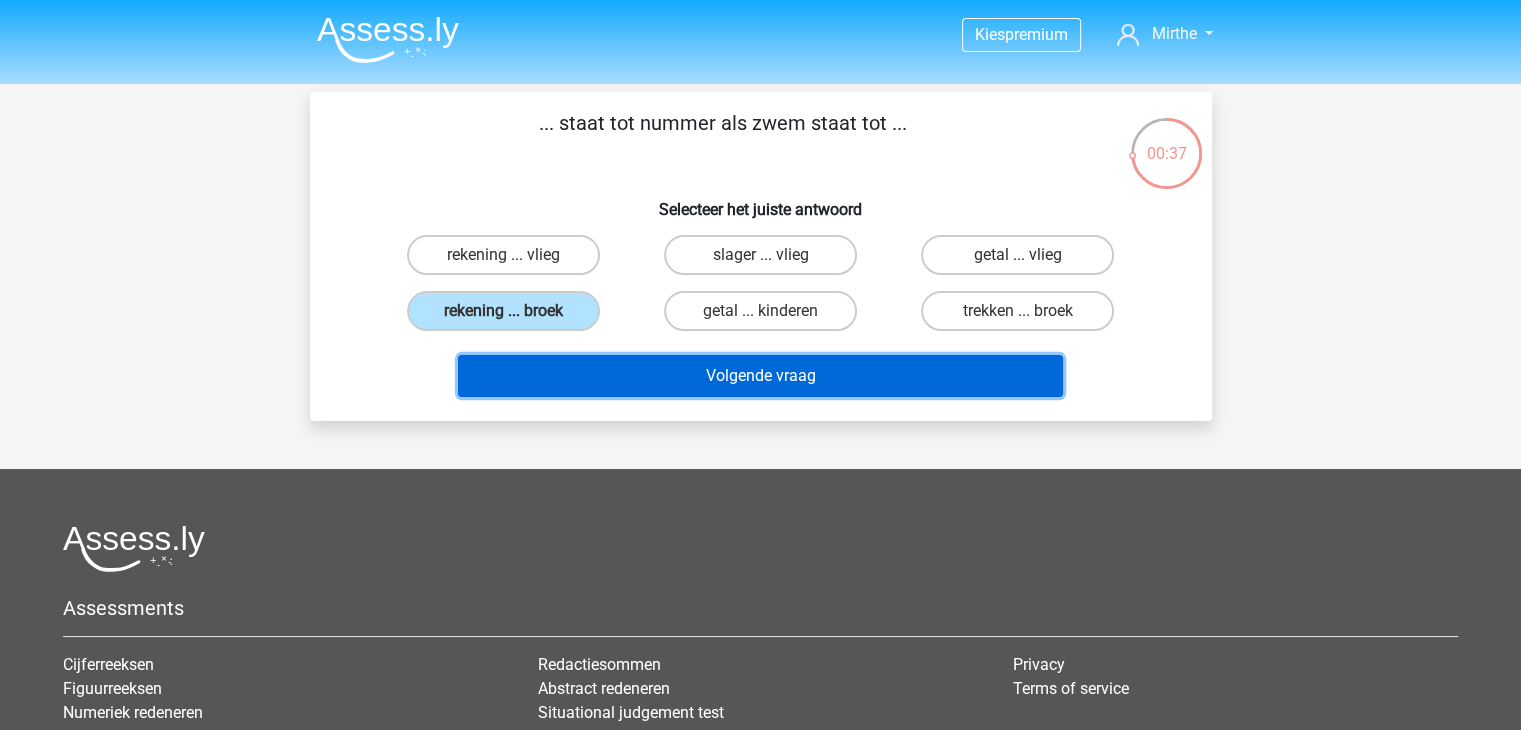 click on "Volgende vraag" at bounding box center [760, 376] 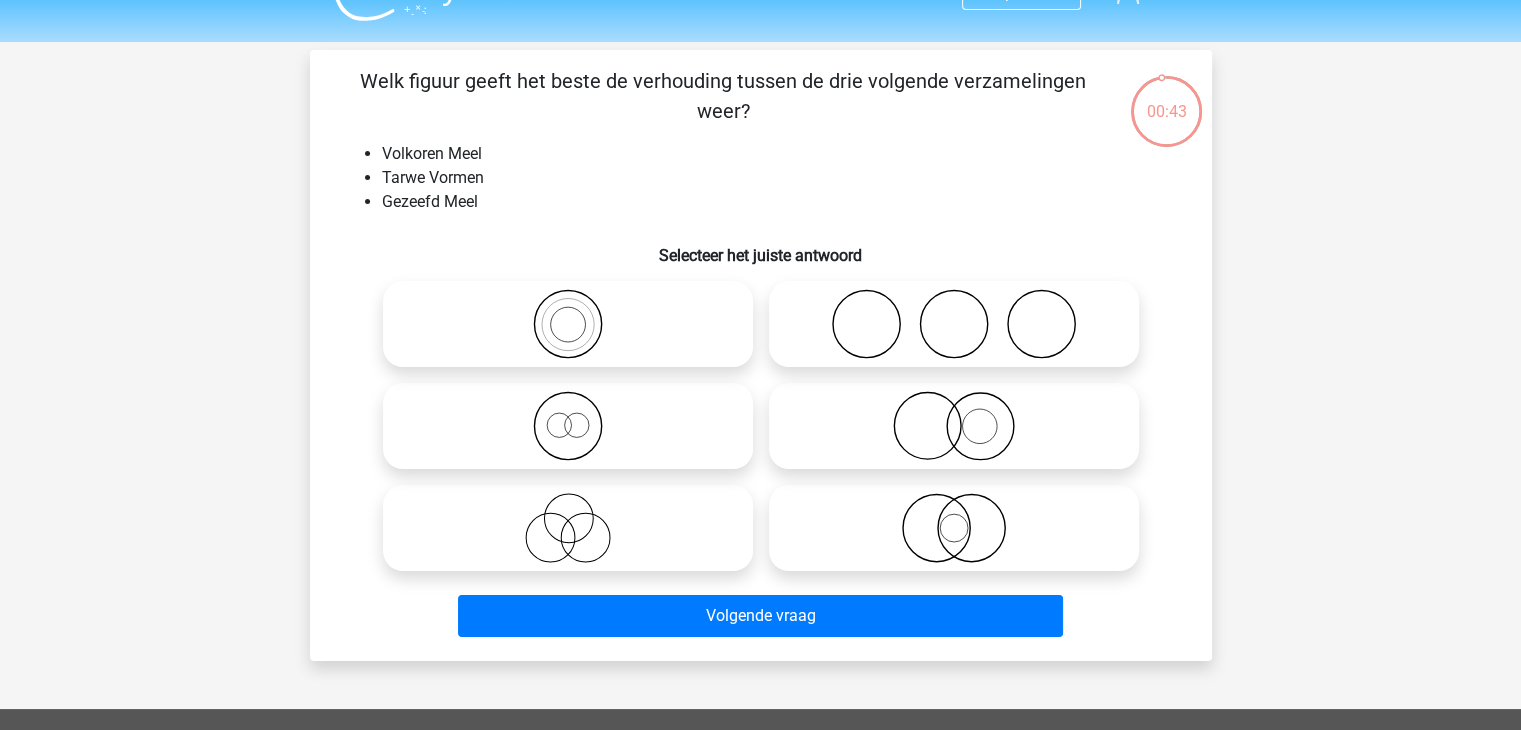 scroll, scrollTop: 41, scrollLeft: 0, axis: vertical 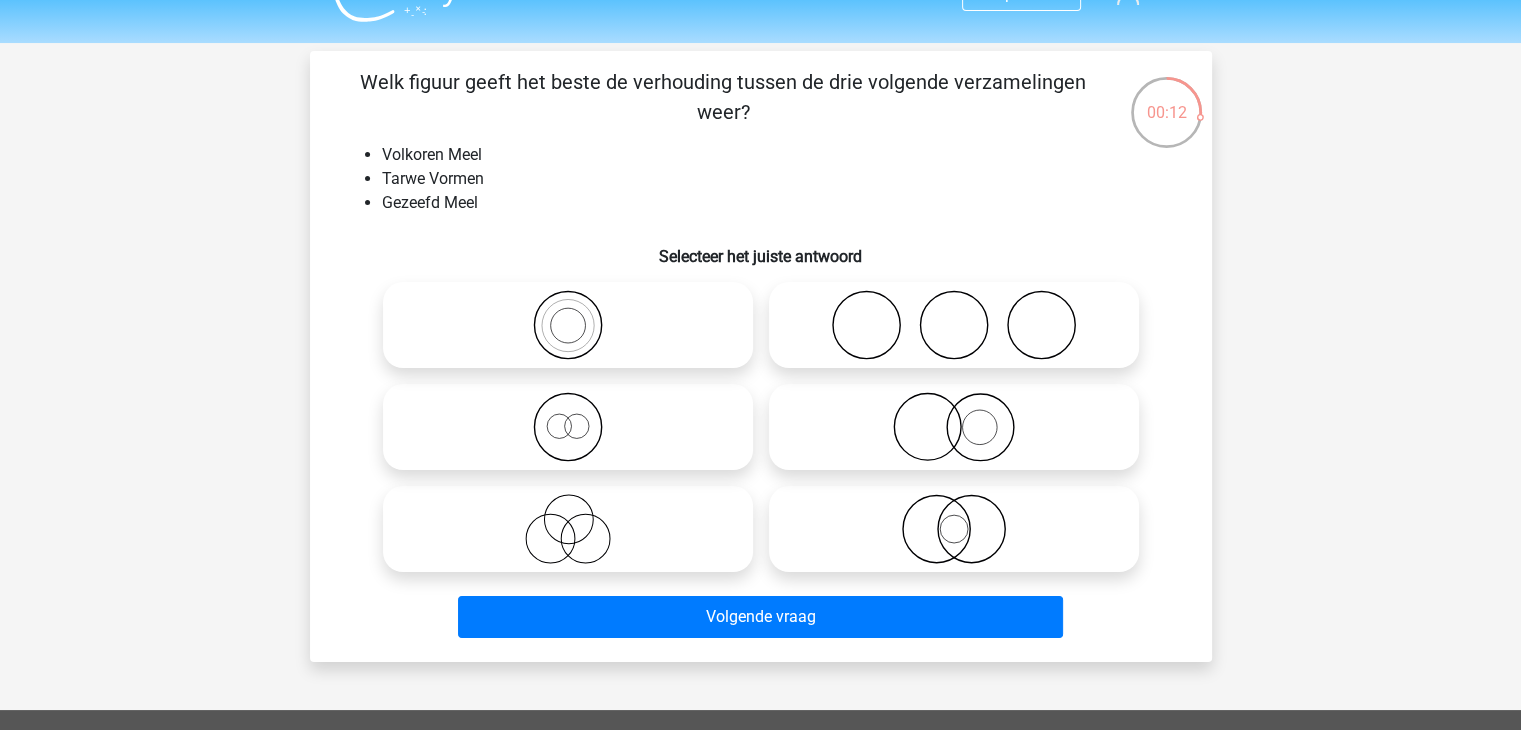 click 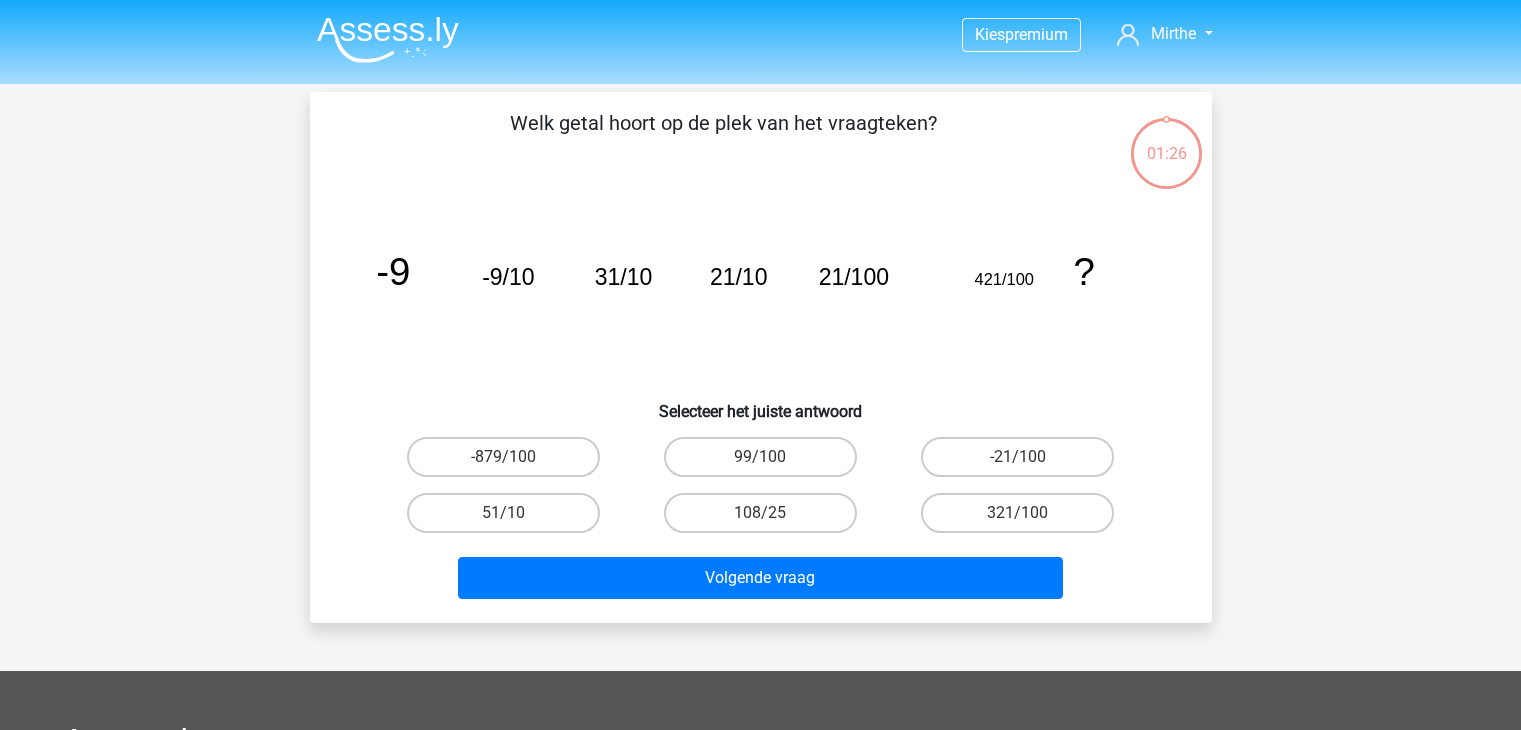 scroll, scrollTop: 41, scrollLeft: 0, axis: vertical 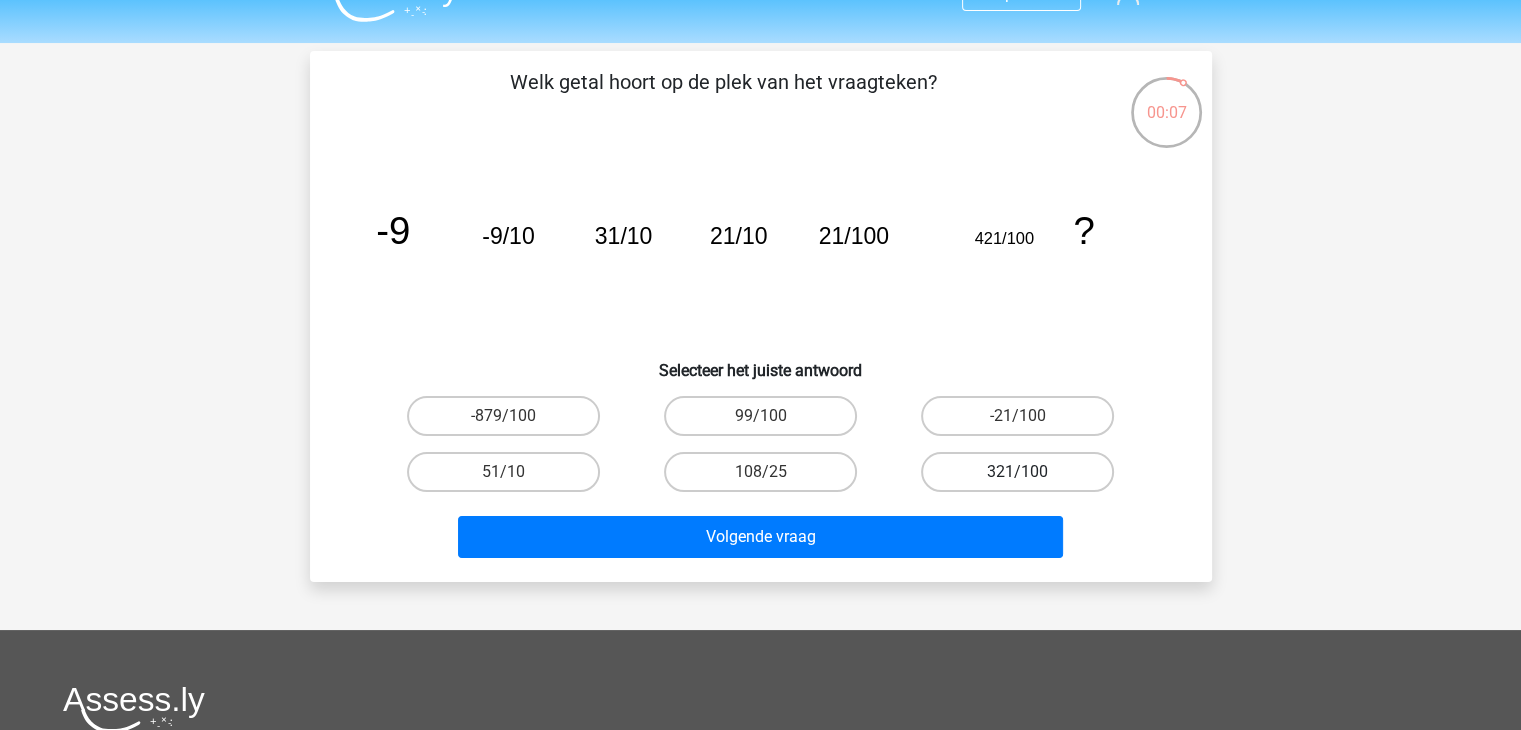 click on "321/100" at bounding box center [1017, 472] 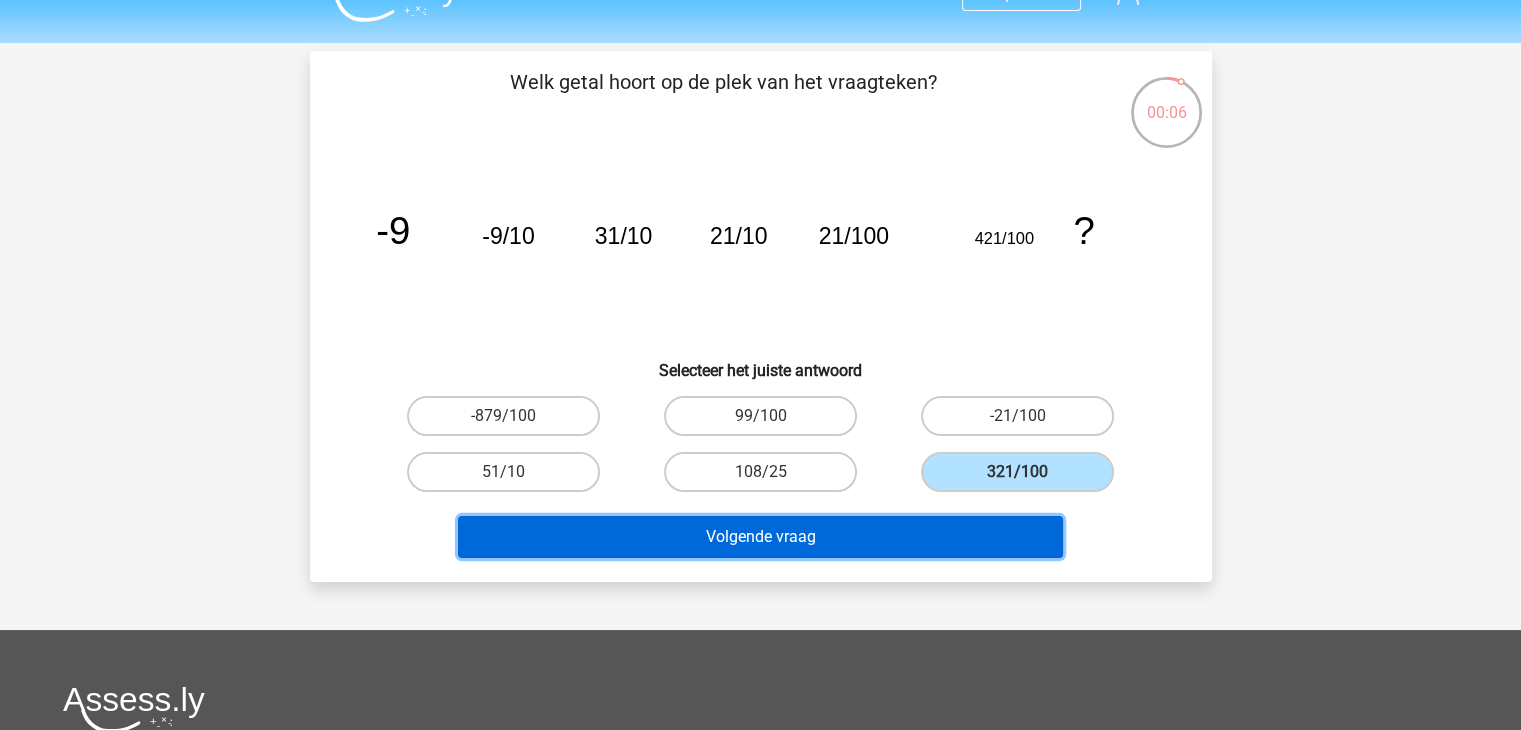 click on "Volgende vraag" at bounding box center [760, 537] 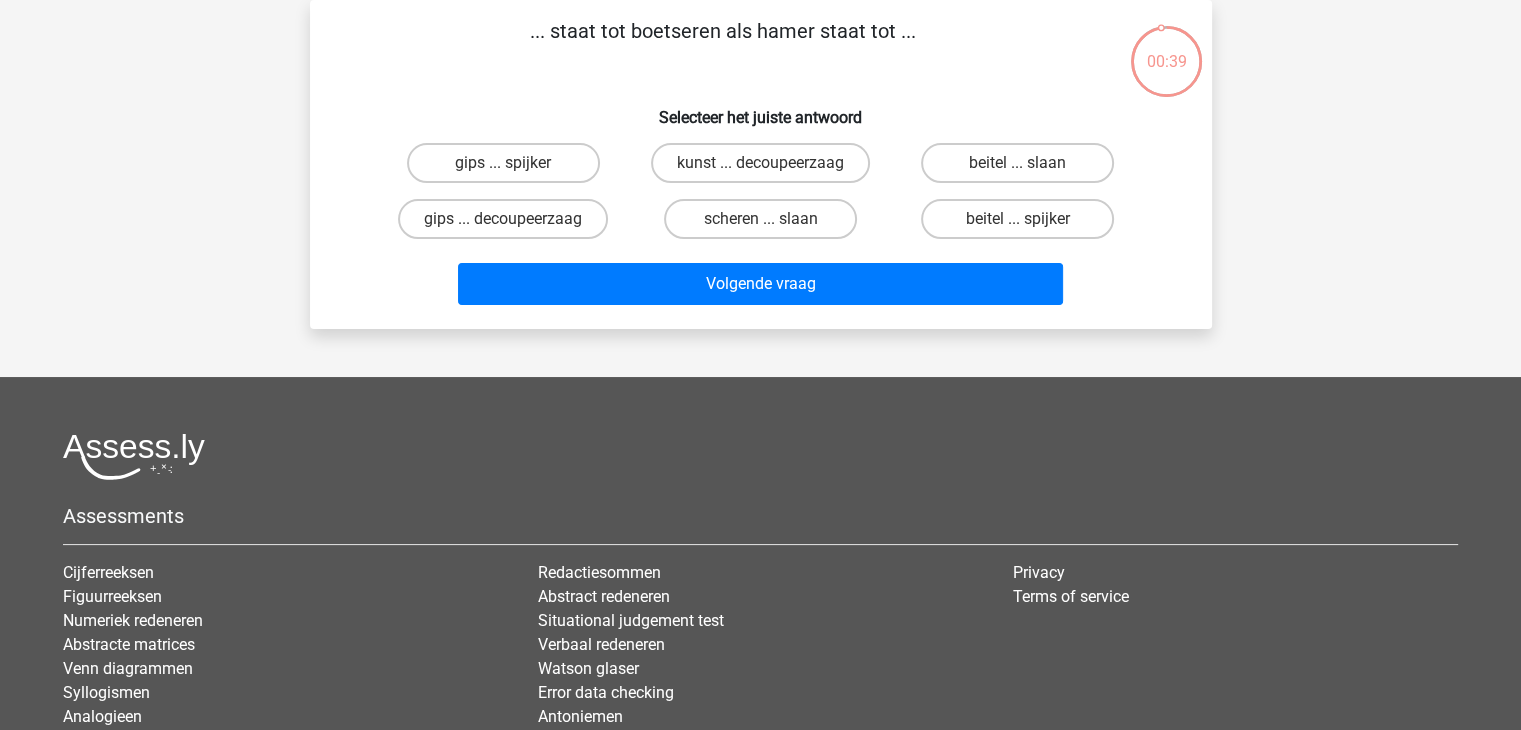 scroll, scrollTop: 0, scrollLeft: 0, axis: both 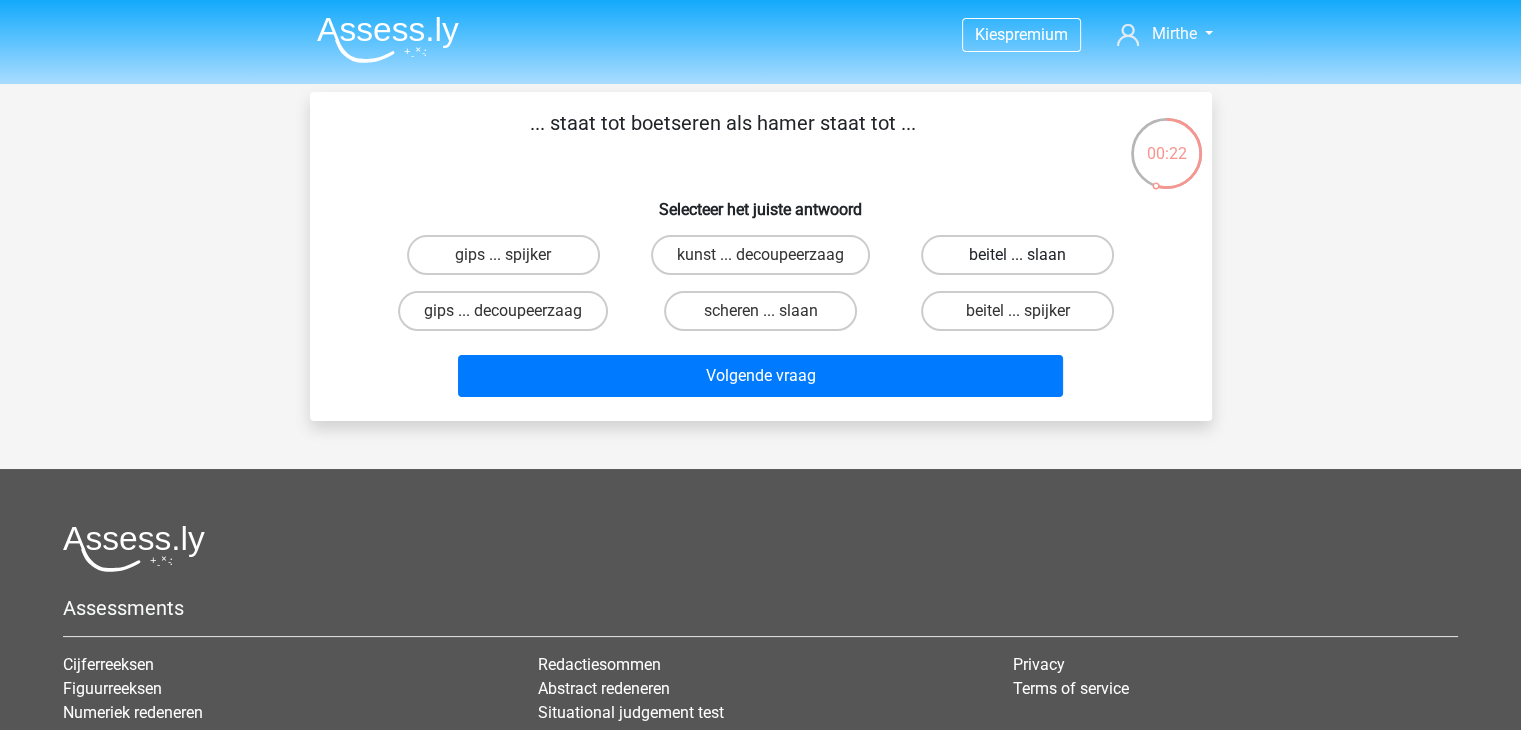 click on "beitel ... slaan" at bounding box center [1017, 255] 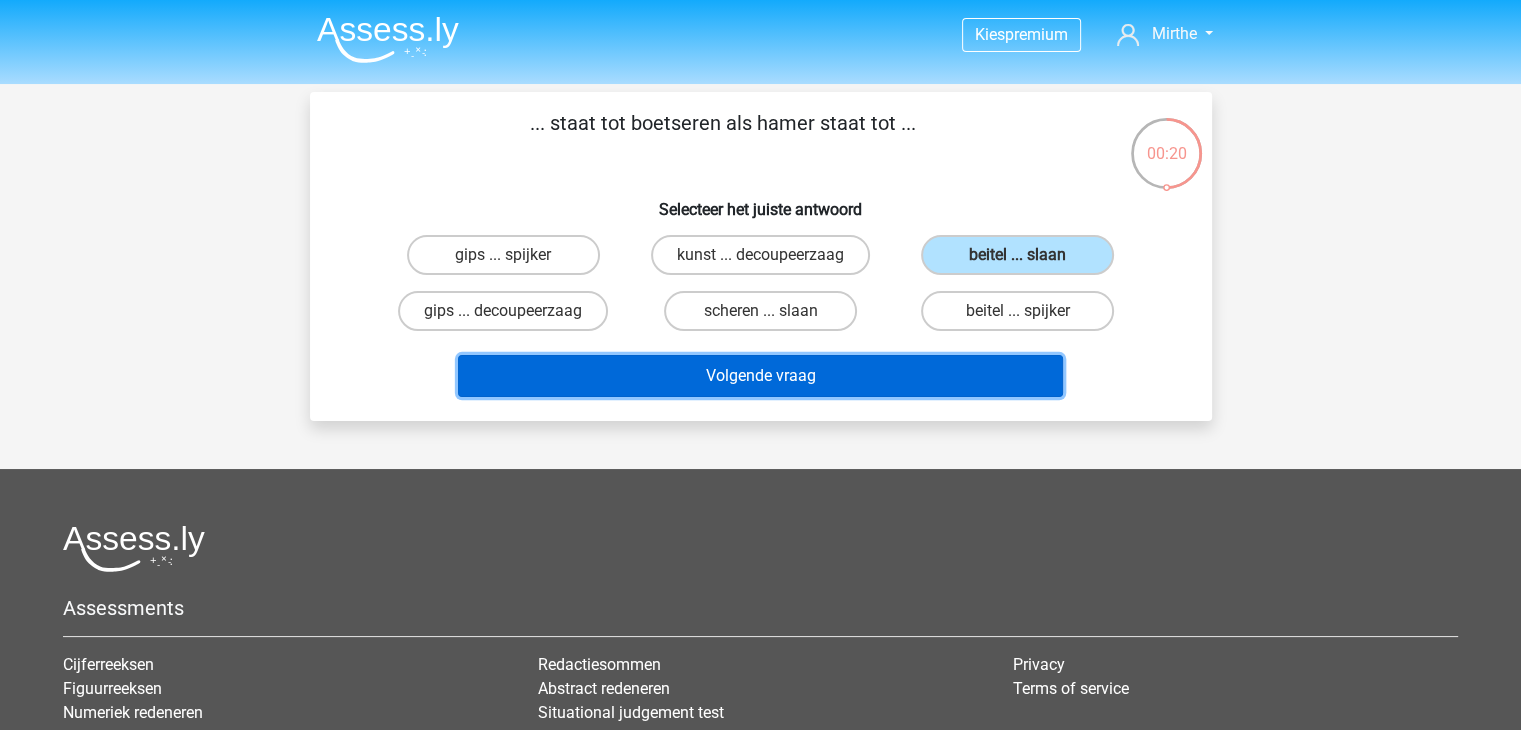click on "Volgende vraag" at bounding box center (760, 376) 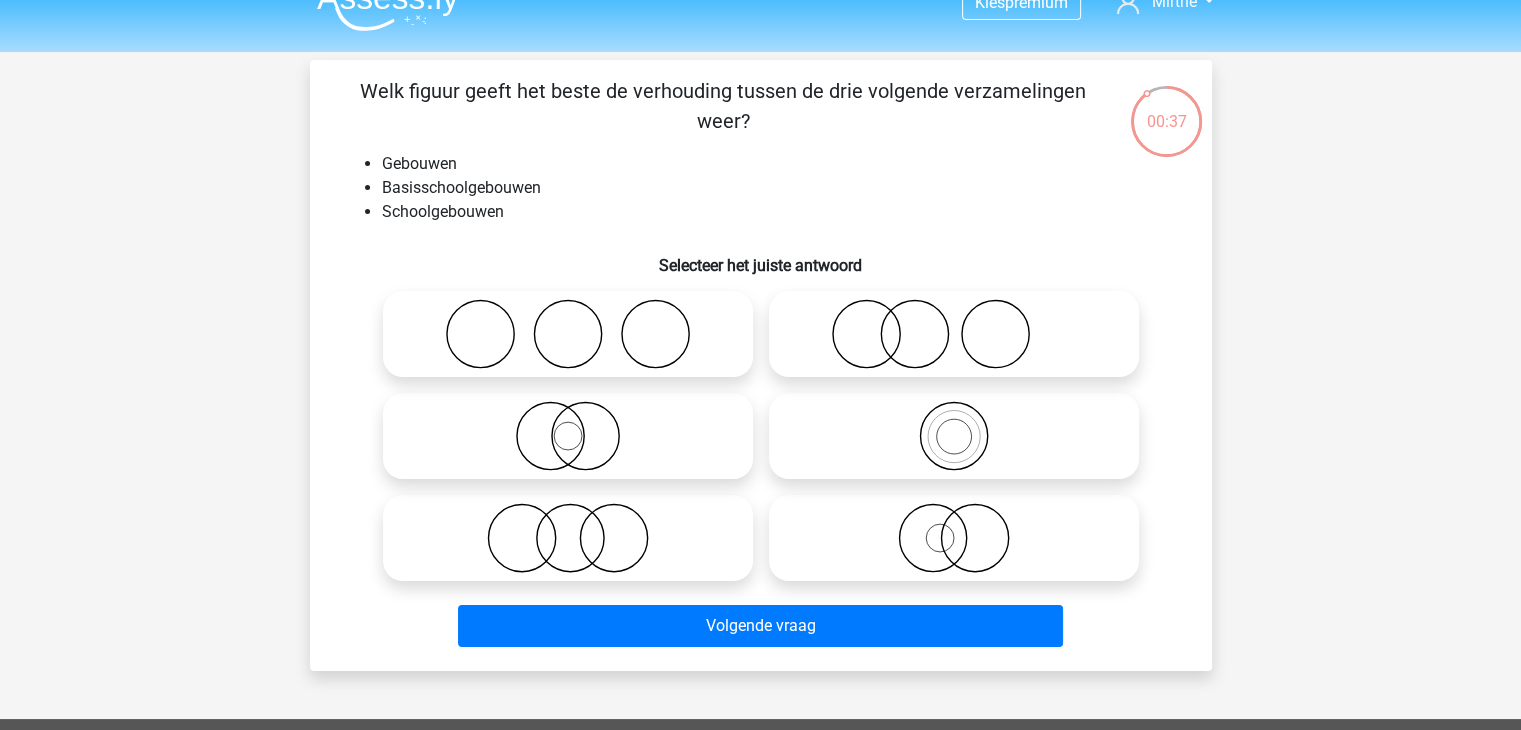 scroll, scrollTop: 0, scrollLeft: 0, axis: both 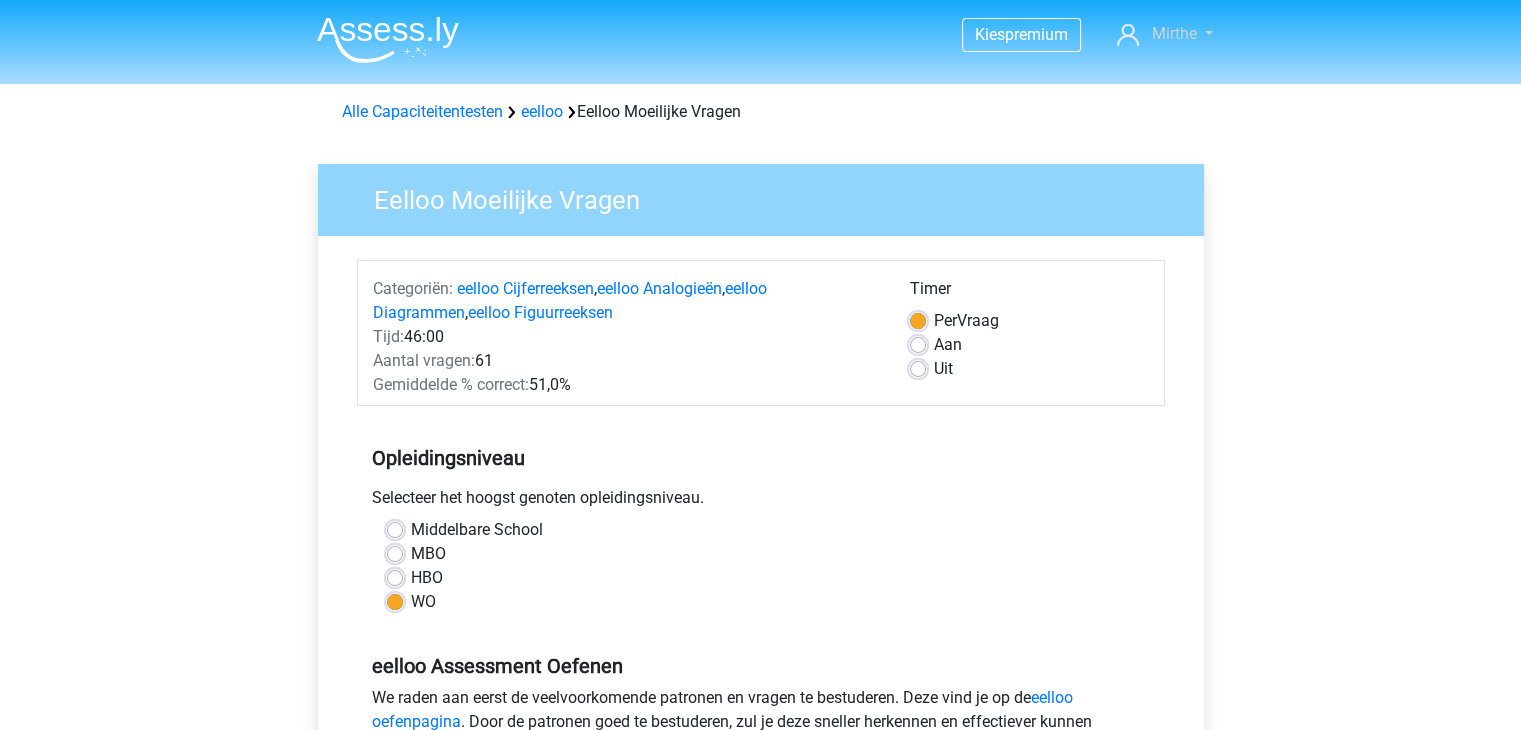 click on "Mirthe" at bounding box center [1173, 33] 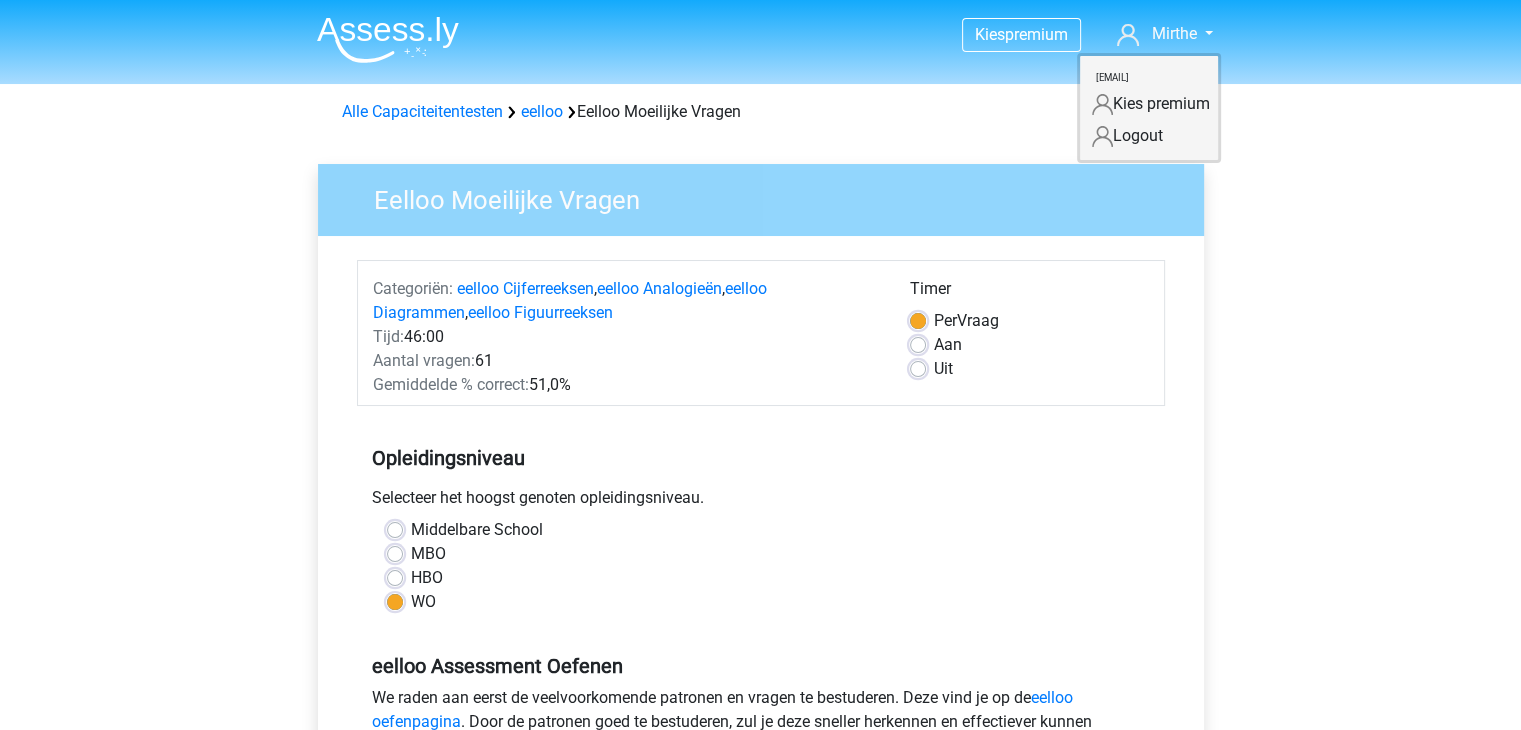 click on "[EMAIL]" at bounding box center [1112, 77] 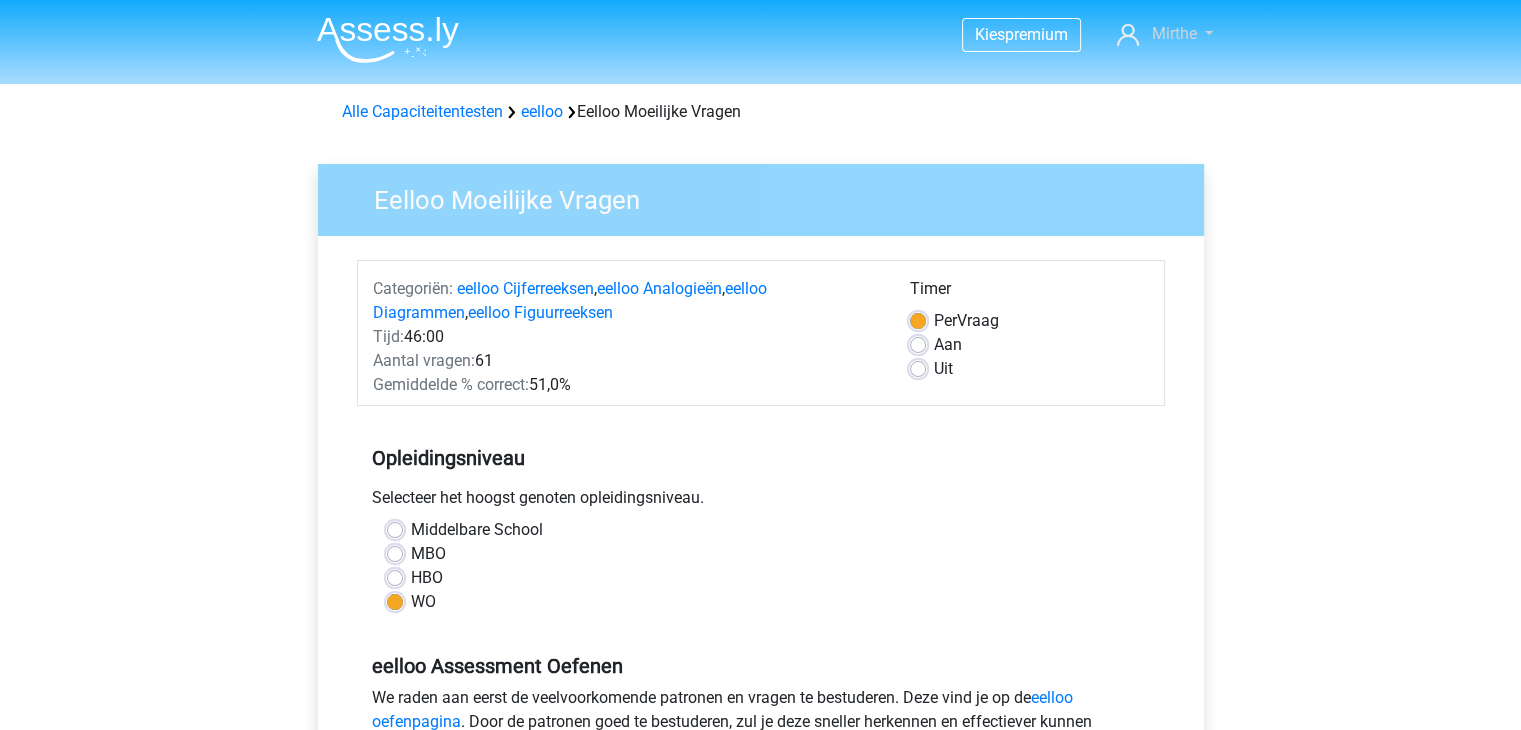 click on "Mirthe" at bounding box center (1164, 34) 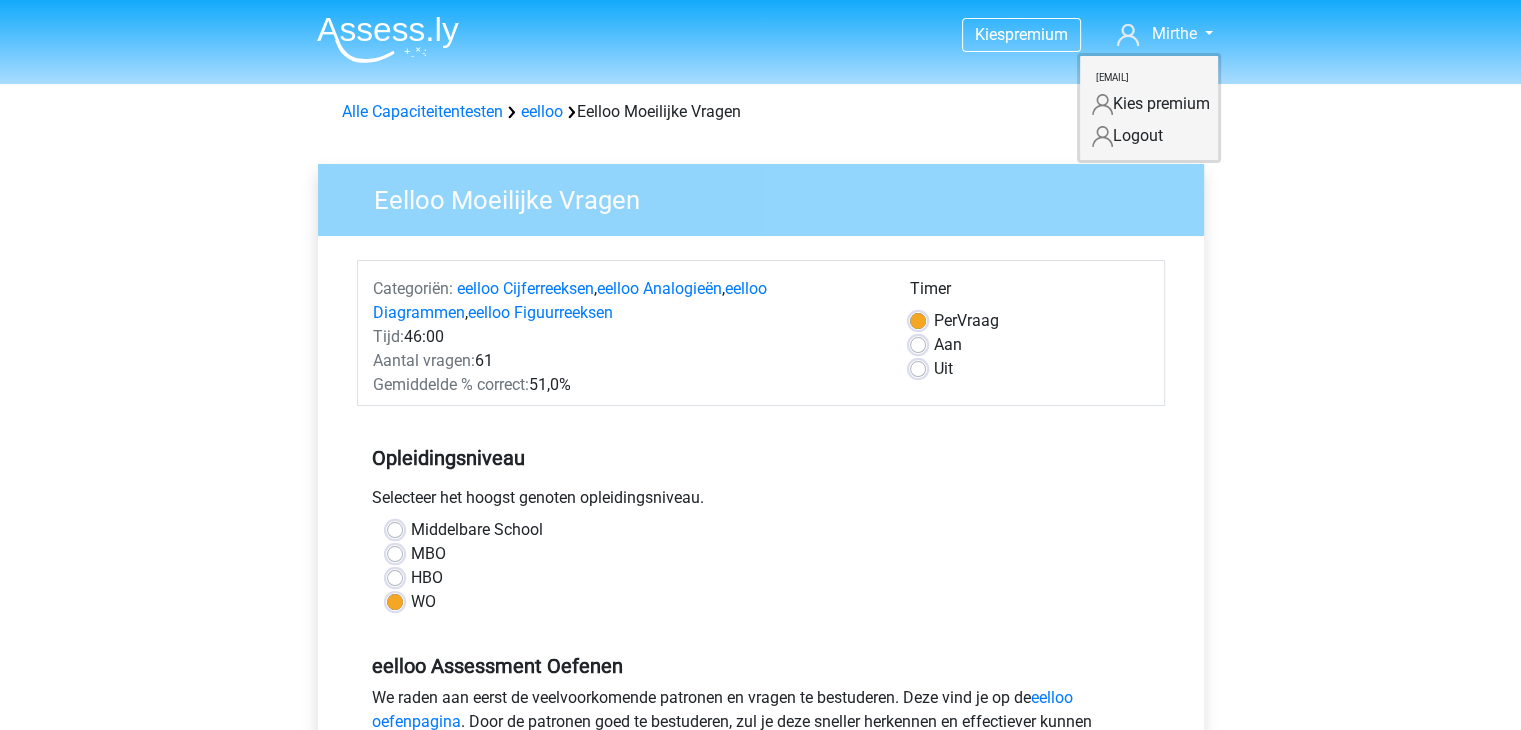 click on "Kies premium
[FIRST]
[EMAIL]" at bounding box center [761, 35] 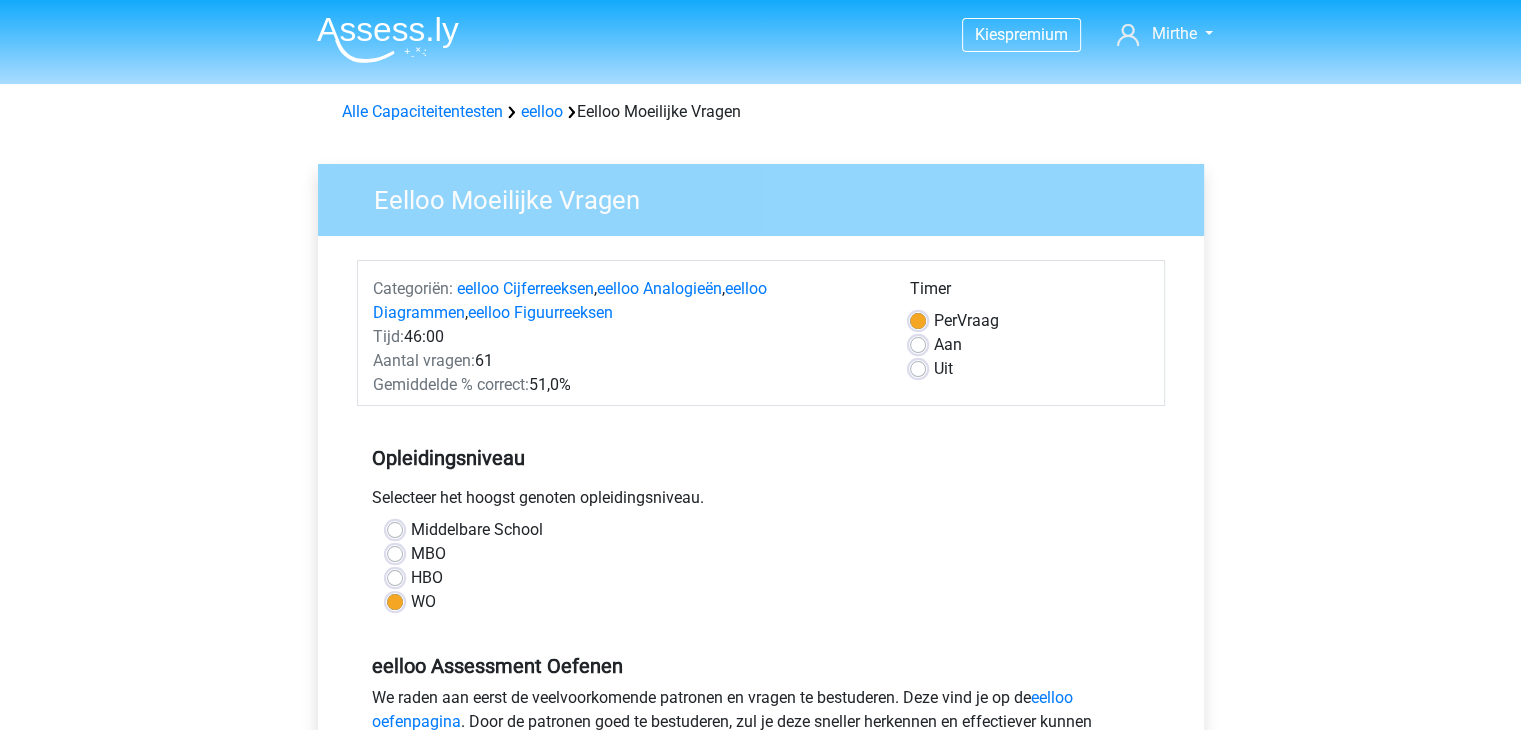 click on "Kies premium
[FIRST]
[EMAIL]" at bounding box center (760, 786) 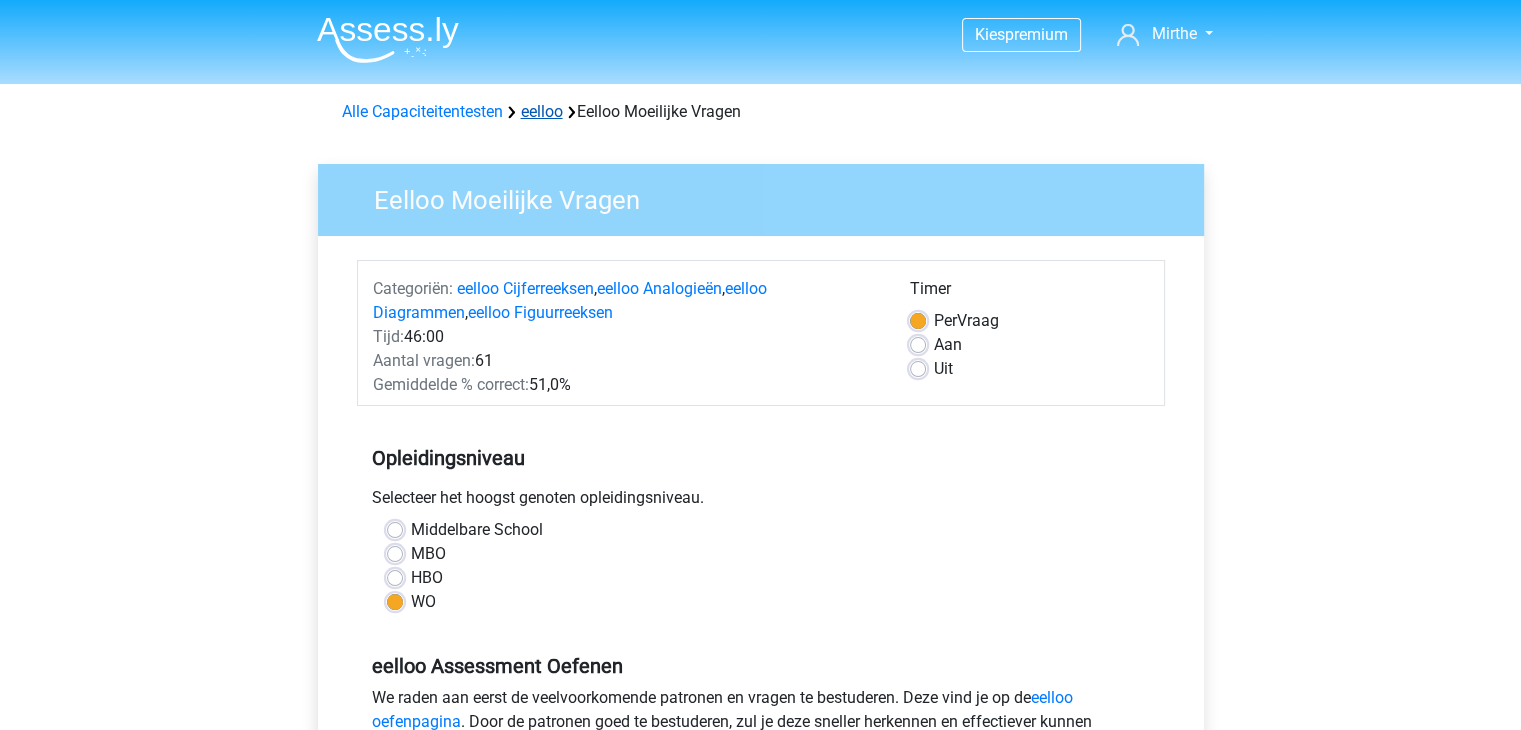 click on "eelloo" at bounding box center [542, 111] 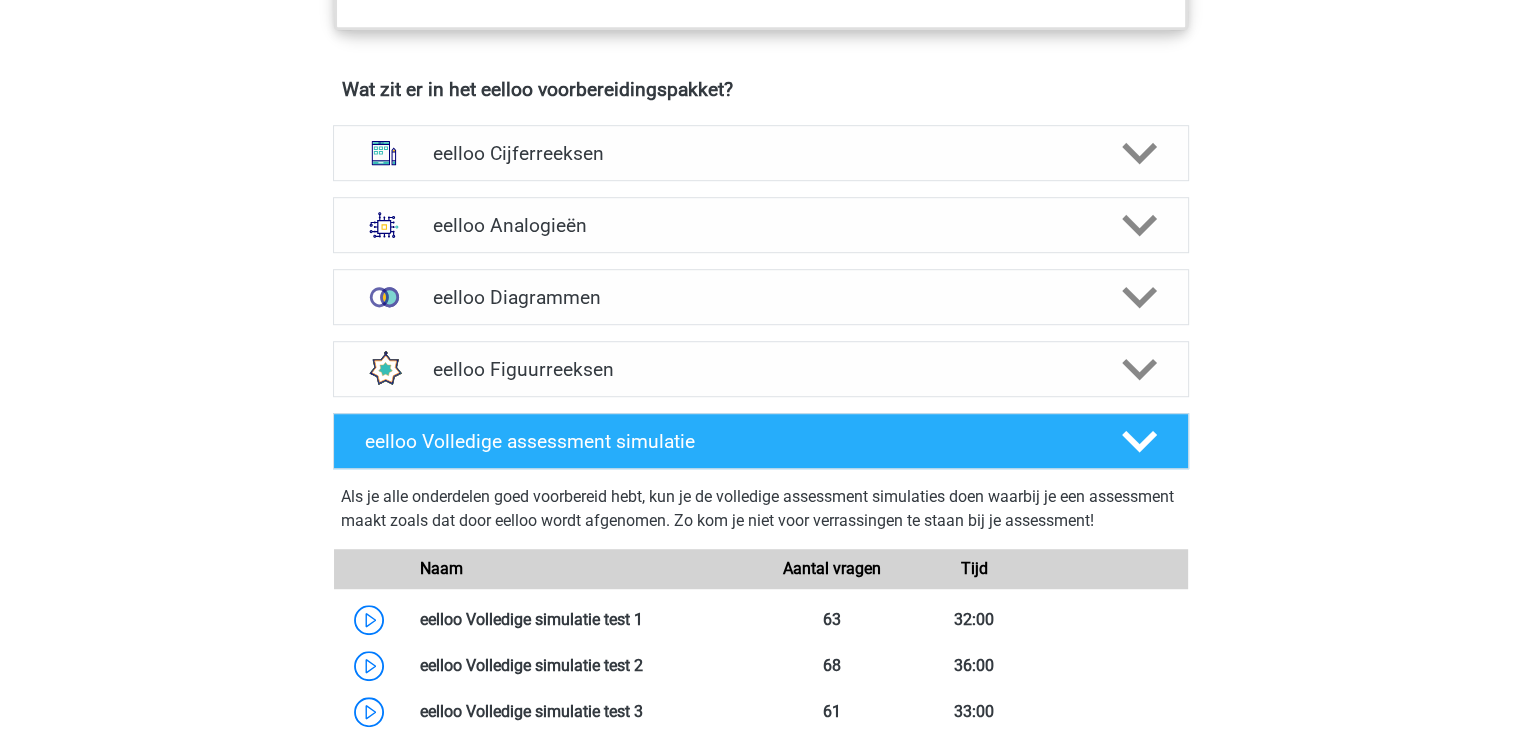 scroll, scrollTop: 0, scrollLeft: 0, axis: both 